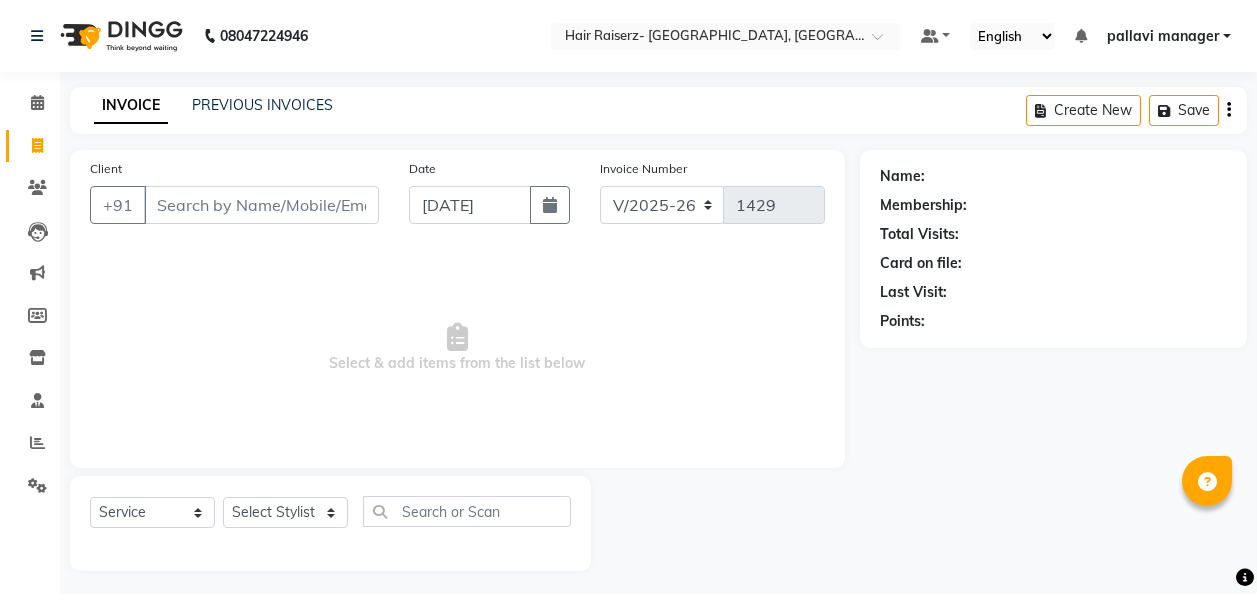 select on "6691" 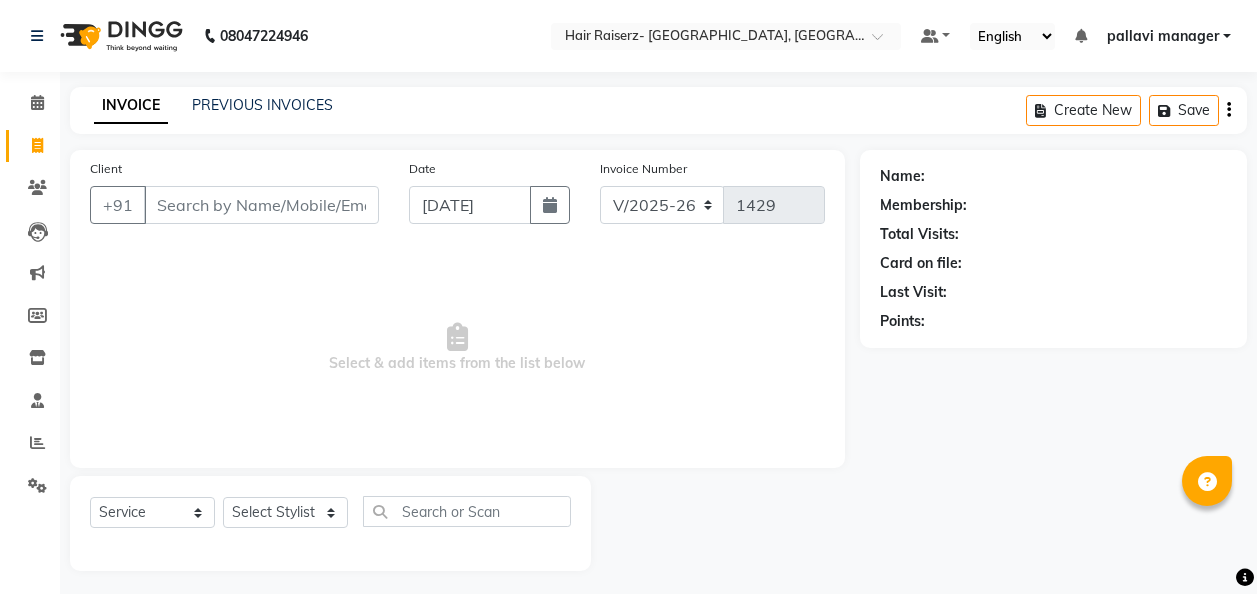 scroll, scrollTop: 6, scrollLeft: 0, axis: vertical 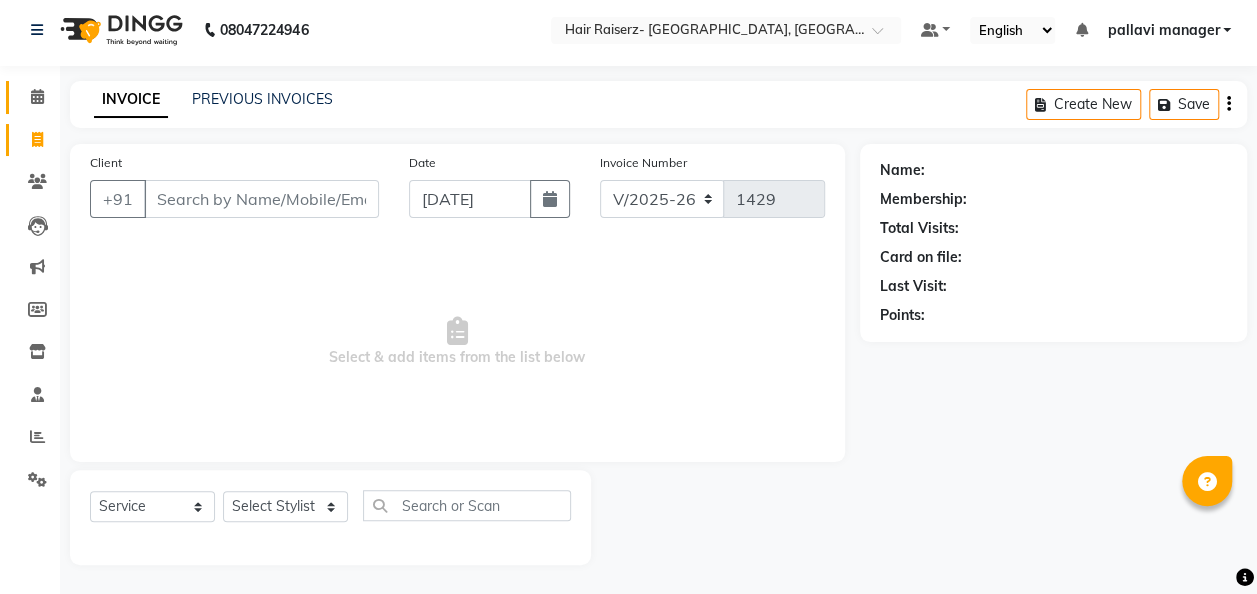 click 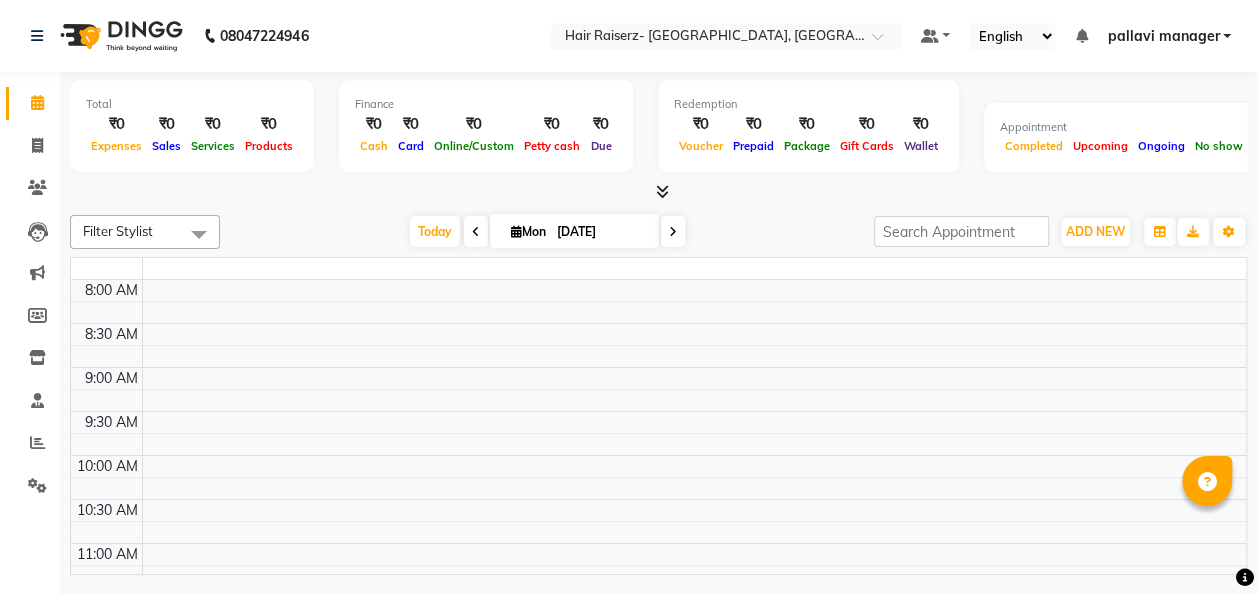 scroll, scrollTop: 0, scrollLeft: 0, axis: both 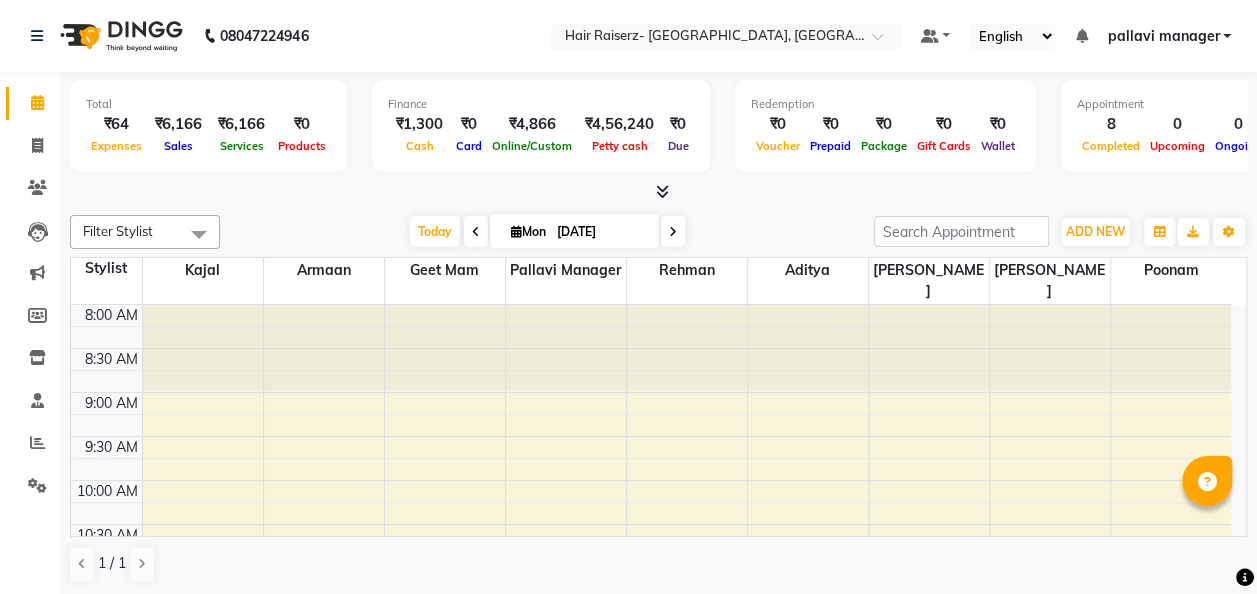 click on "Total  ₹64  Expenses ₹6,166  Sales ₹6,166  Services ₹0  Products Finance  ₹1,300  Cash ₹0  Card ₹4,866  Online/Custom ₹4,56,240 Petty cash ₹0 Due  Redemption  ₹0 Voucher ₹0 Prepaid ₹0 Package ₹0  Gift Cards ₹0  Wallet  Appointment  8 Completed 0 Upcoming 0 Ongoing 0 No show  Other sales  ₹0  Packages ₹0  Memberships ₹0  Vouchers ₹0  Prepaids ₹0  Gift Cards" at bounding box center (658, 129) 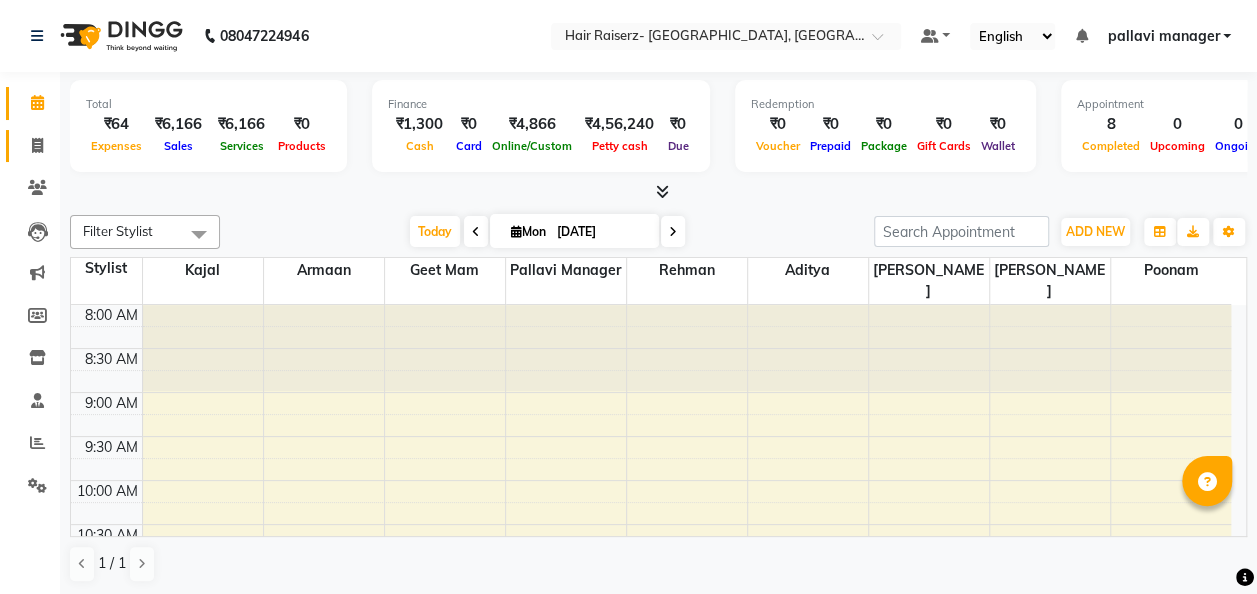 click on "Invoice" 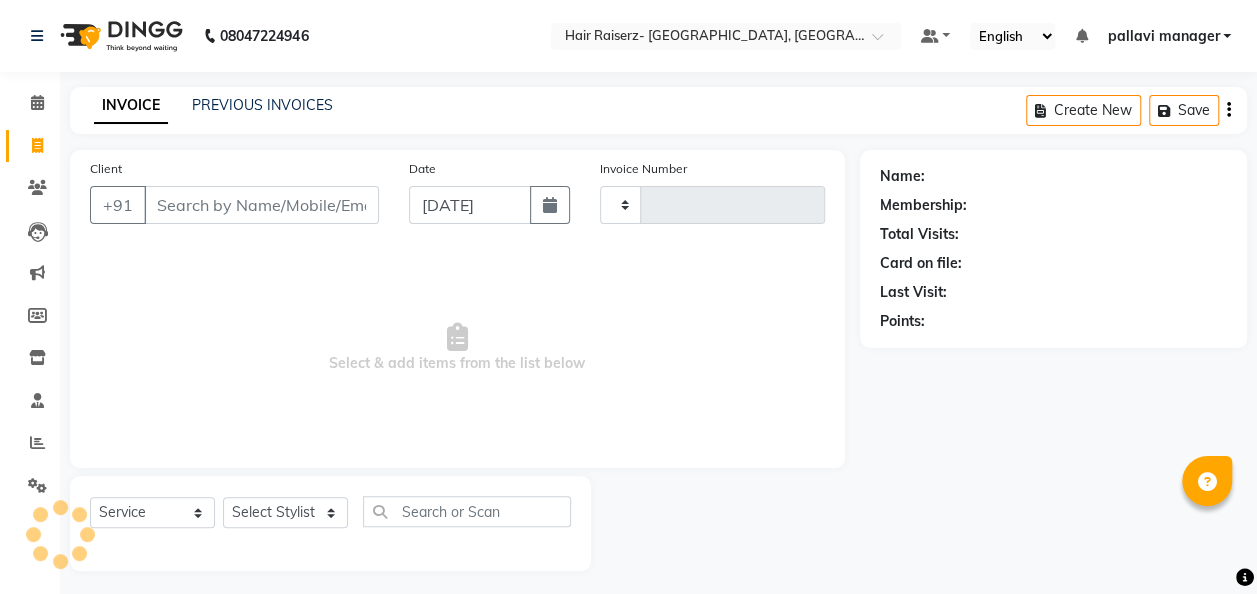 type on "1429" 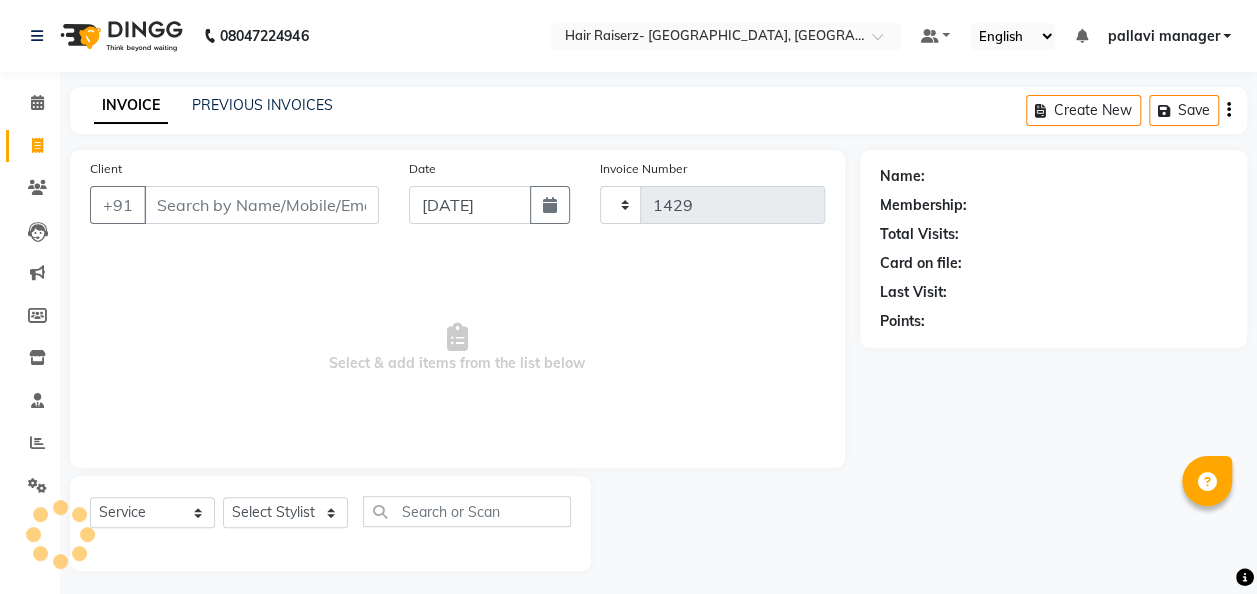 select on "6691" 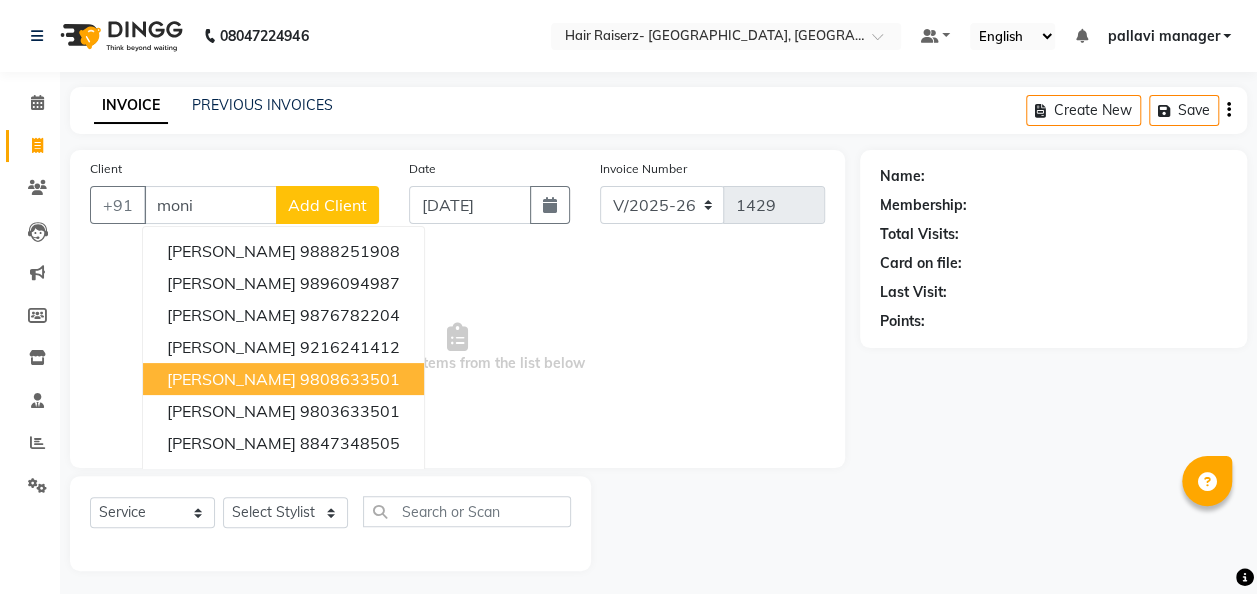 click on "9808633501" at bounding box center [350, 379] 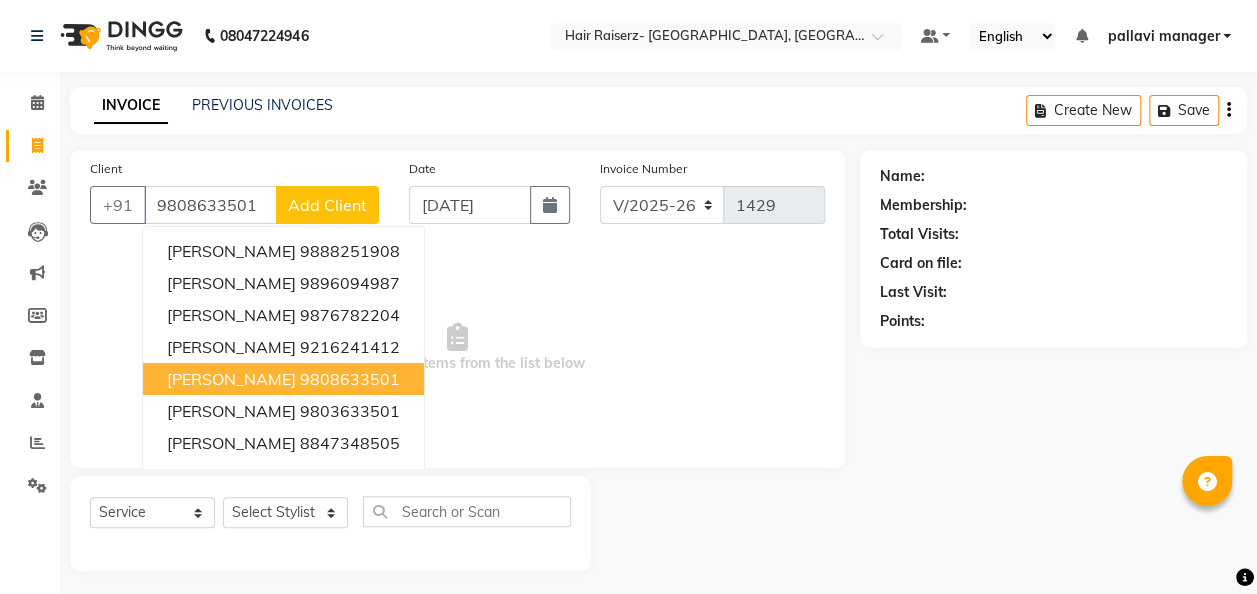 type on "9808633501" 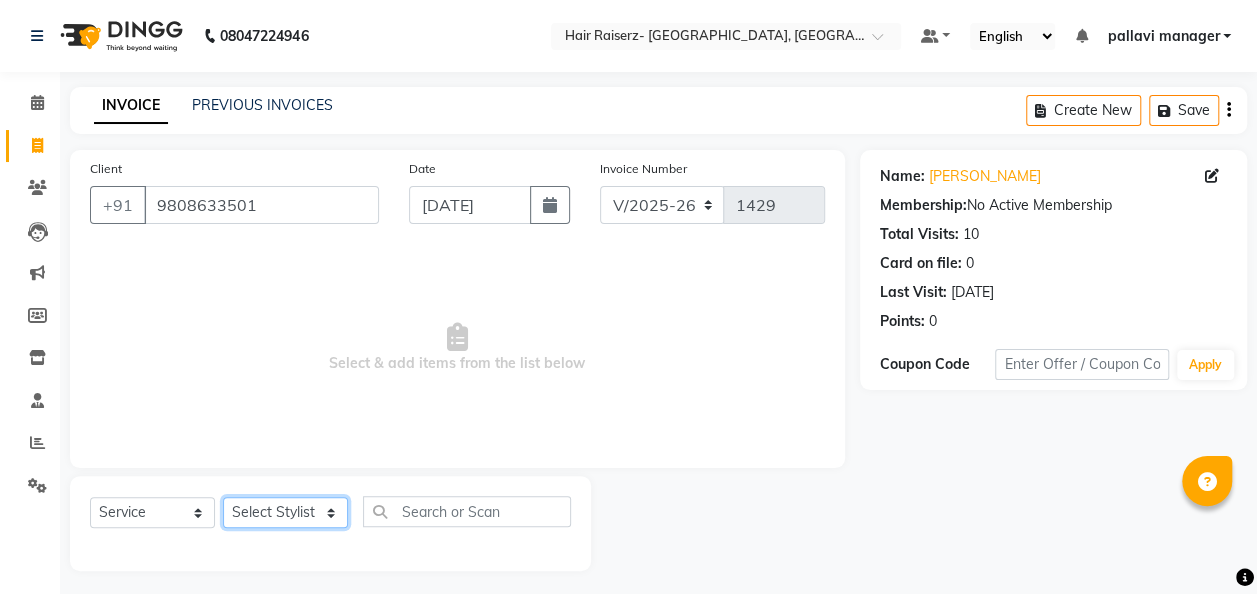 click on "Select Stylist aditya [PERSON_NAME] Armaan Geet mam  [PERSON_NAME] manager [PERSON_NAME]" 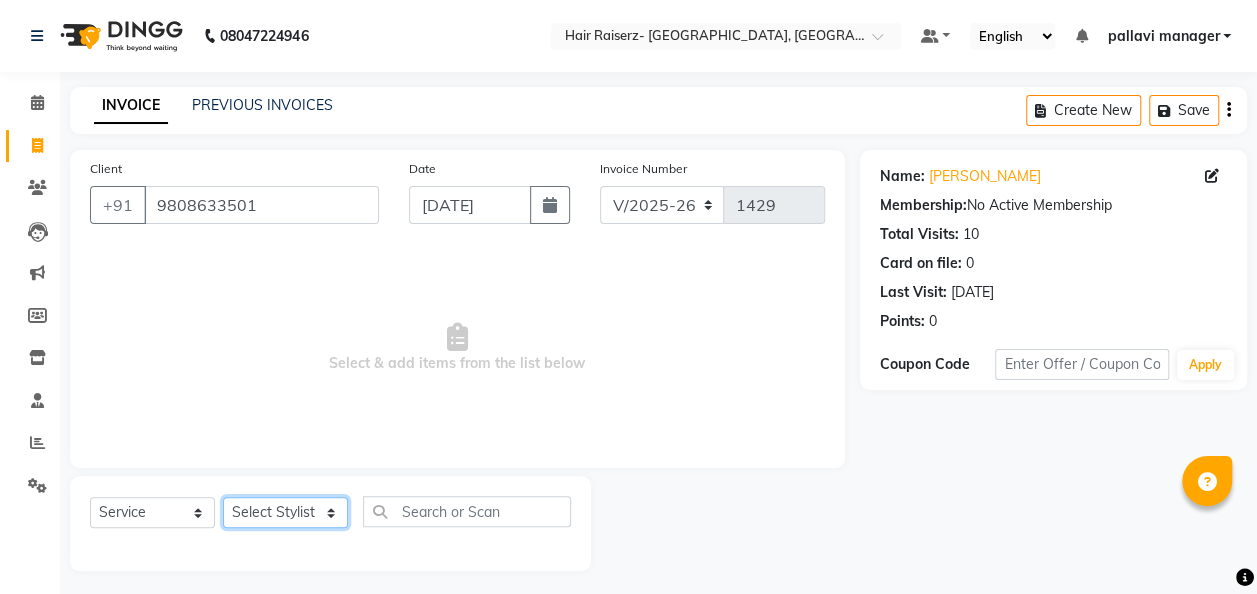 select on "82306" 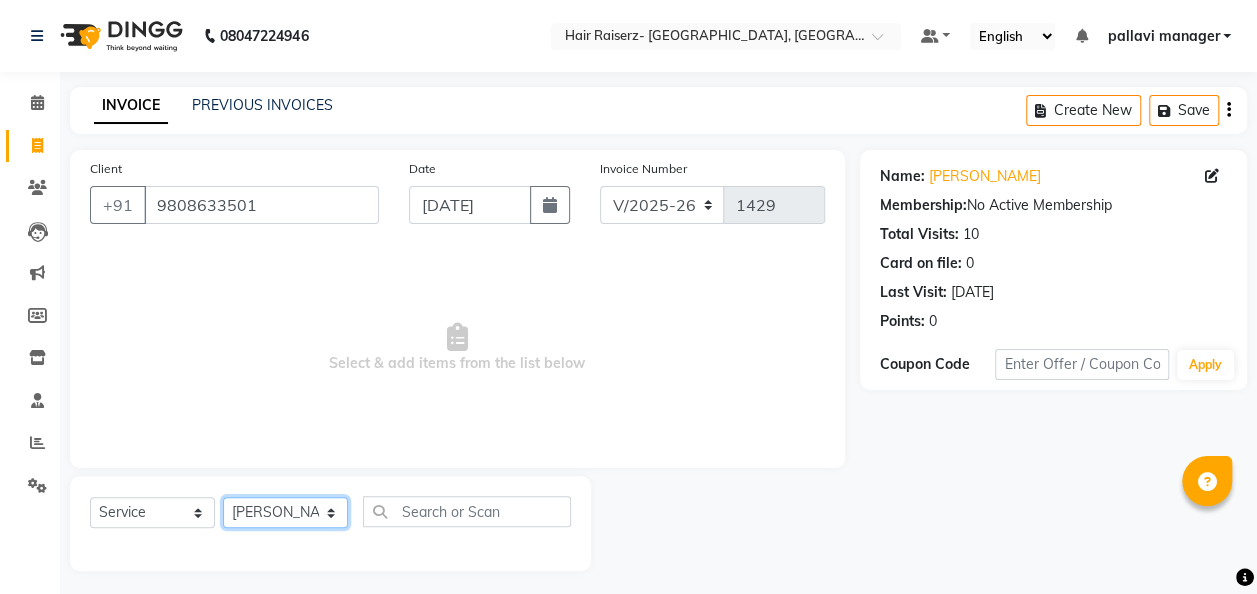 click on "Select Stylist aditya [PERSON_NAME] Armaan Geet mam  [PERSON_NAME] manager [PERSON_NAME]" 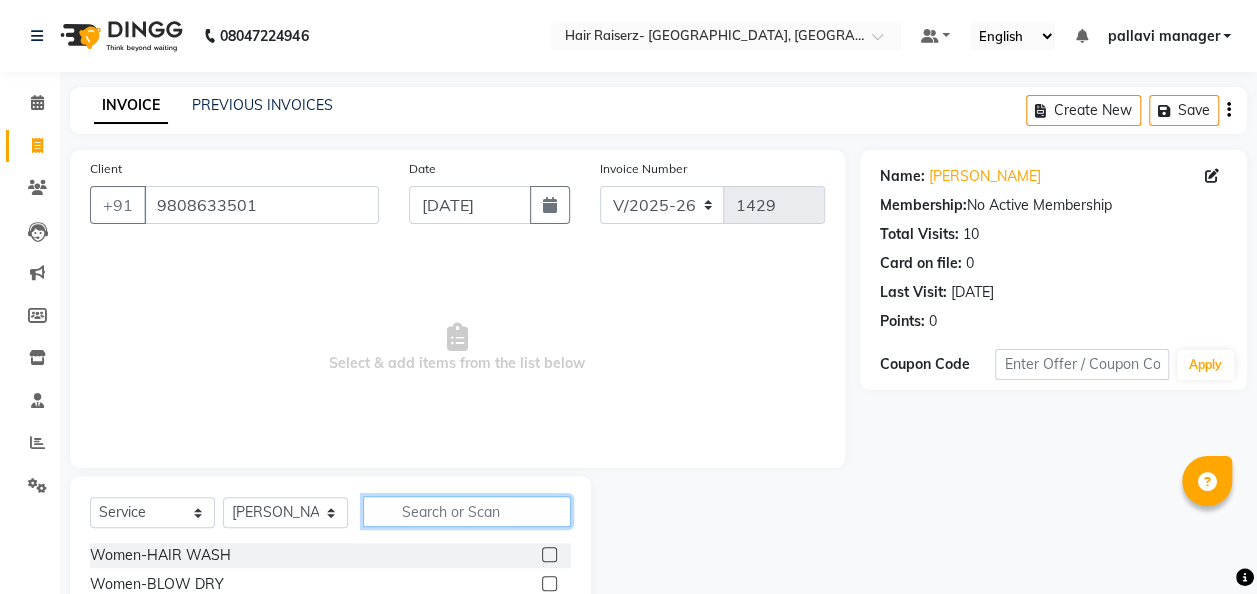 click 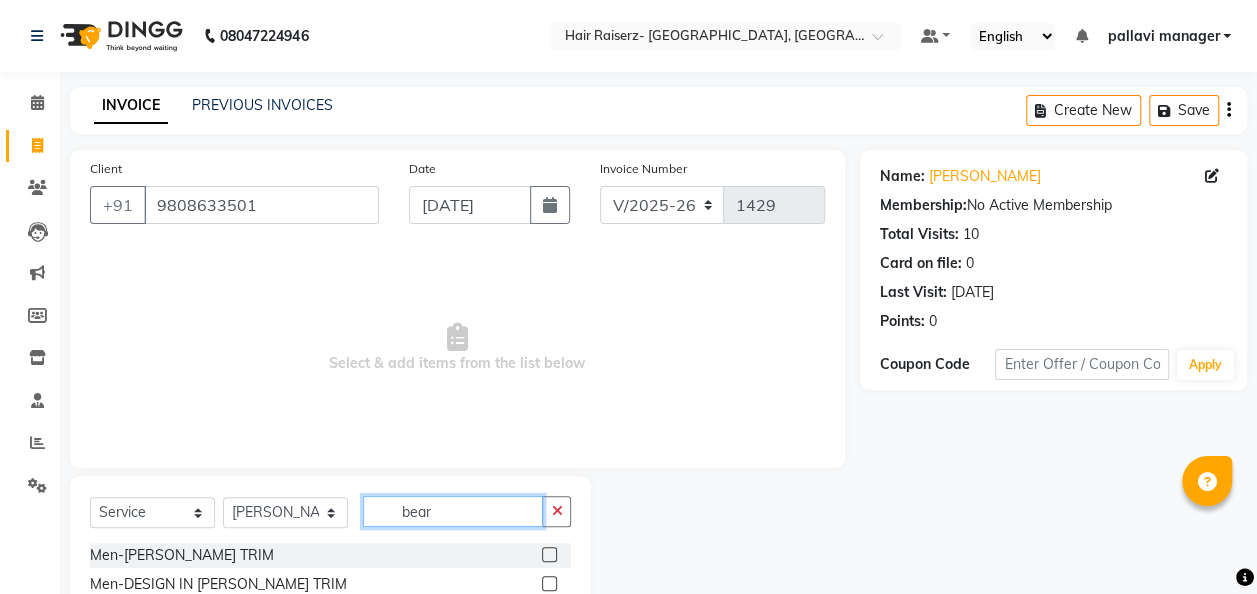 type on "bear" 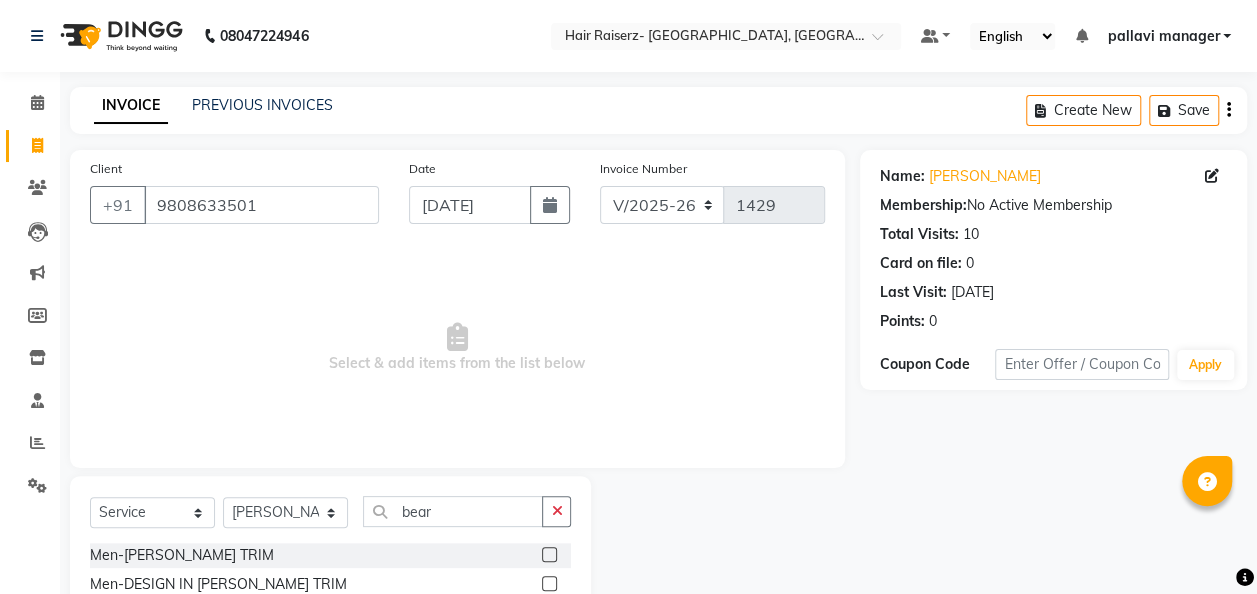 click 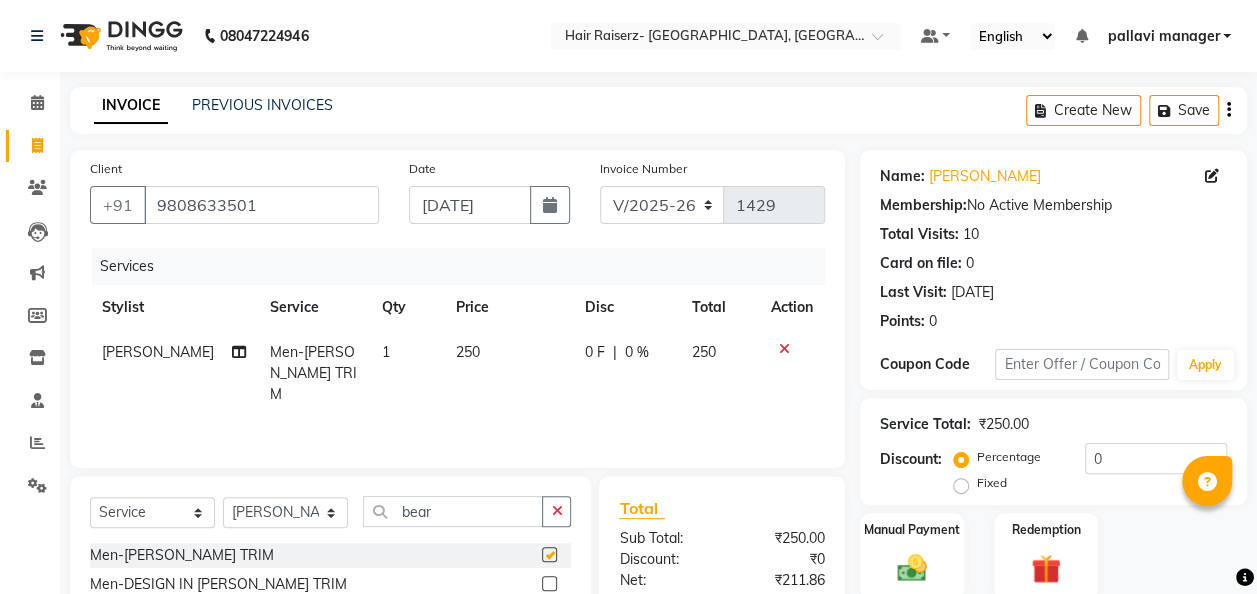 checkbox on "false" 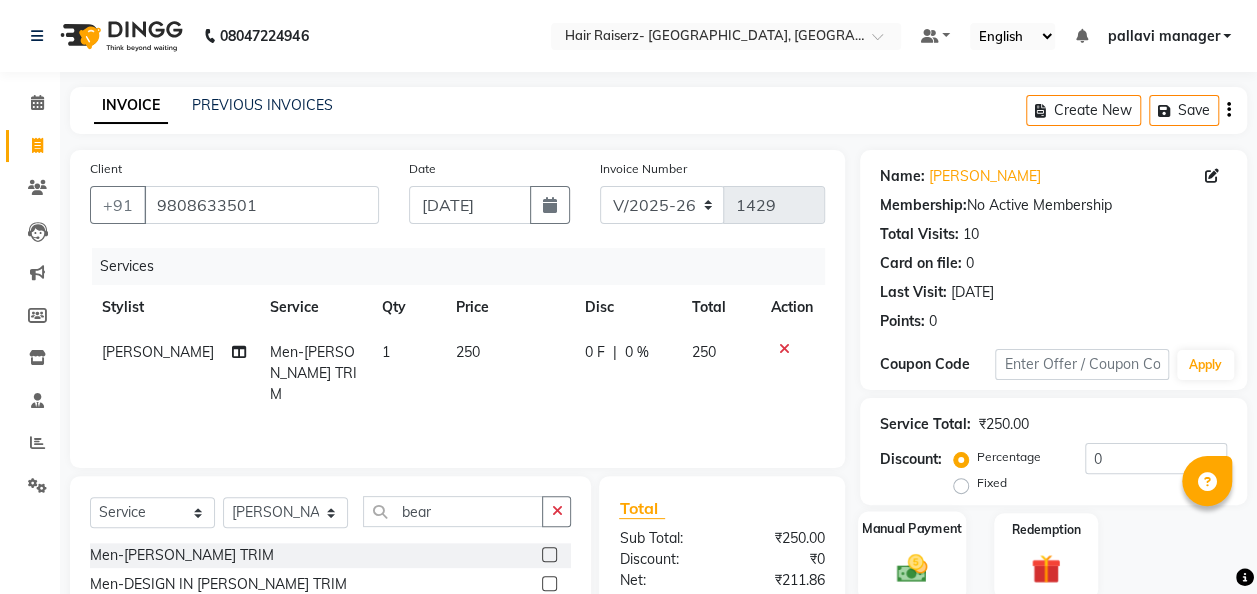 click 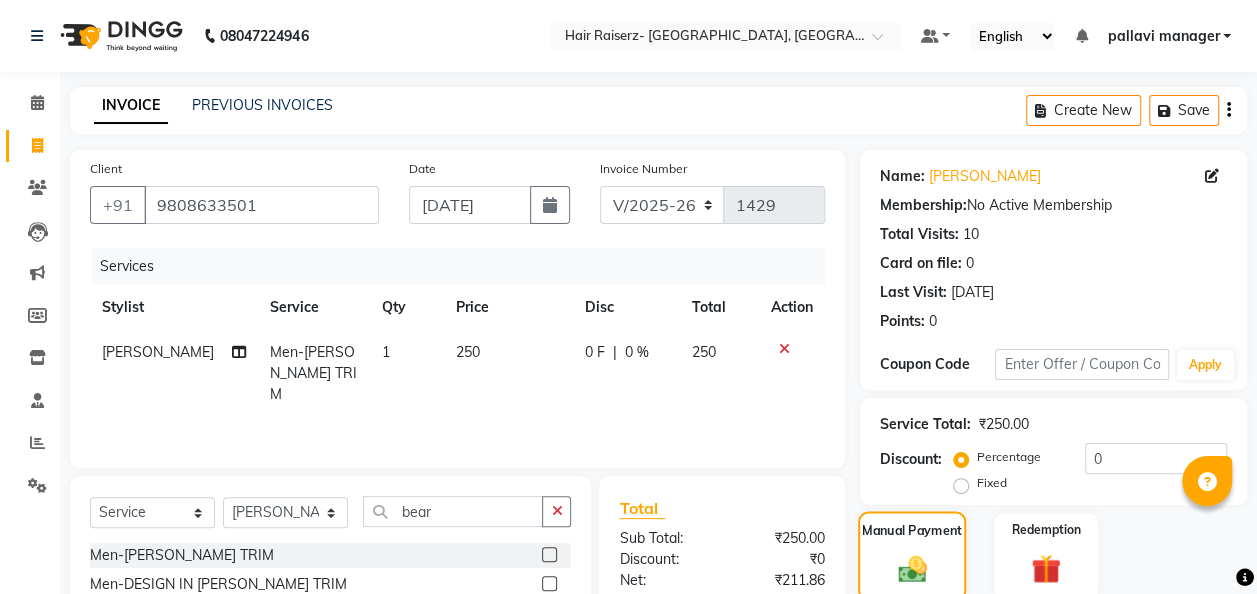 scroll, scrollTop: 204, scrollLeft: 0, axis: vertical 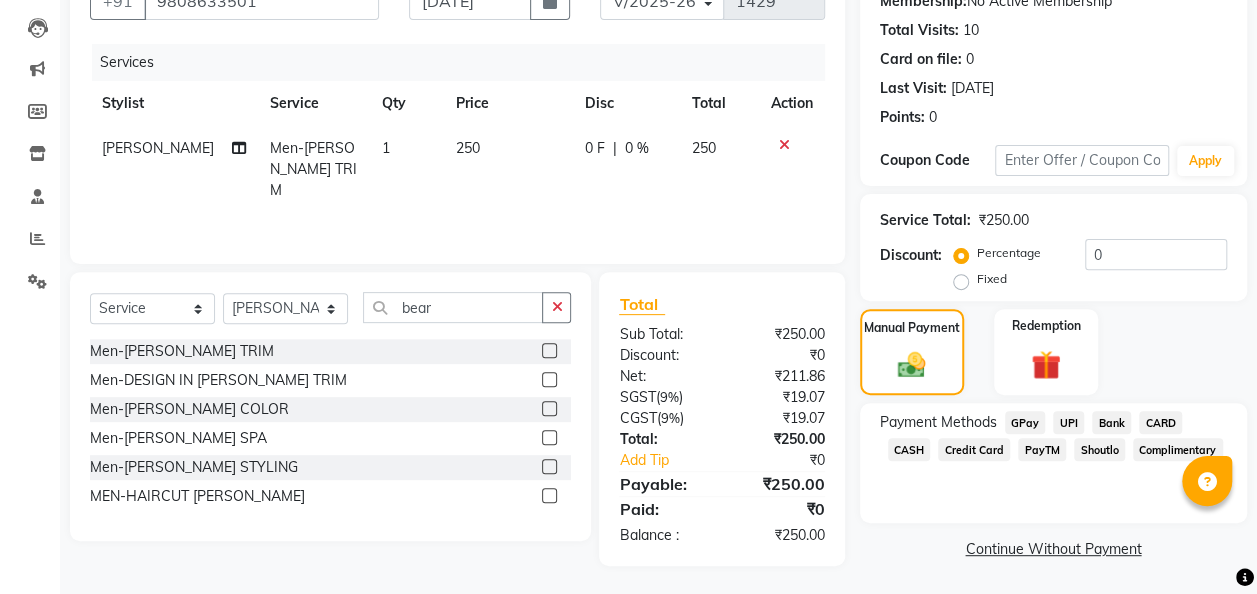 click on "GPay" 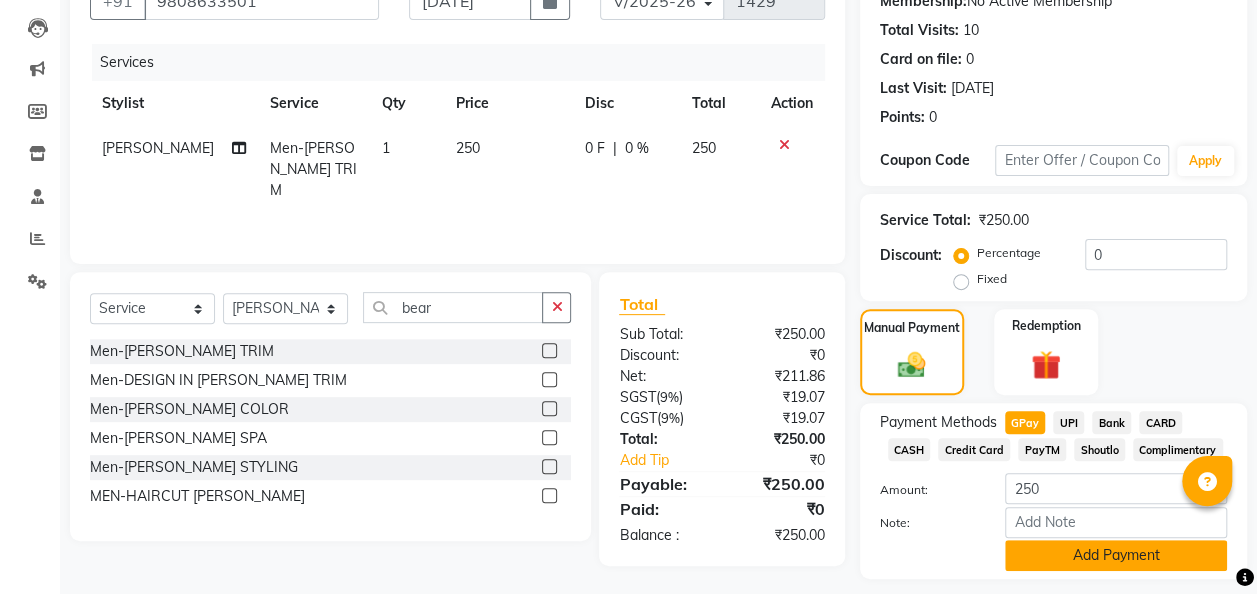 click on "Add Payment" 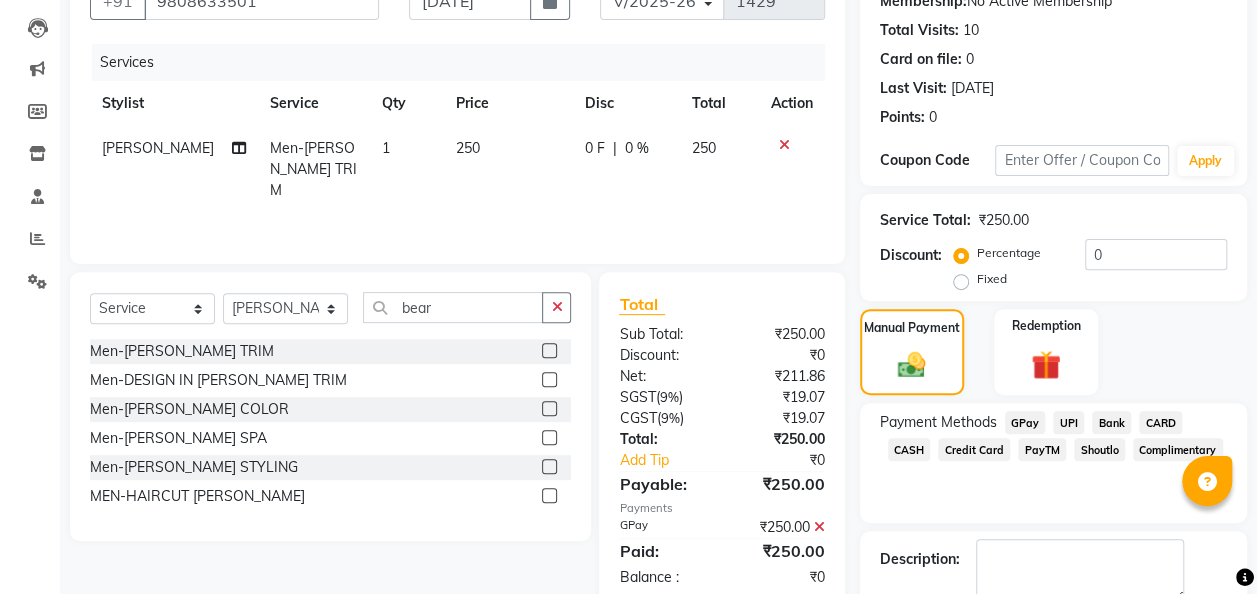 scroll, scrollTop: 316, scrollLeft: 0, axis: vertical 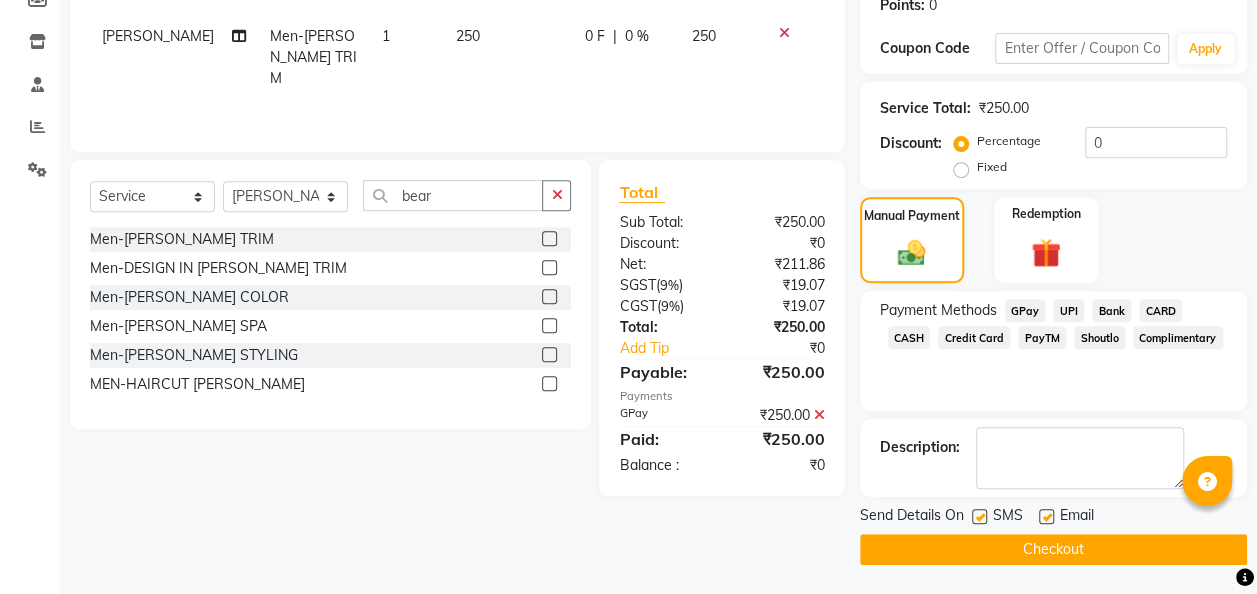 click on "SMS" 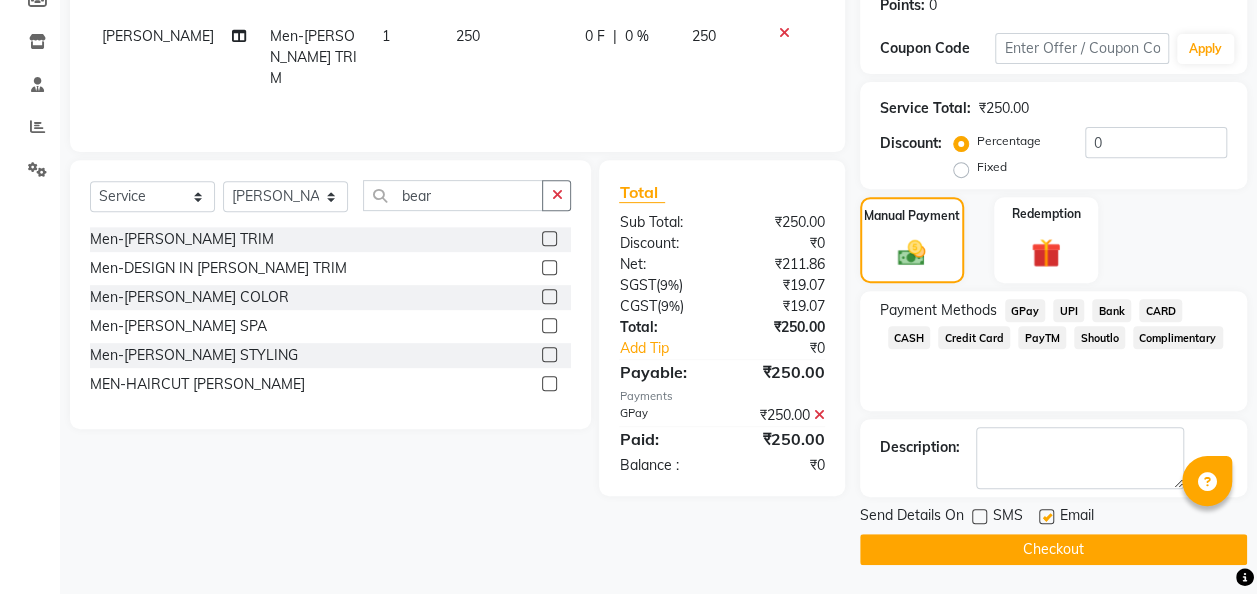 click on "Checkout" 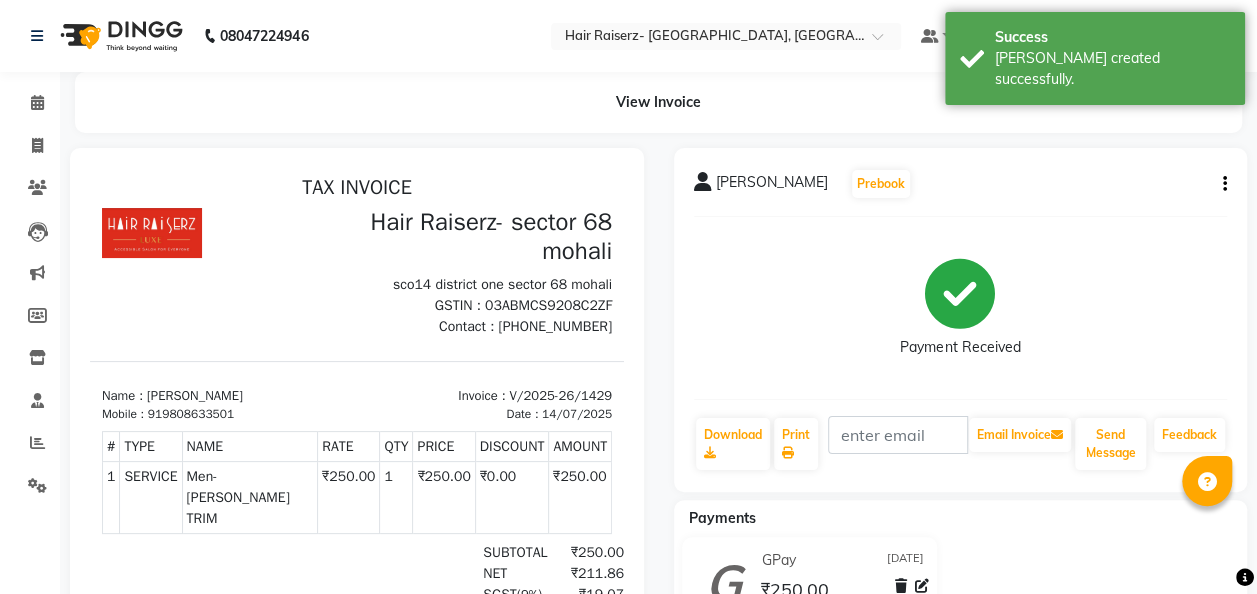 scroll, scrollTop: 0, scrollLeft: 0, axis: both 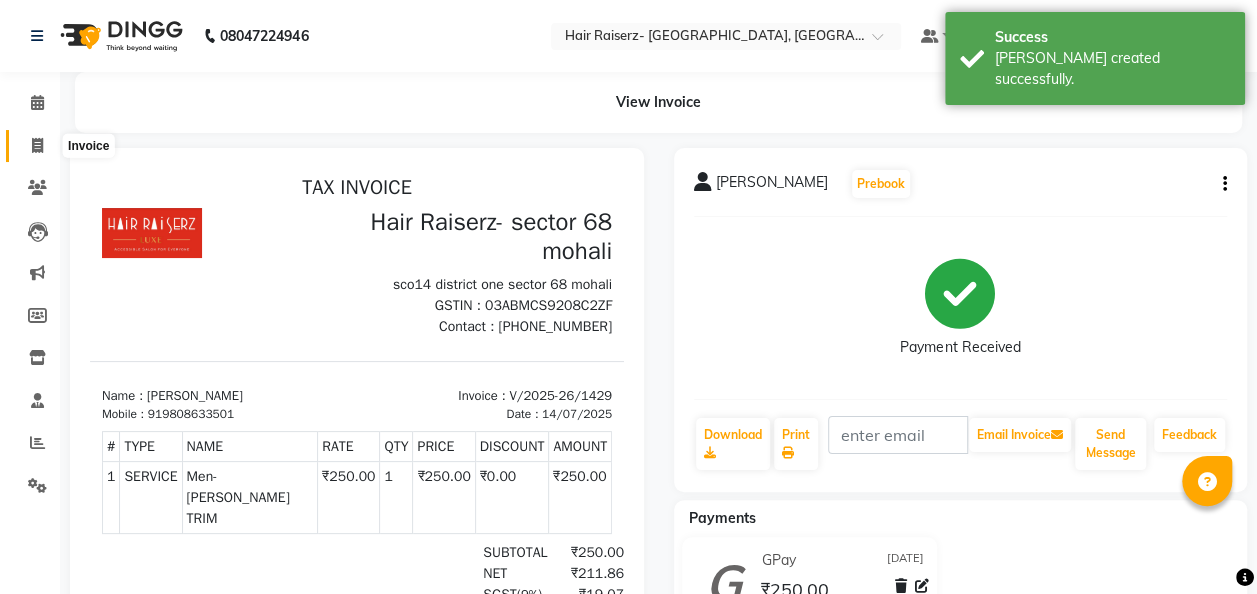 click 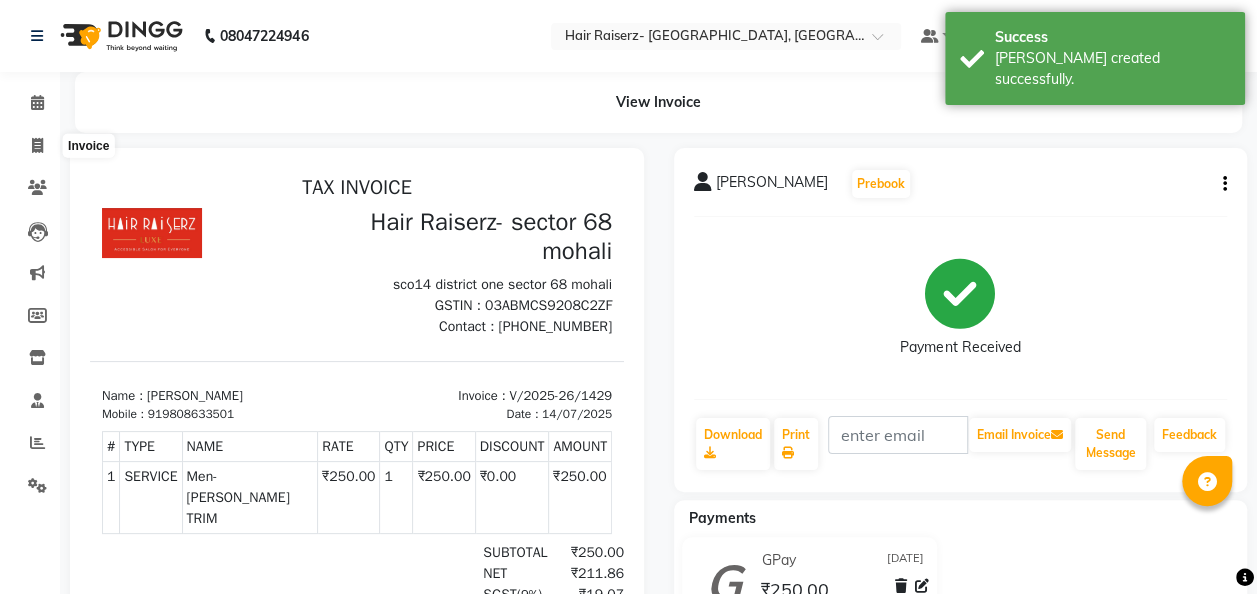 select on "6691" 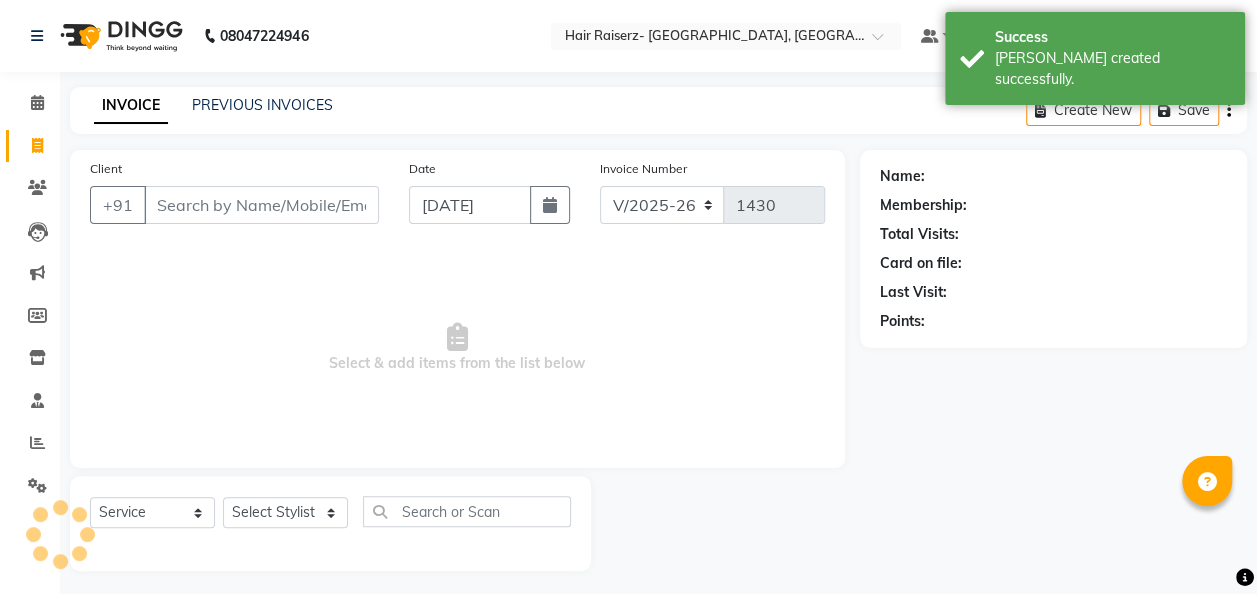scroll, scrollTop: 6, scrollLeft: 0, axis: vertical 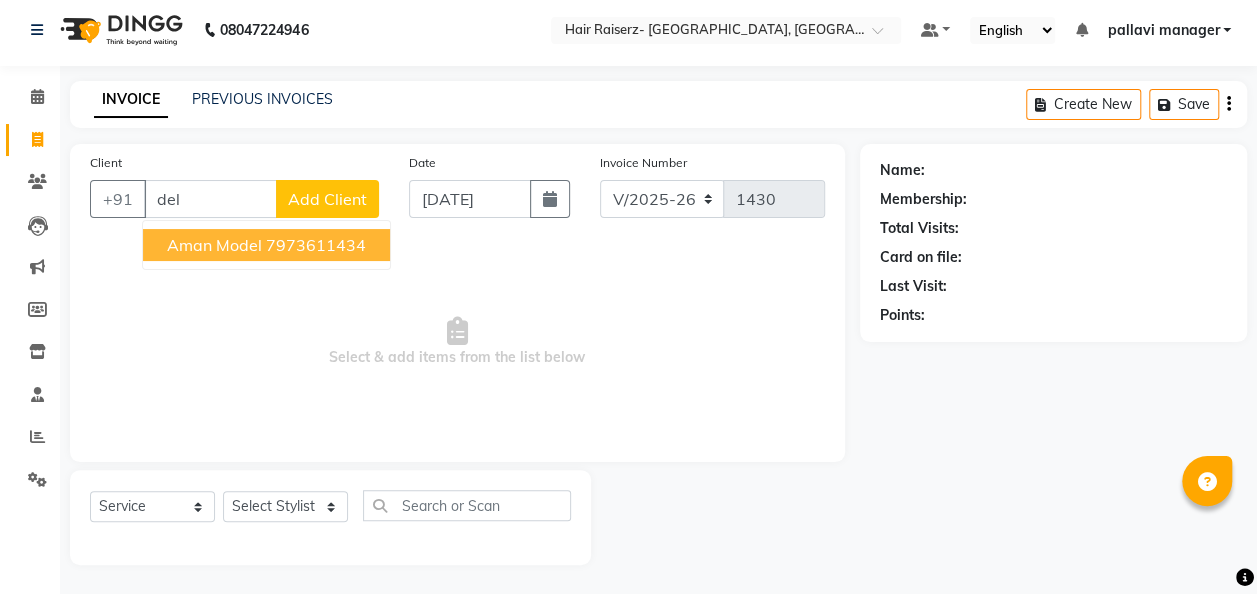 click on "aman model" at bounding box center [214, 245] 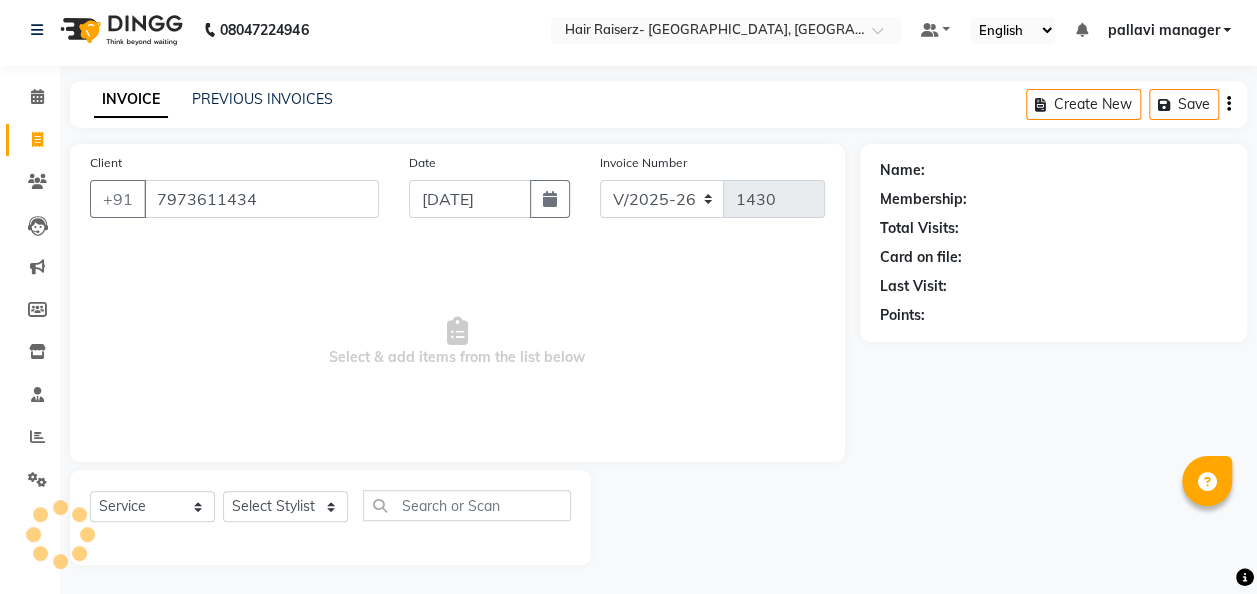 type on "7973611434" 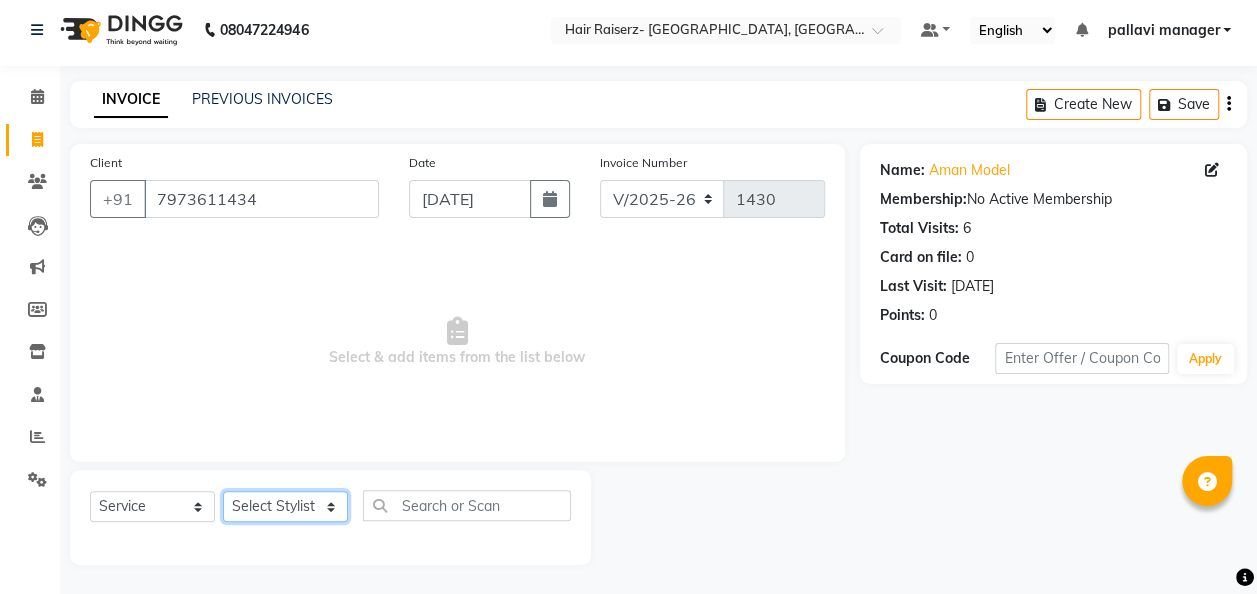 click on "Select Stylist aditya [PERSON_NAME] Armaan Geet mam  [PERSON_NAME] manager [PERSON_NAME]" 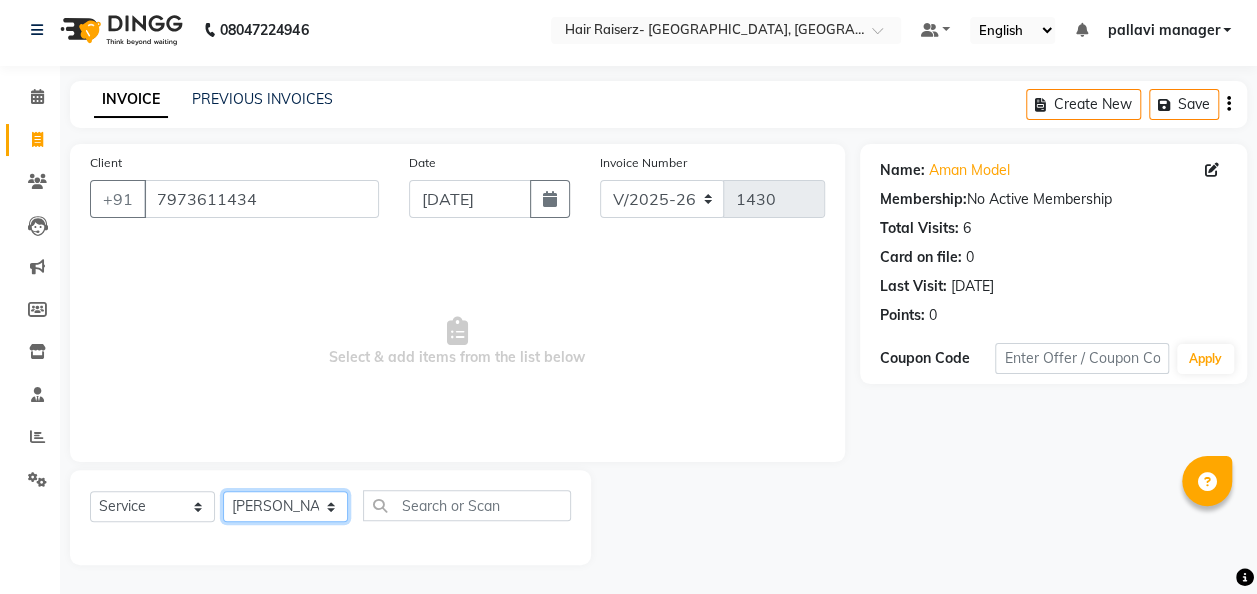 click on "Select Stylist aditya [PERSON_NAME] Armaan Geet mam  [PERSON_NAME] manager [PERSON_NAME]" 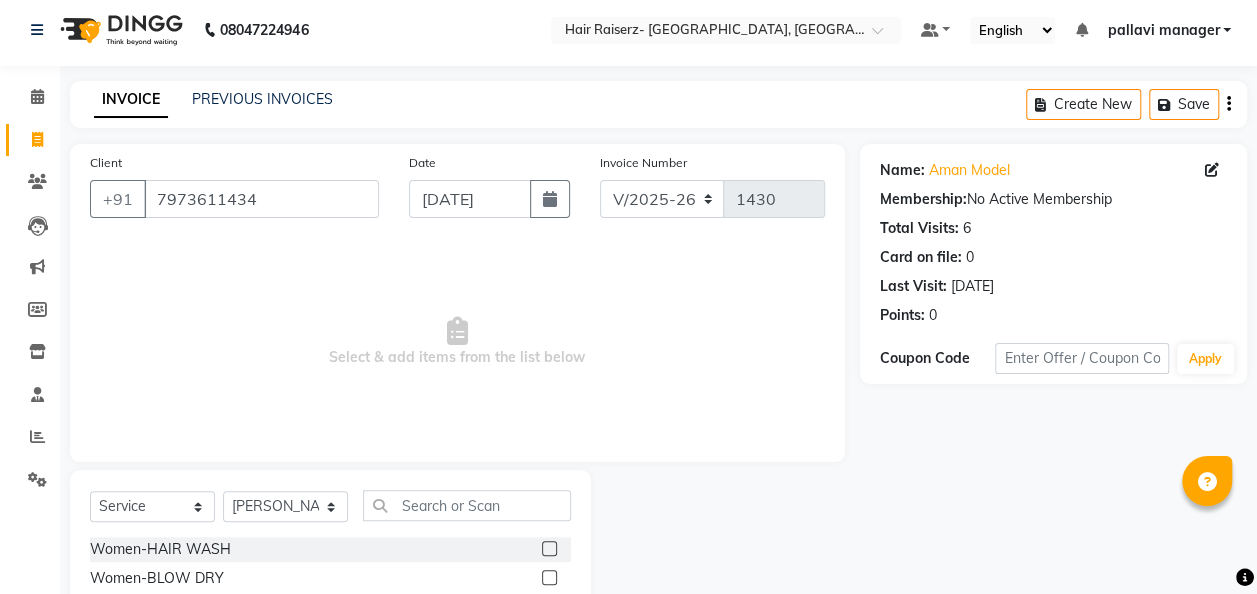 click 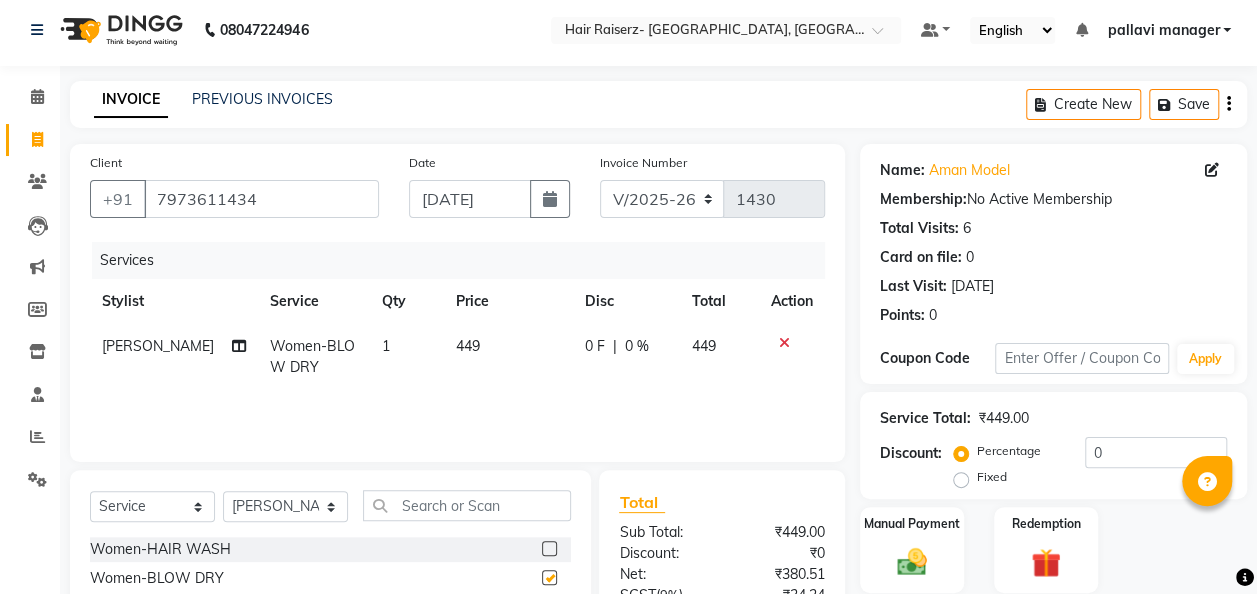 checkbox on "false" 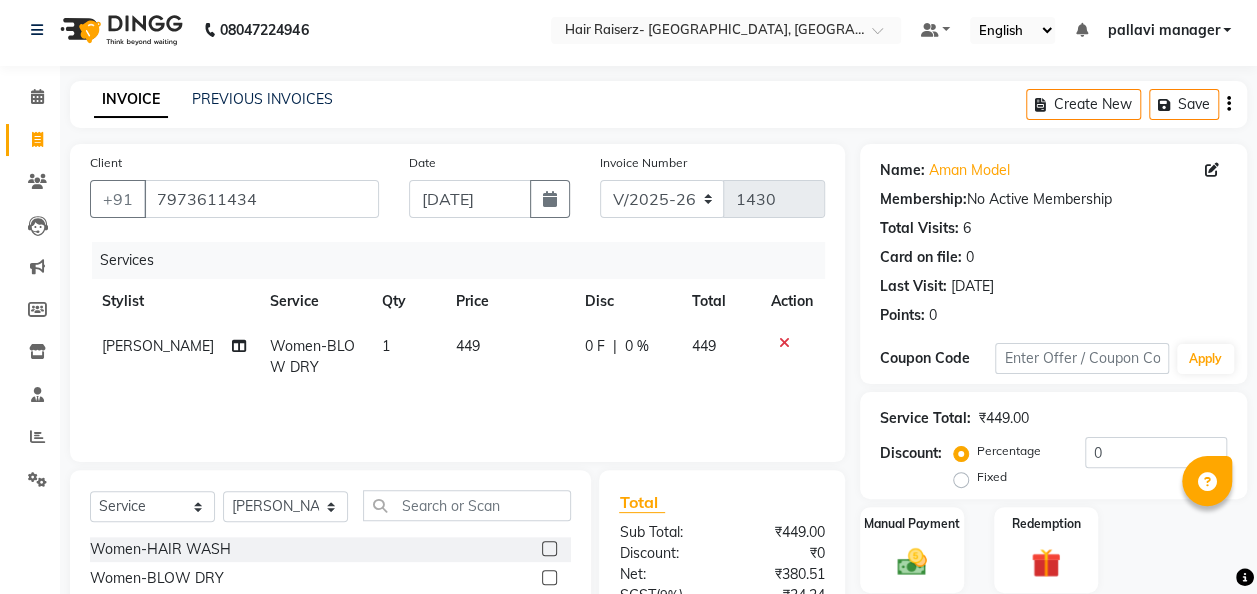 click on "449" 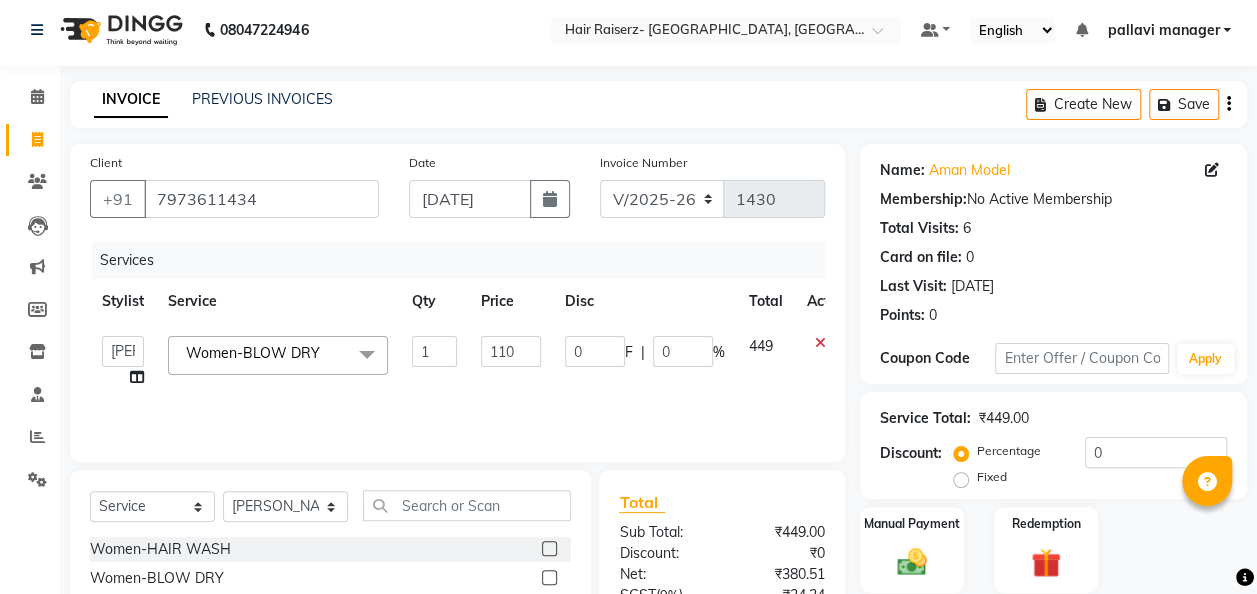 type on "1100" 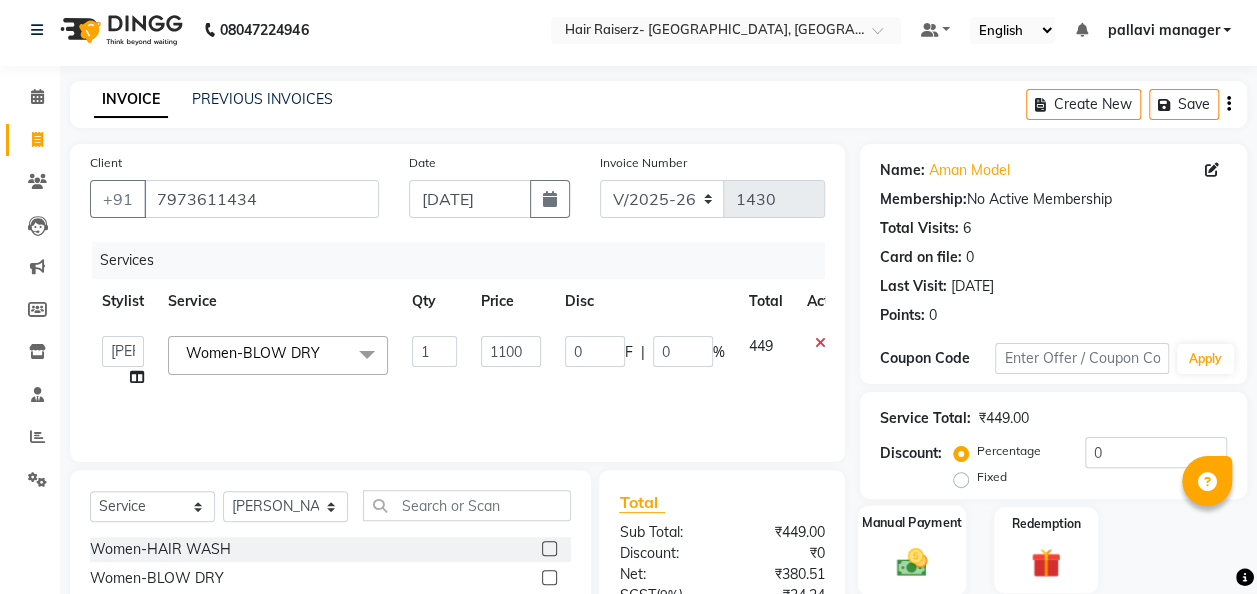 click 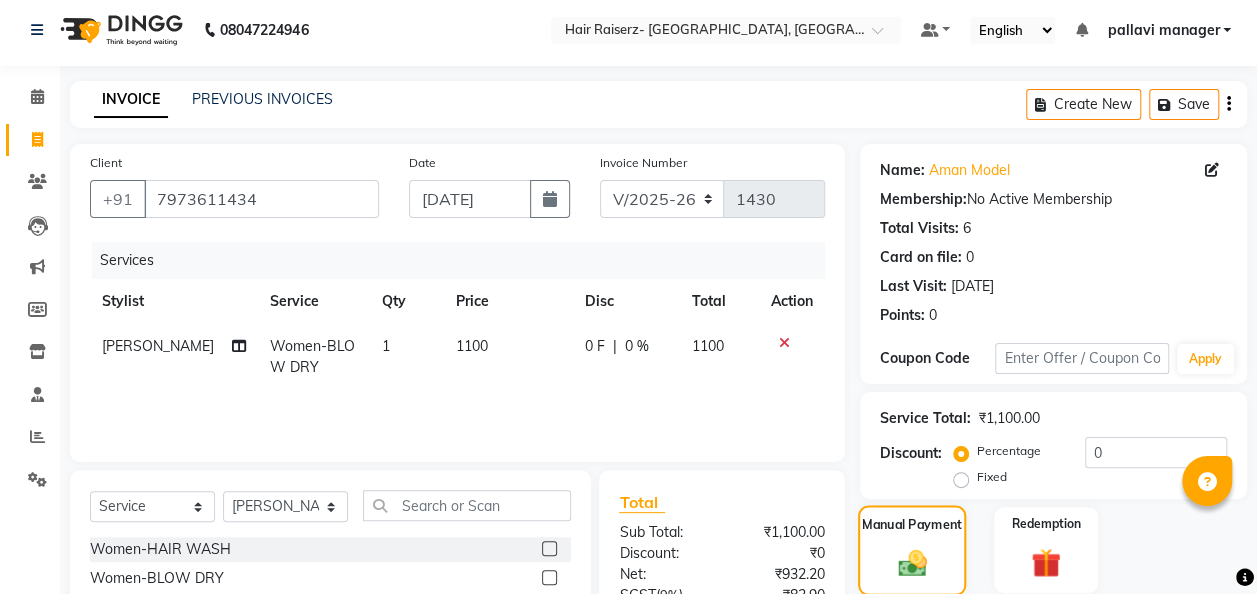 scroll, scrollTop: 206, scrollLeft: 0, axis: vertical 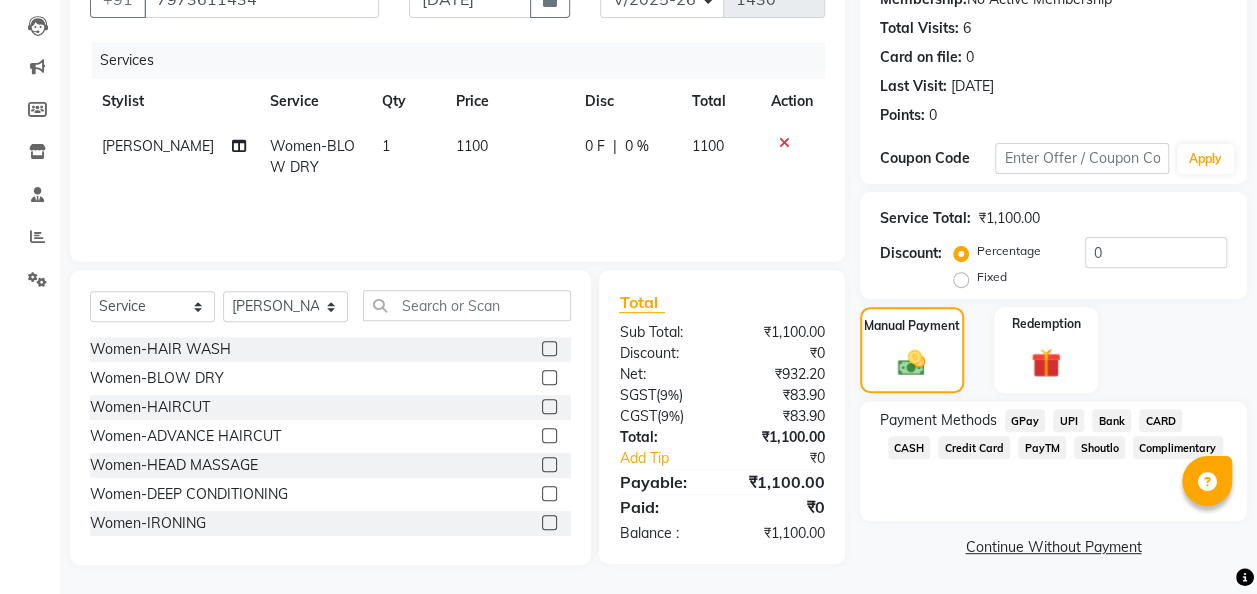 click on "CASH" 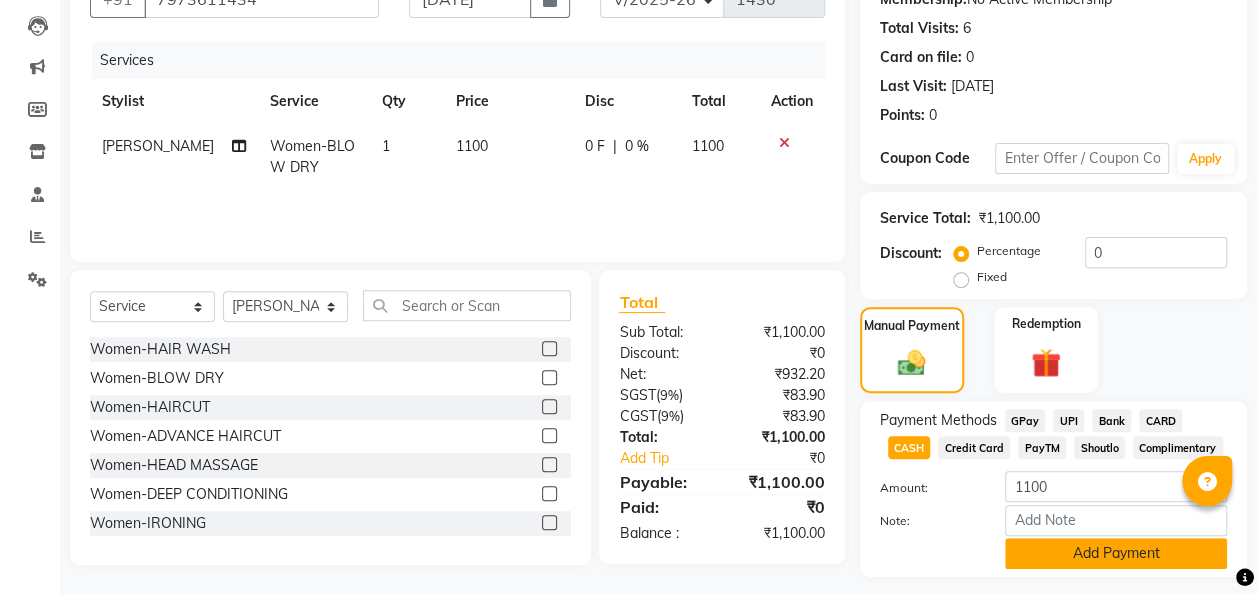 click on "Add Payment" 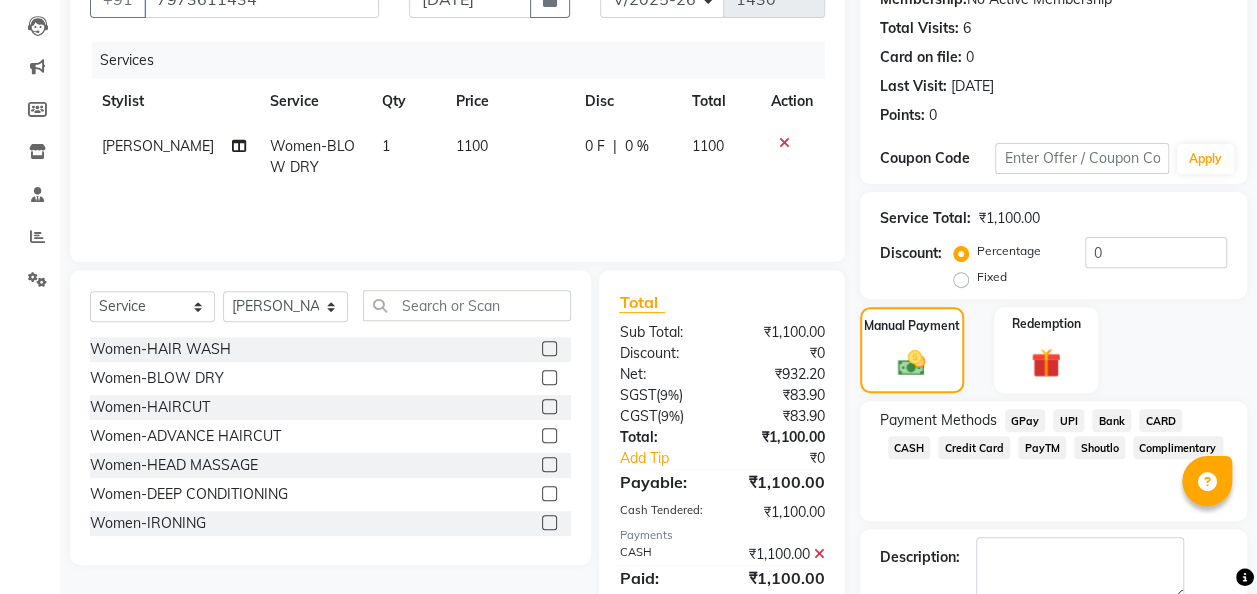 scroll, scrollTop: 316, scrollLeft: 0, axis: vertical 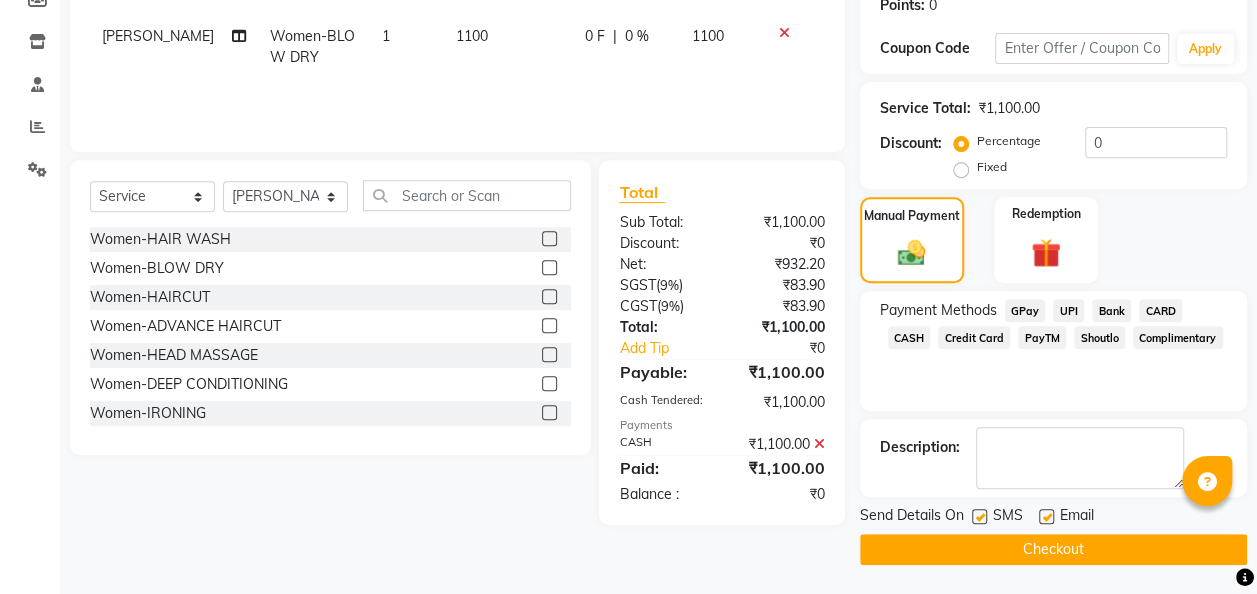 click 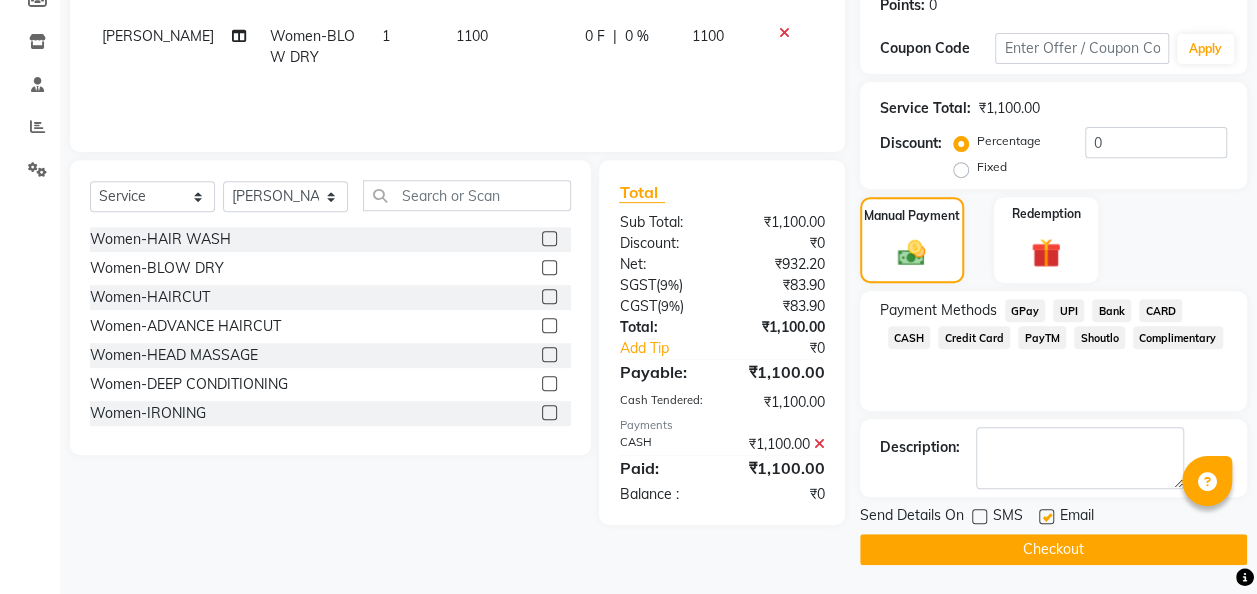 click on "Checkout" 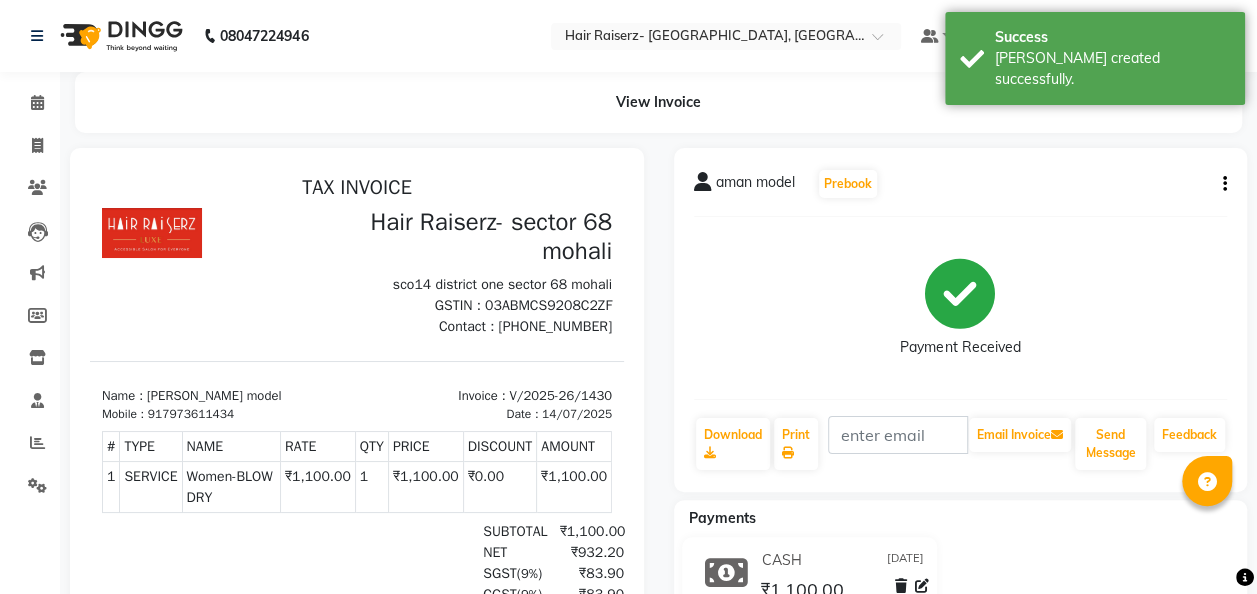 scroll, scrollTop: 0, scrollLeft: 0, axis: both 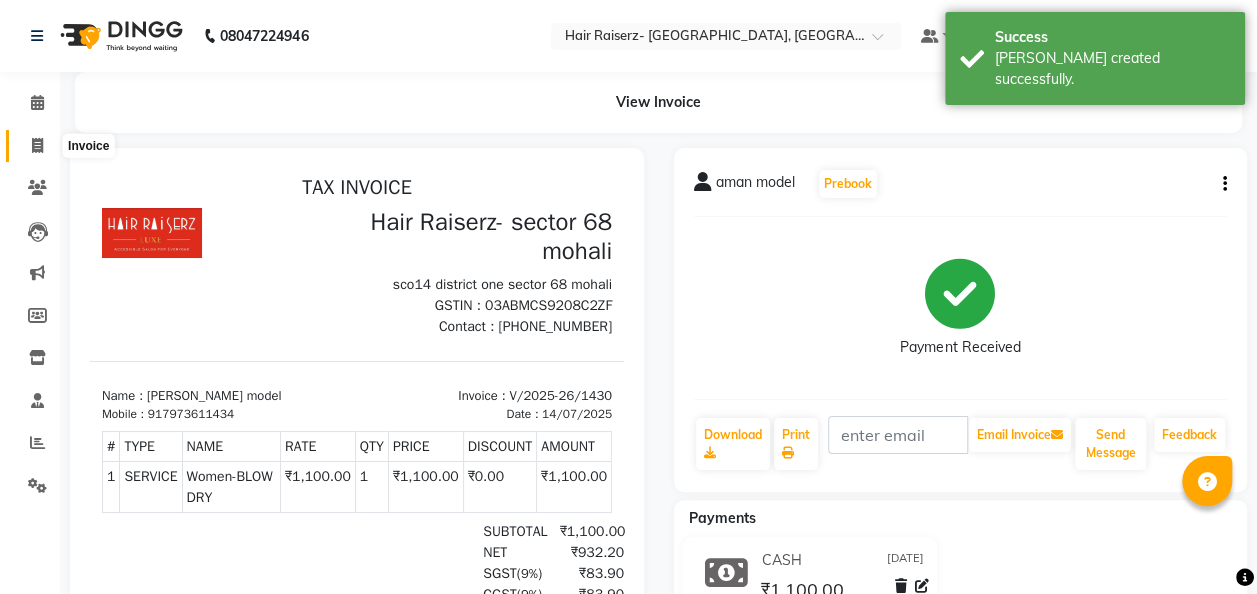 click 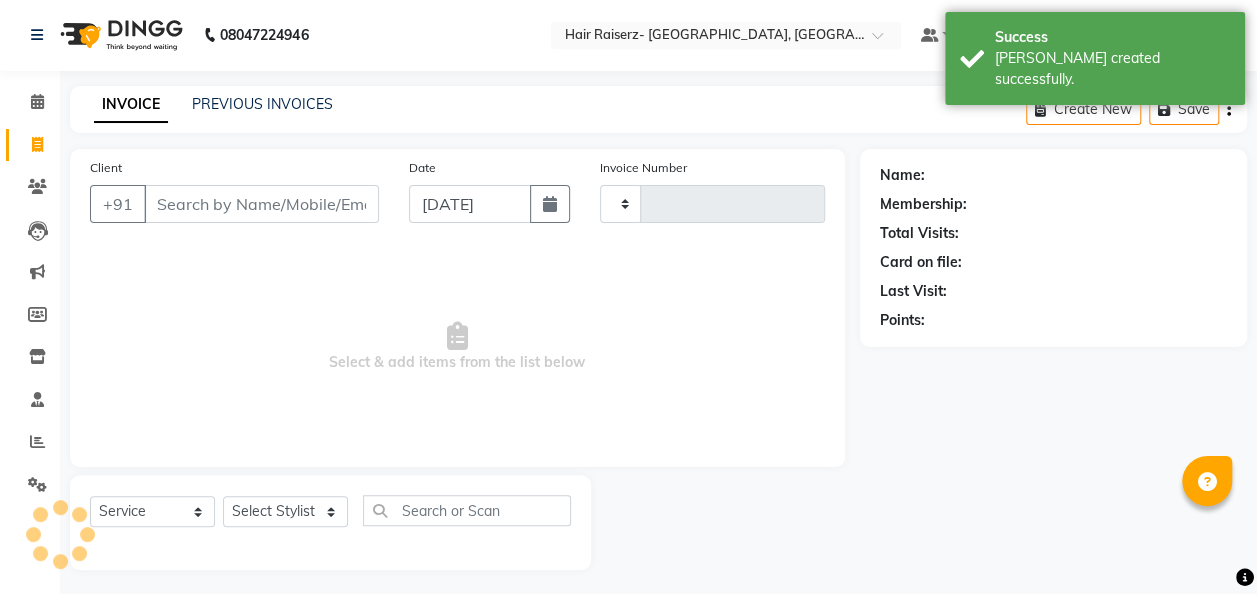 type on "1431" 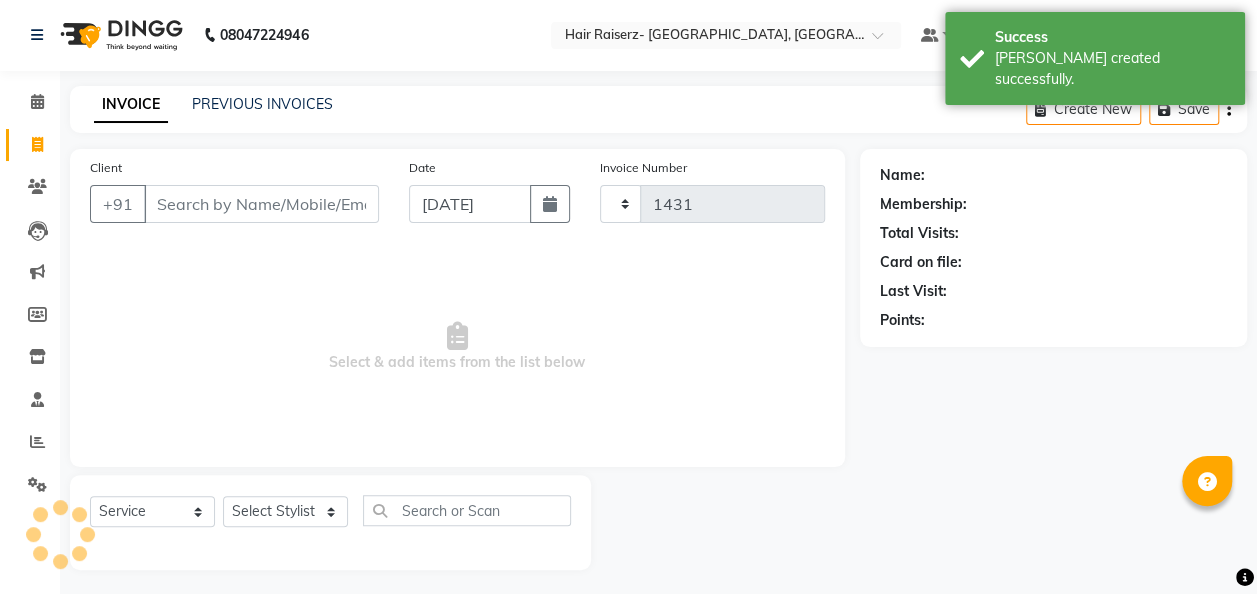 scroll, scrollTop: 6, scrollLeft: 0, axis: vertical 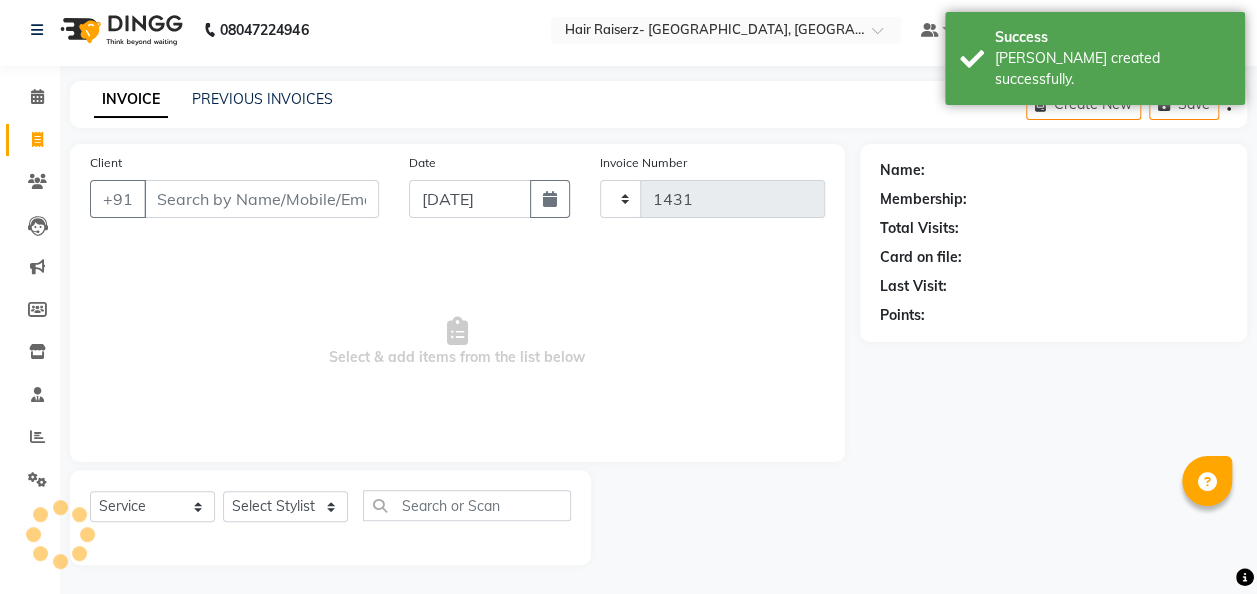 select on "6691" 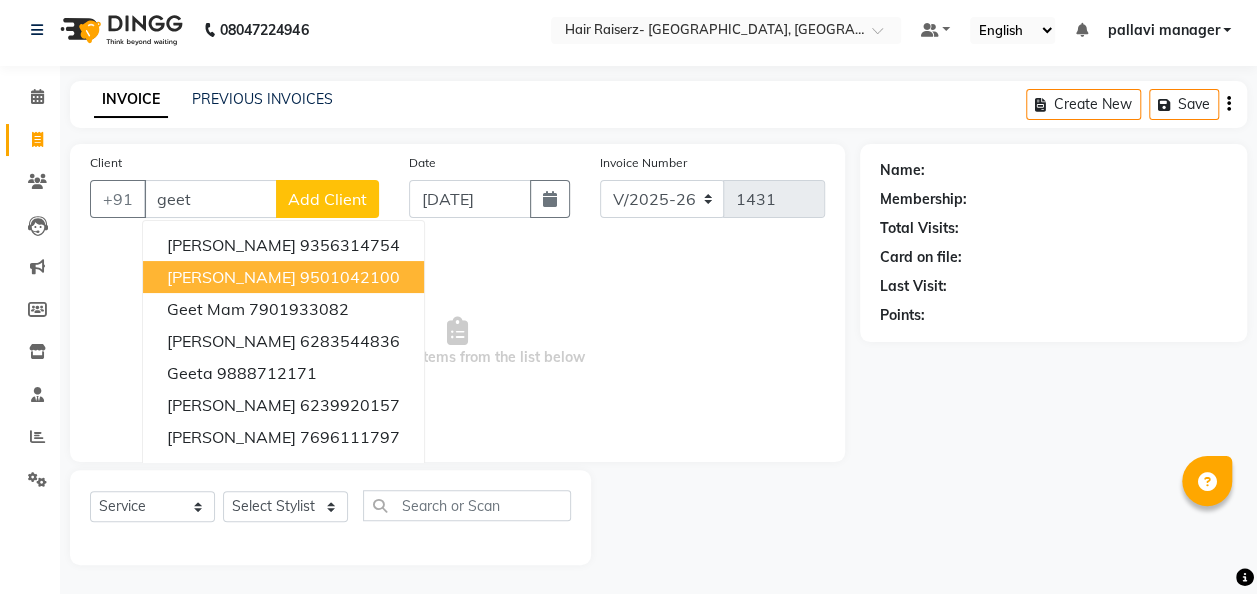 click on "9501042100" at bounding box center (350, 277) 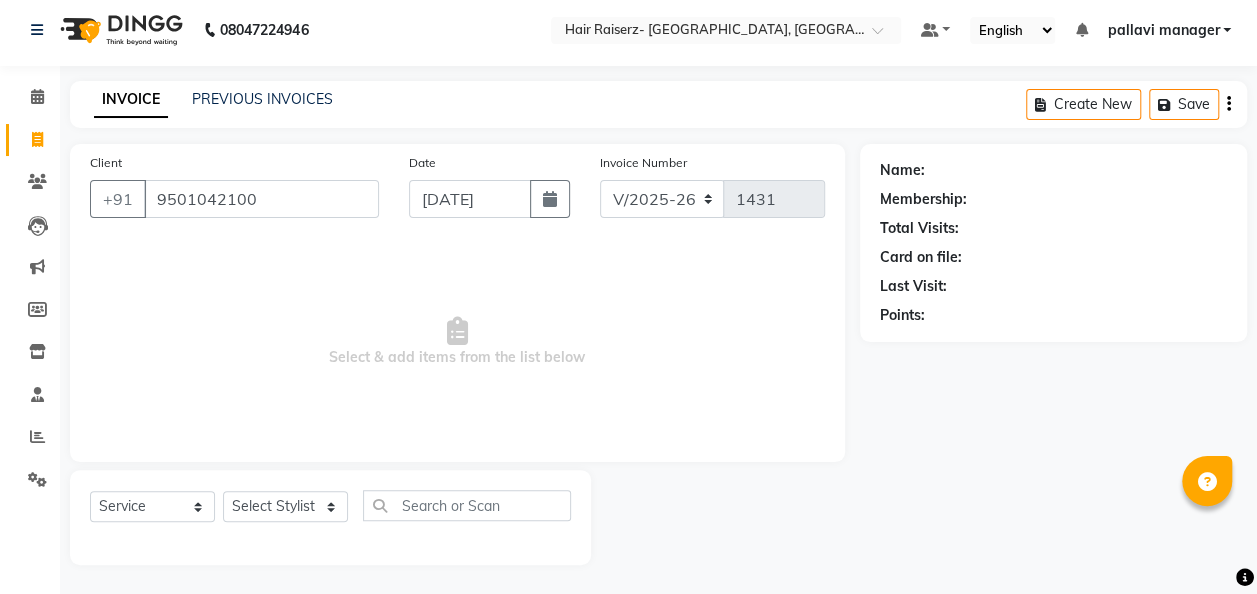 type on "9501042100" 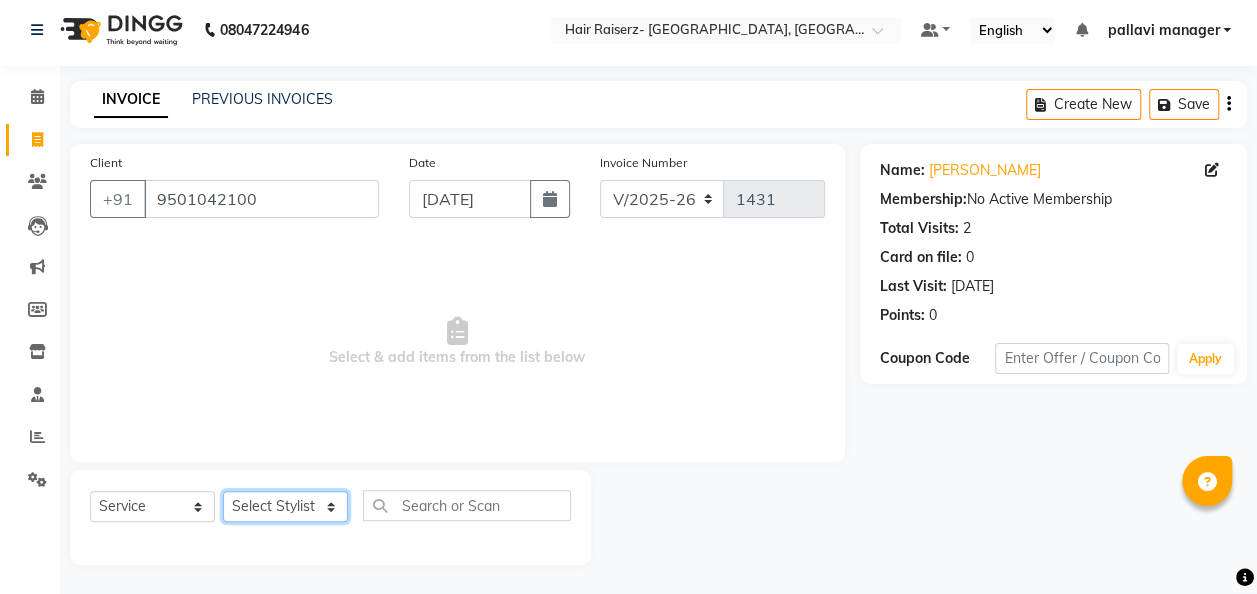 click on "Select Stylist aditya [PERSON_NAME] Armaan Geet mam  [PERSON_NAME] manager [PERSON_NAME]" 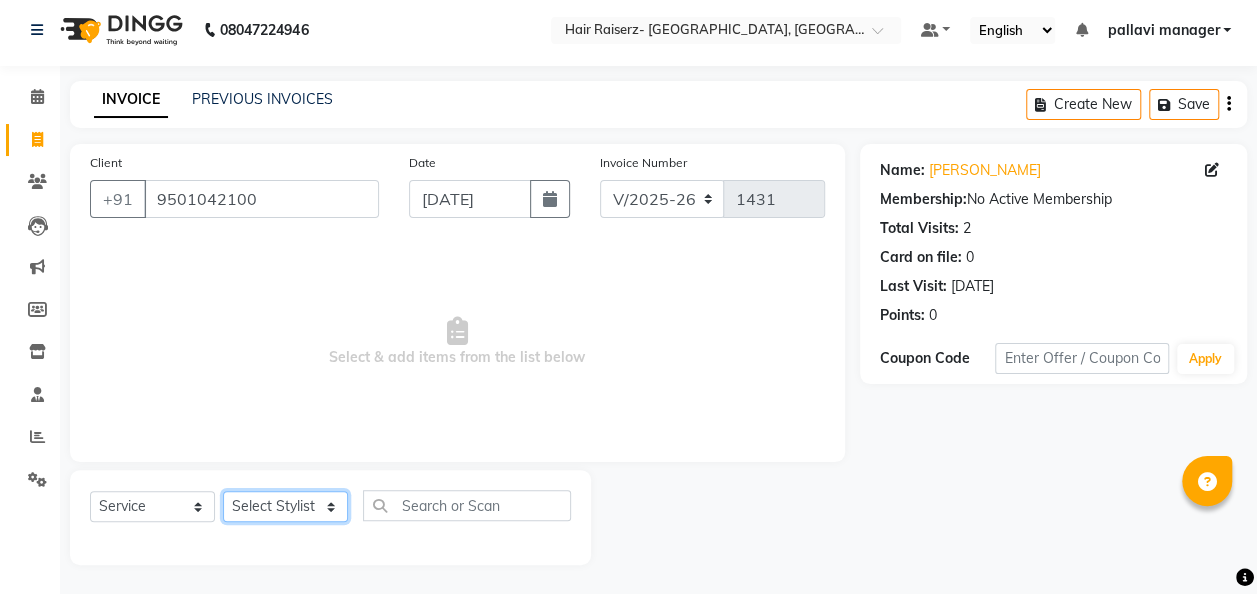 select on "82306" 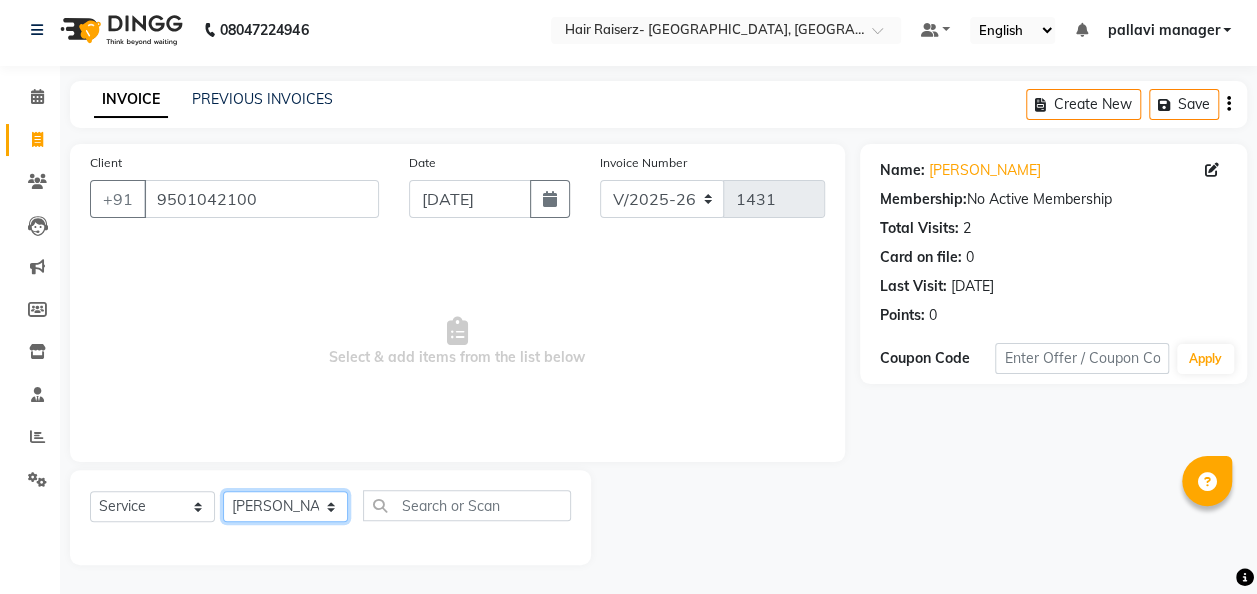 click on "Select Stylist aditya [PERSON_NAME] Armaan Geet mam  [PERSON_NAME] manager [PERSON_NAME]" 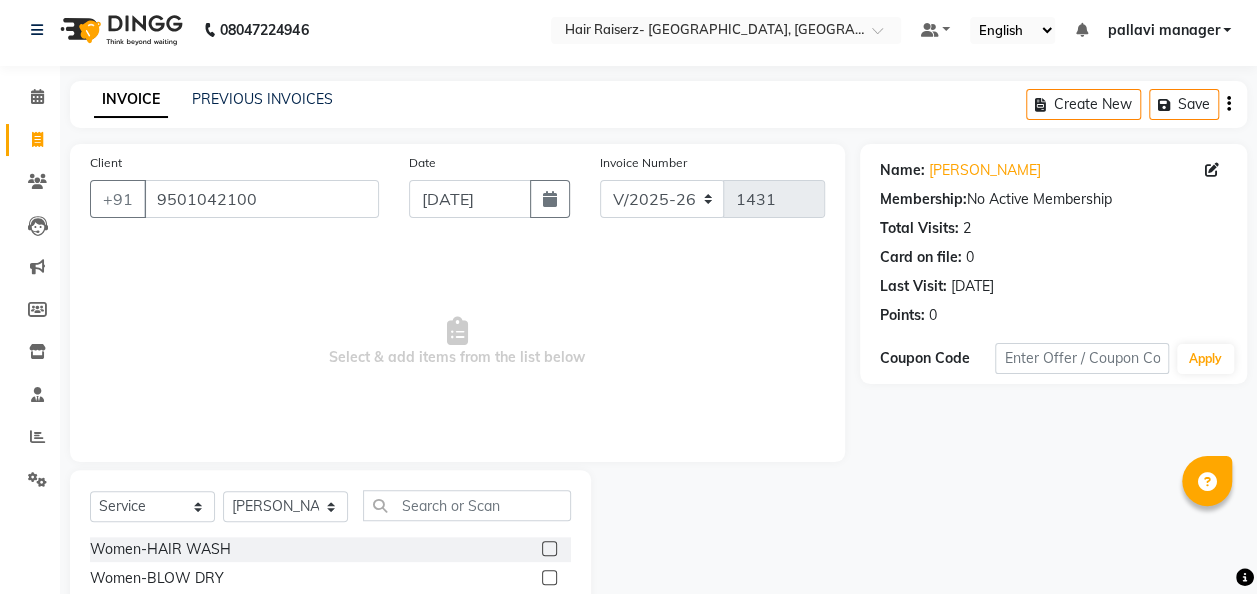click 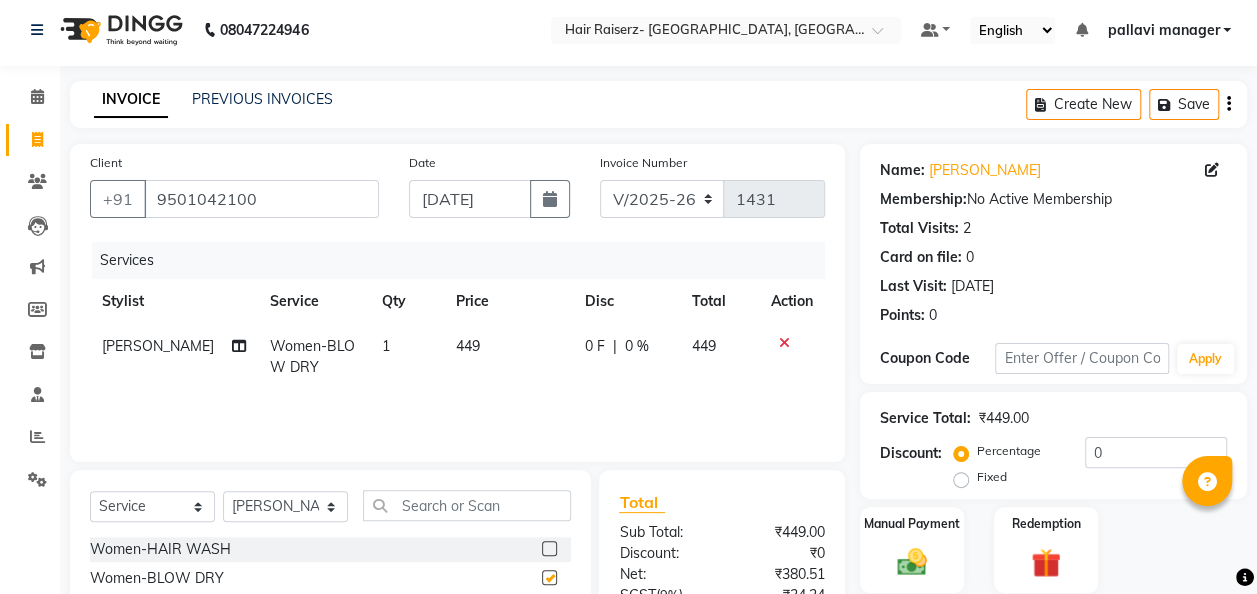 checkbox on "false" 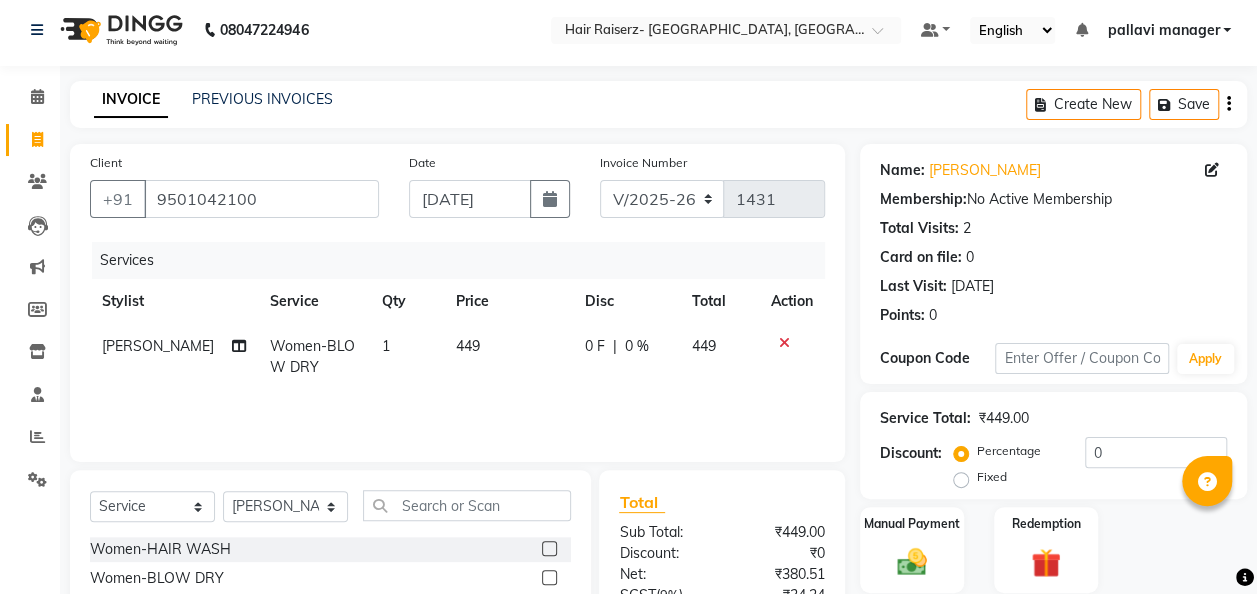 click on "449" 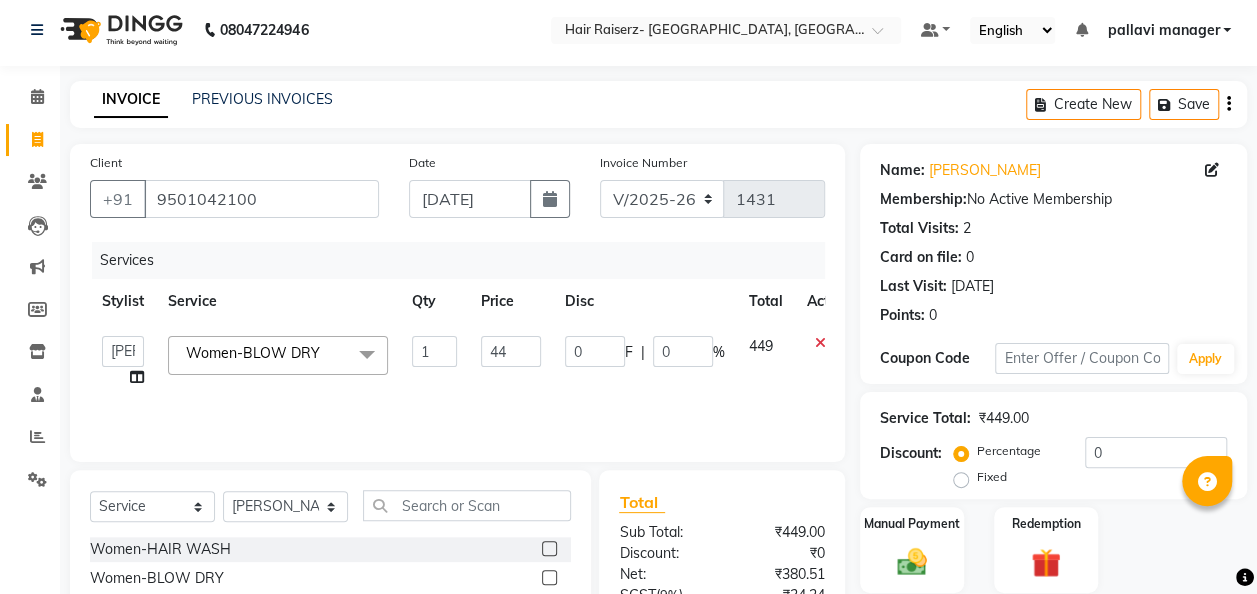 type on "4" 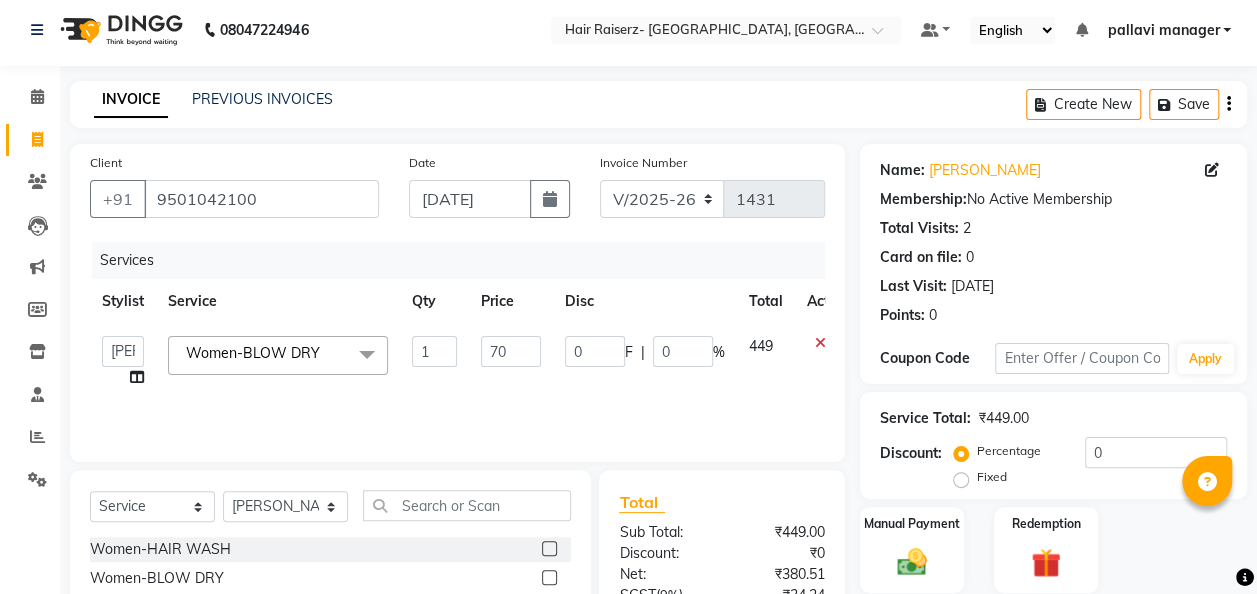 type on "700" 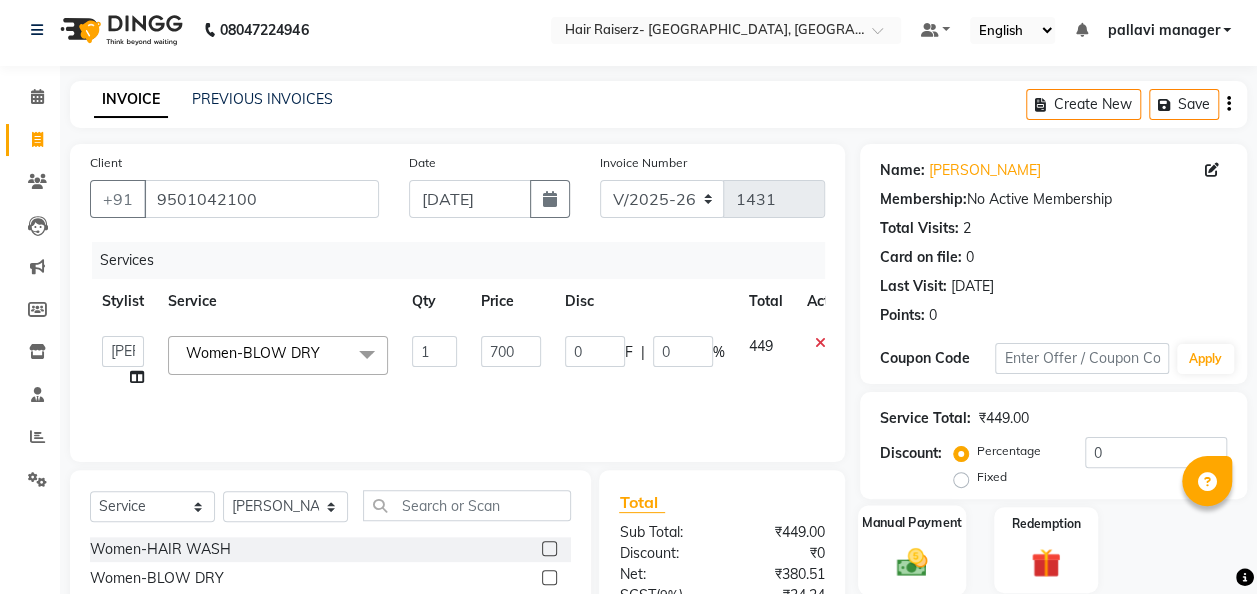 click 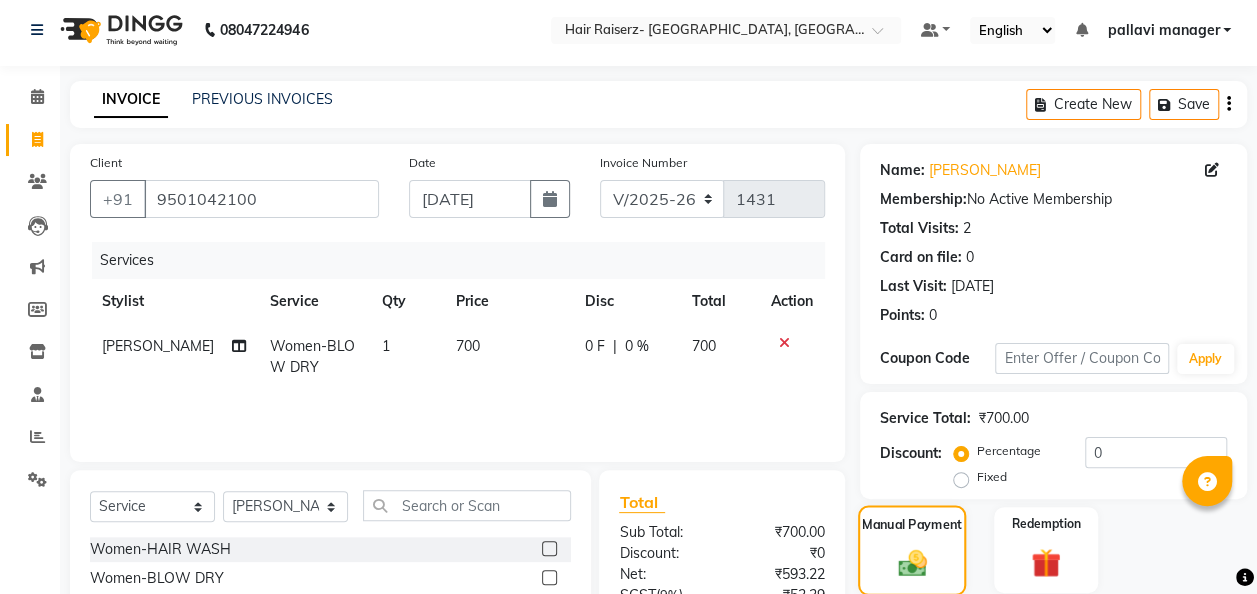 scroll, scrollTop: 206, scrollLeft: 0, axis: vertical 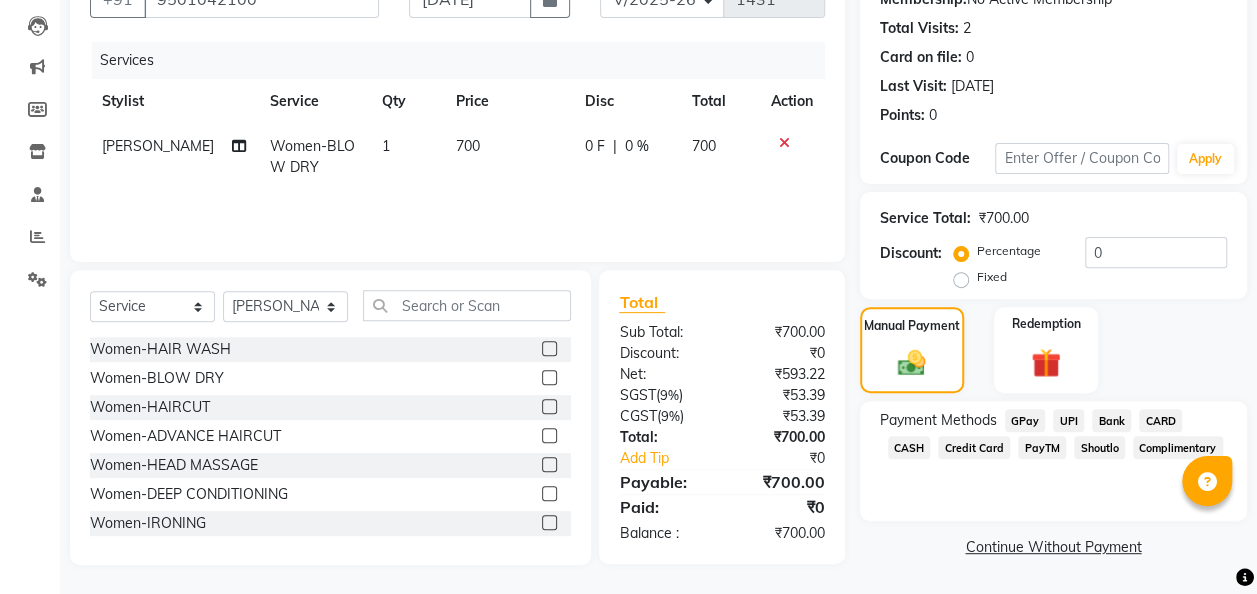 click on "CASH" 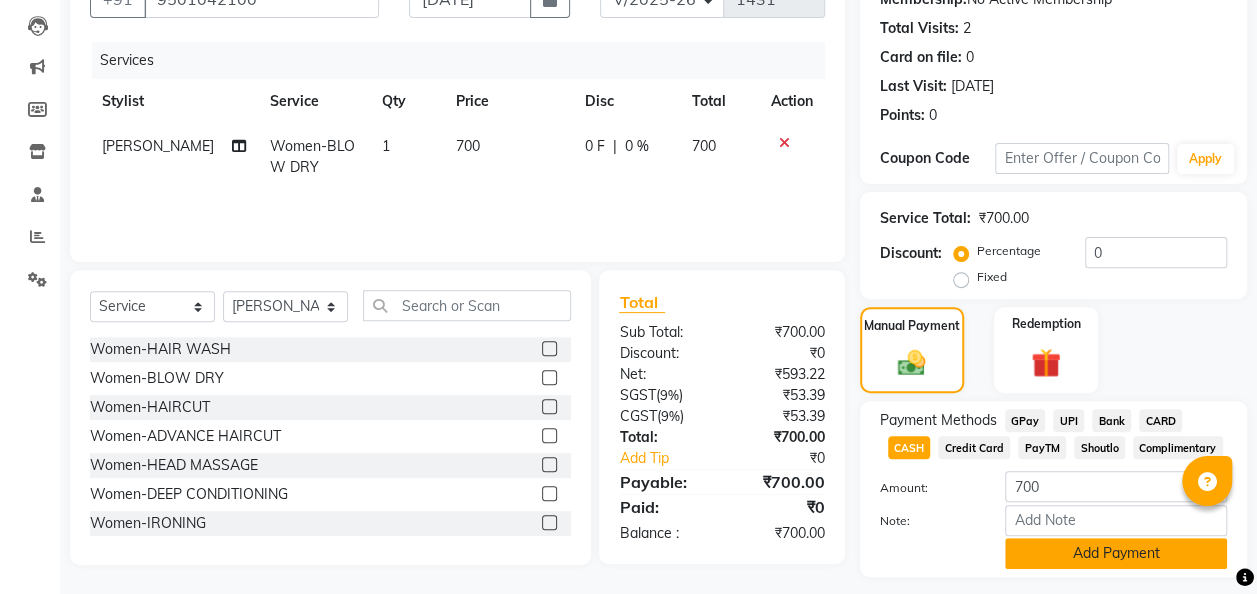 click on "Add Payment" 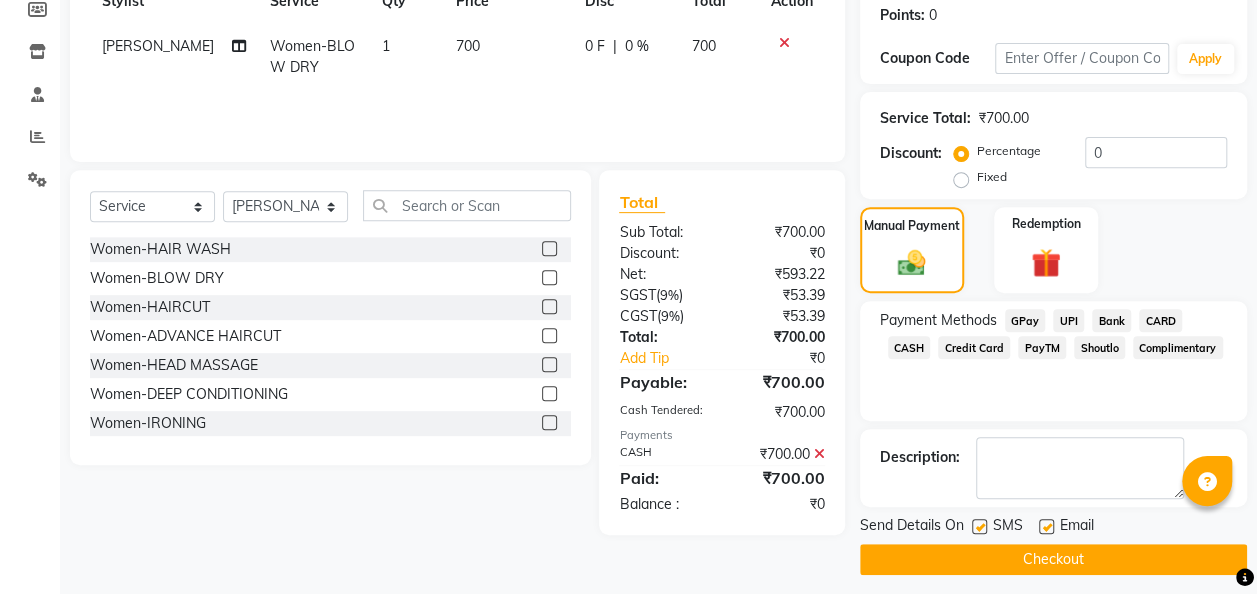 scroll, scrollTop: 316, scrollLeft: 0, axis: vertical 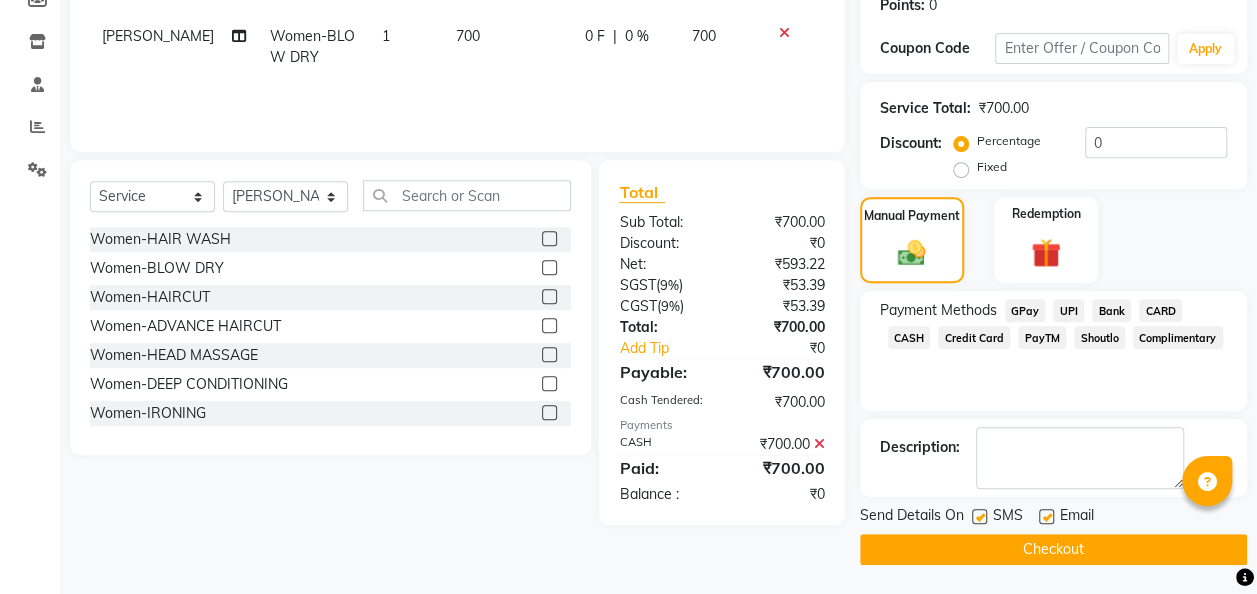 click on "SMS" 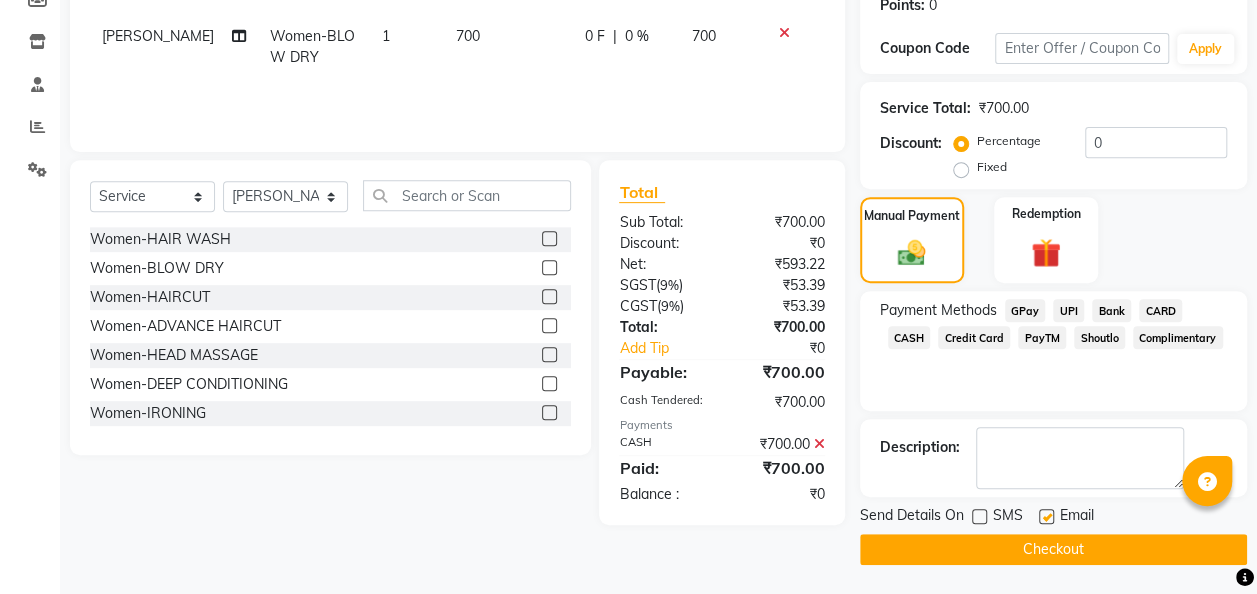 click on "Checkout" 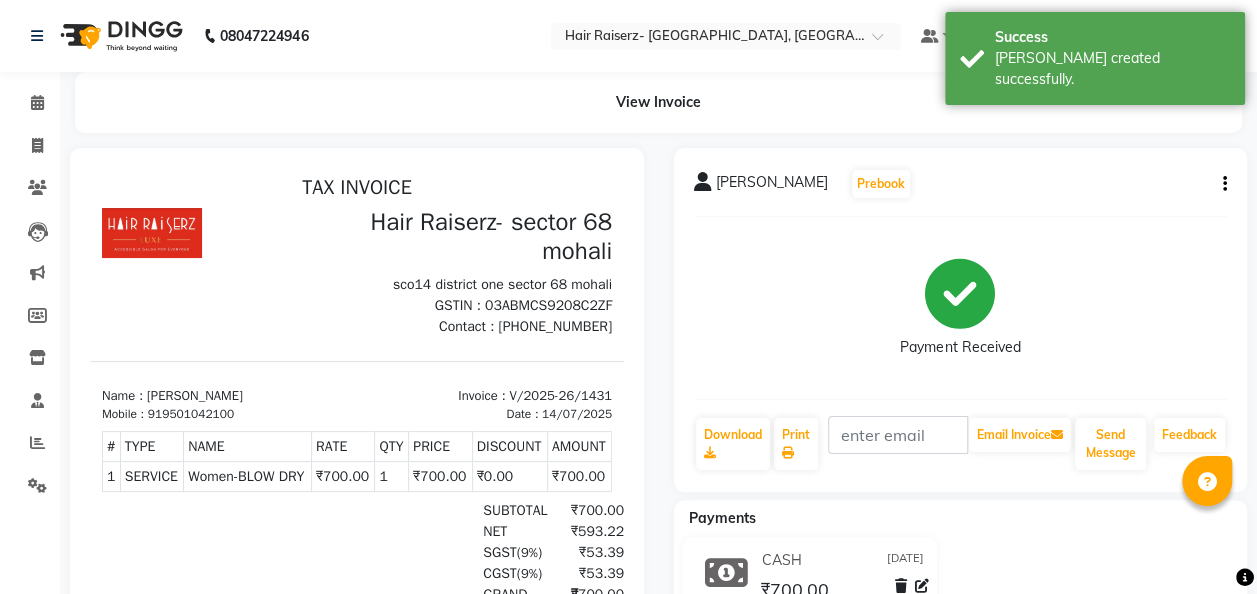 scroll, scrollTop: 0, scrollLeft: 0, axis: both 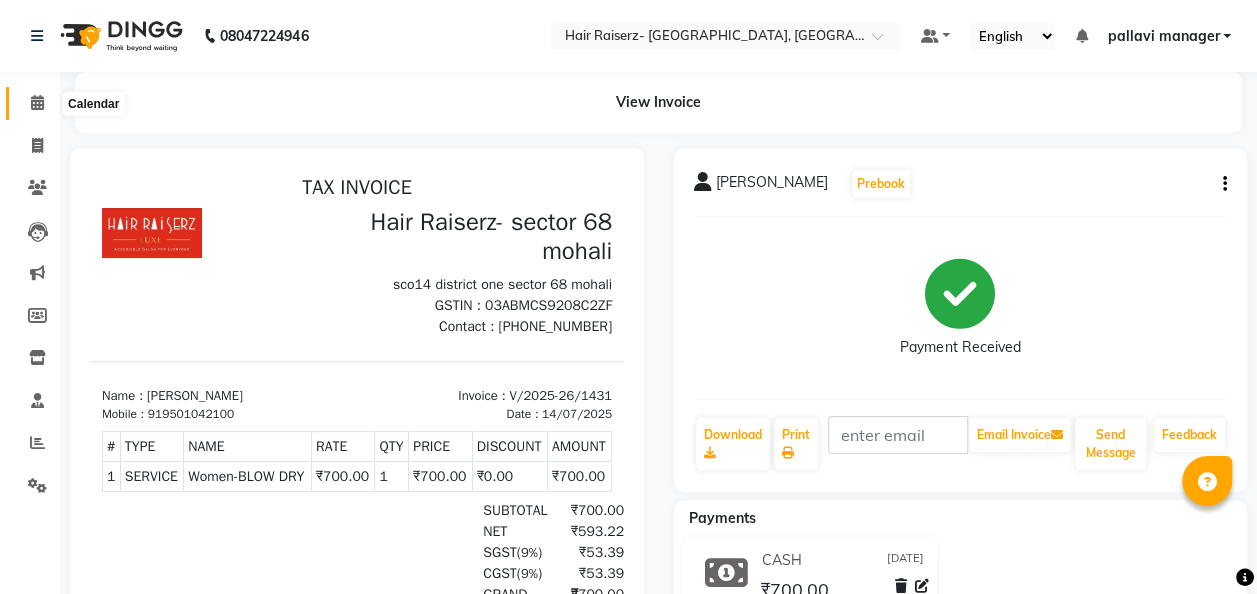 click 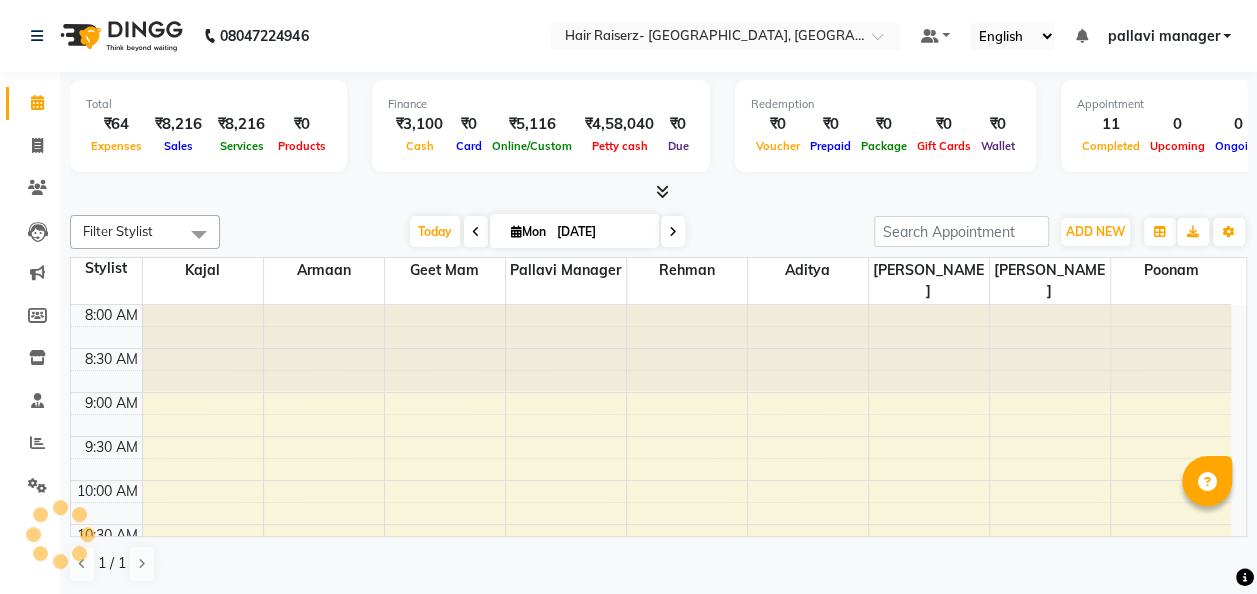 scroll, scrollTop: 0, scrollLeft: 0, axis: both 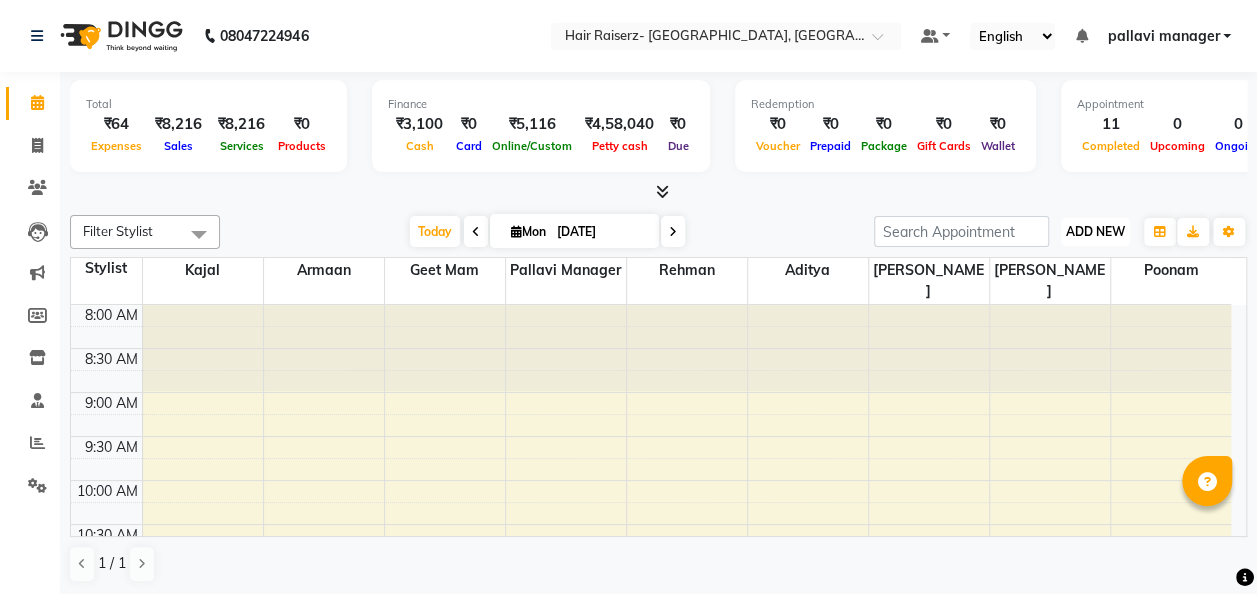 click on "ADD NEW" at bounding box center [1095, 231] 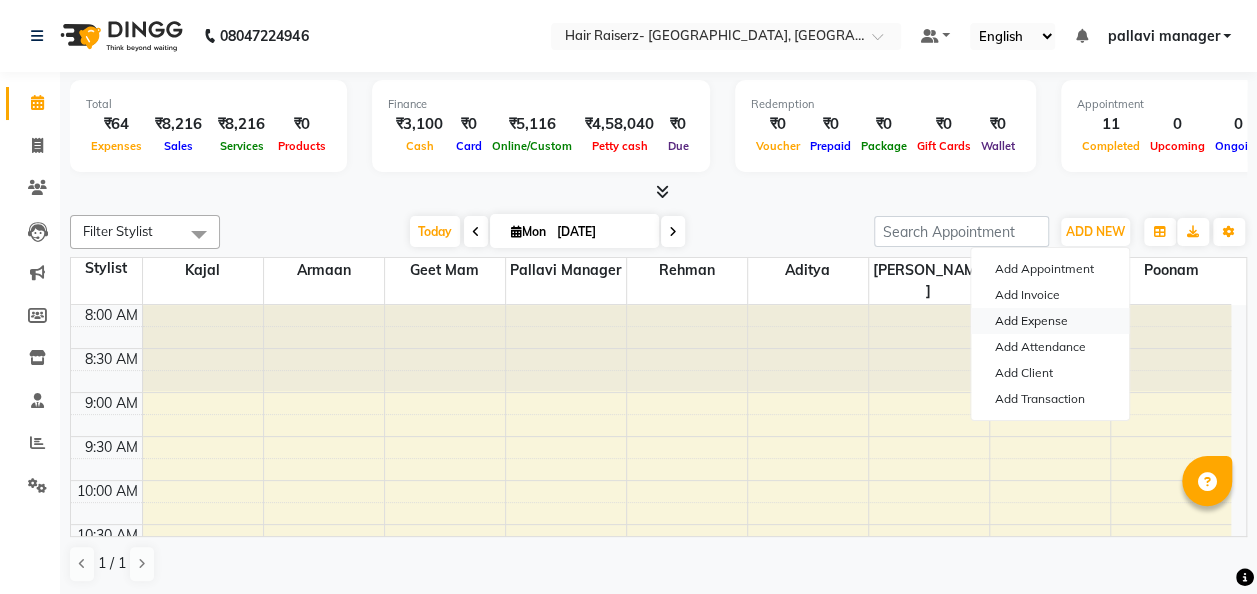 click on "Add Expense" at bounding box center [1050, 321] 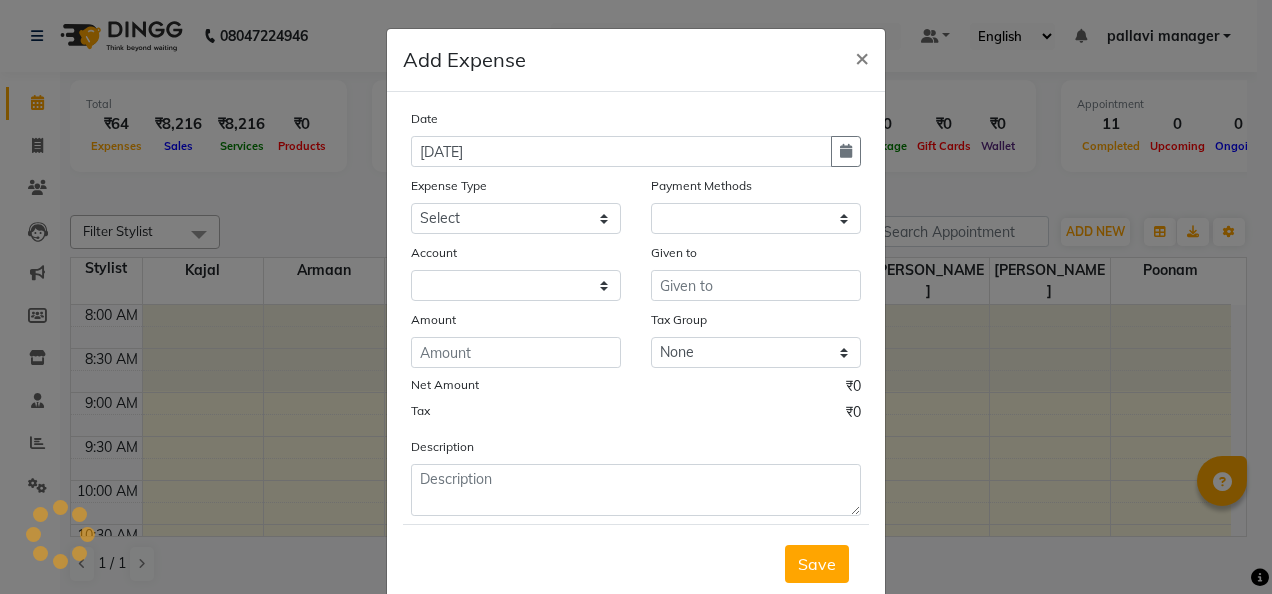 select on "1" 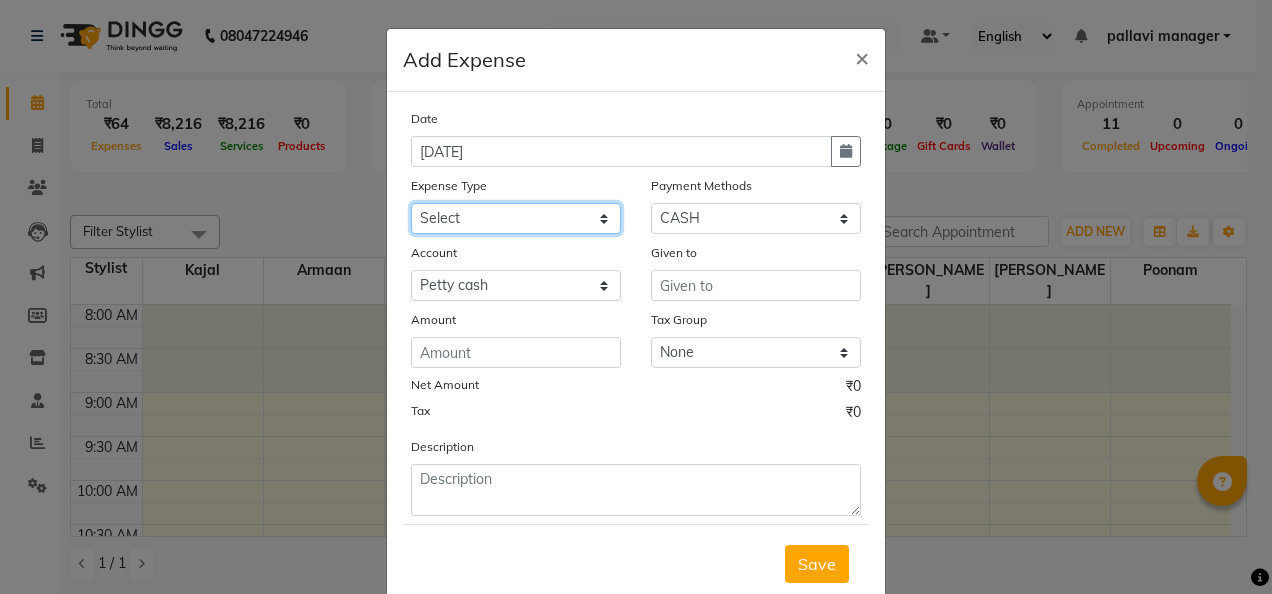 click on "Select Advance Salary Advance Tax Bank charges Bank Expense Cab Exp Client Exp client refund Disposable products Donation Electricity Bill Equipment Flowers Freelancer Generator Rent Gen Set Fuel GST INCENTIVE Maintenance MEDICAL mehandi Milk Office Exp Other Over time Owner Expense owner food expense Pantry Pending Salary Pesticide Prasad Product Rent Return To Client Ride saloon decoration SALOON EXPENSE Sewa Social Media Staff Cab Expense Staff Dress Staff Fuel Staff Incentive Staff Over Time Staff Salalry Staff Snacks Stationary STOCK Sugar Tea leaves Tea & Refreshment TIP VENDOR PAYMENT Water Bottle water supply bill WIFI Payment" 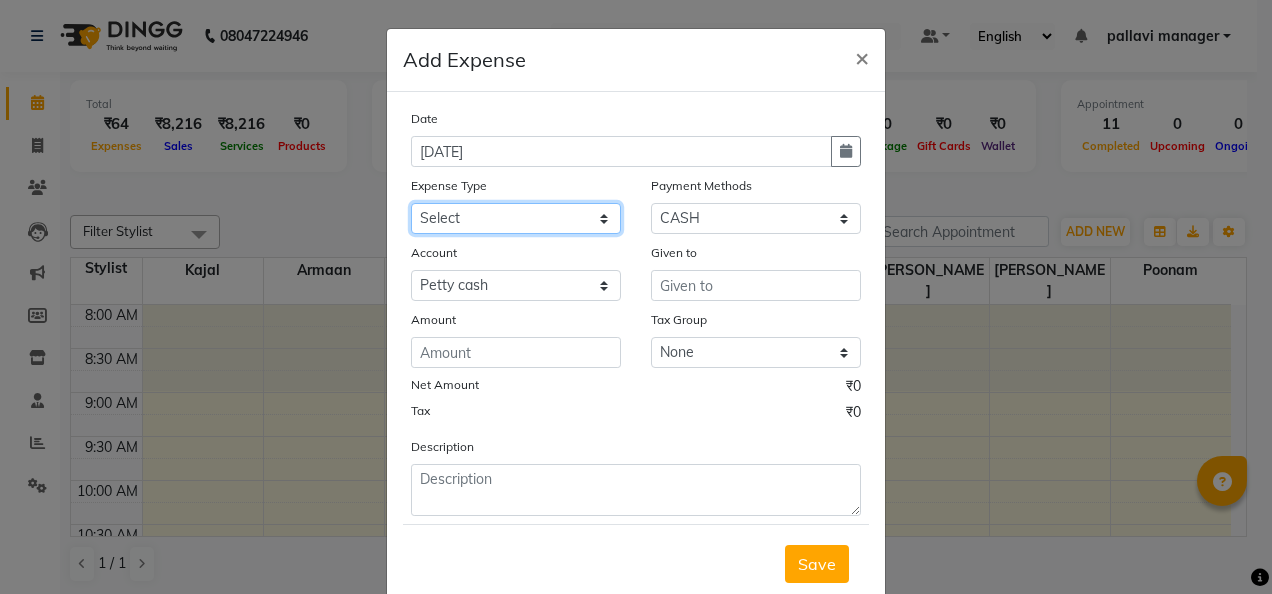 select on "15259" 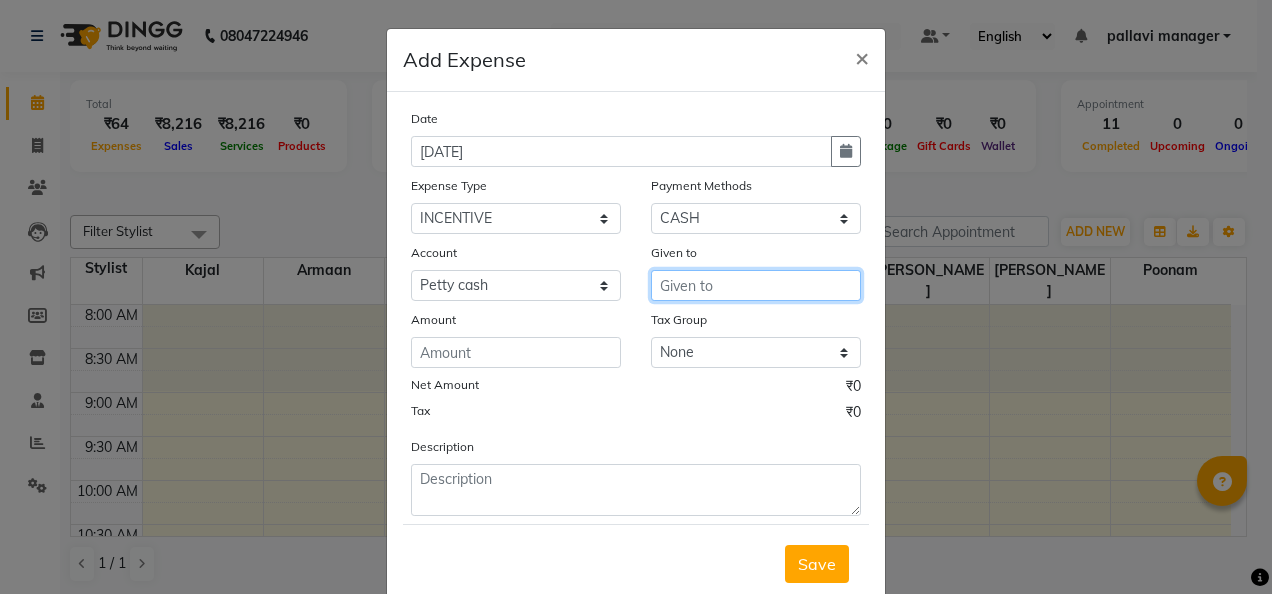 click at bounding box center (756, 285) 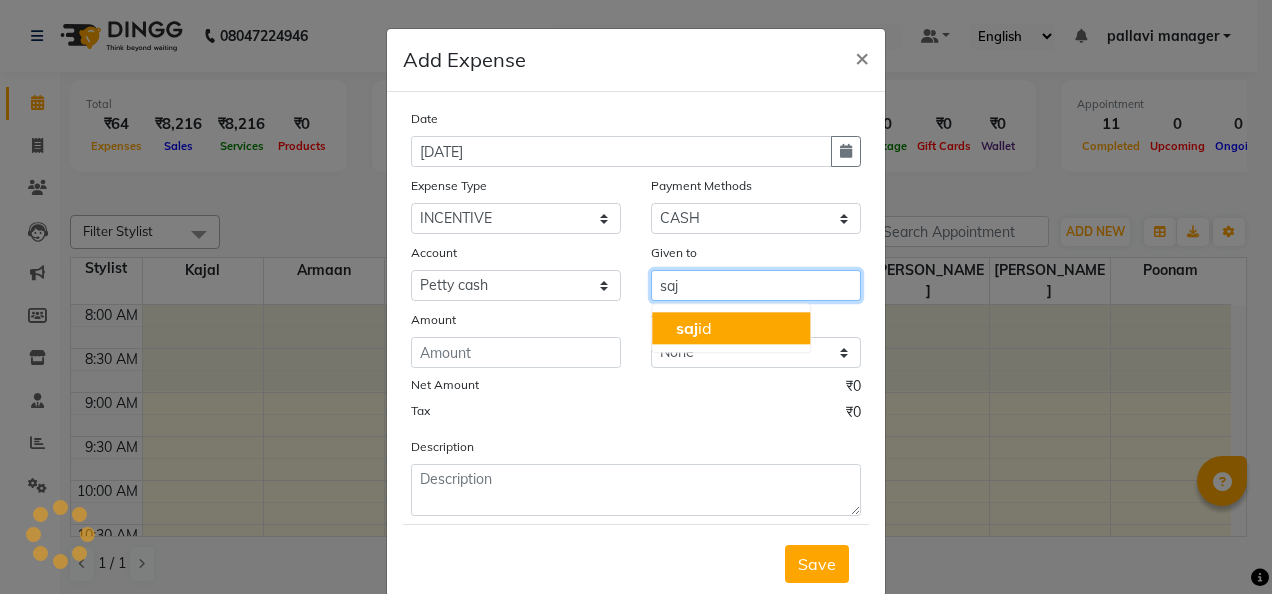 click on "saj" 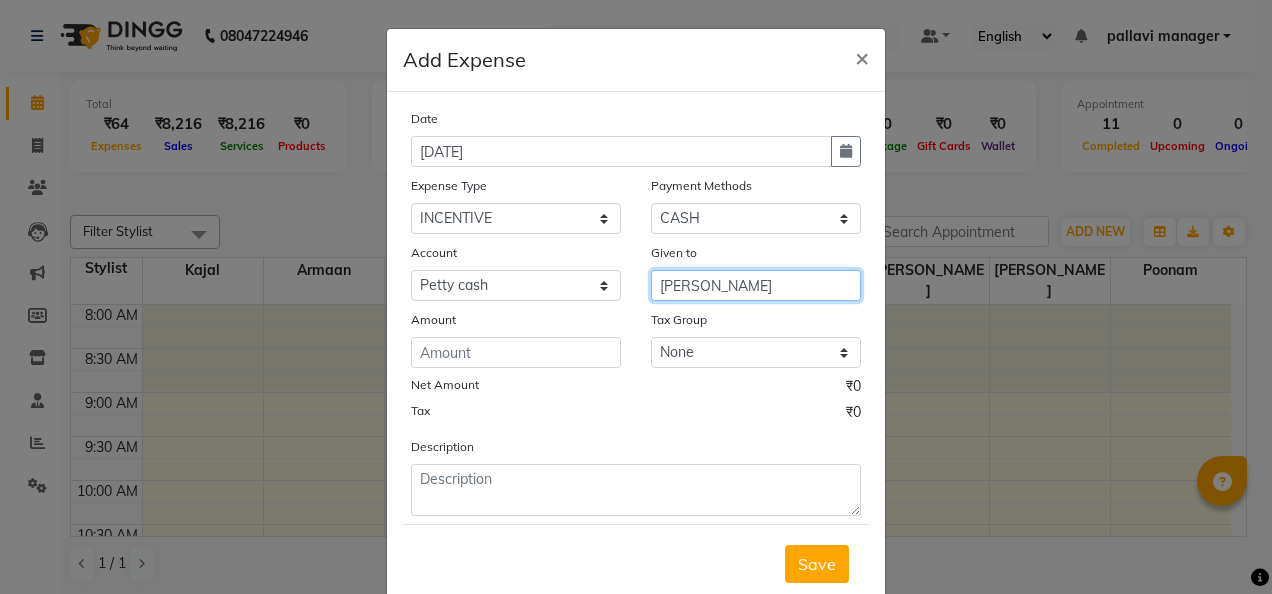 type on "[PERSON_NAME]" 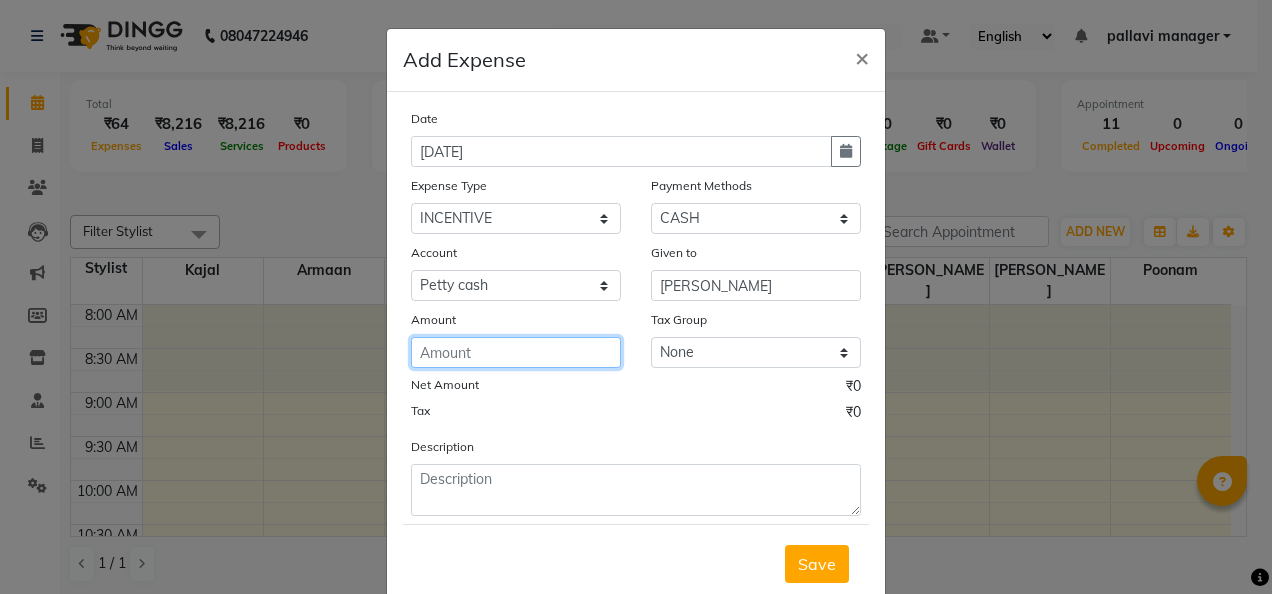 click 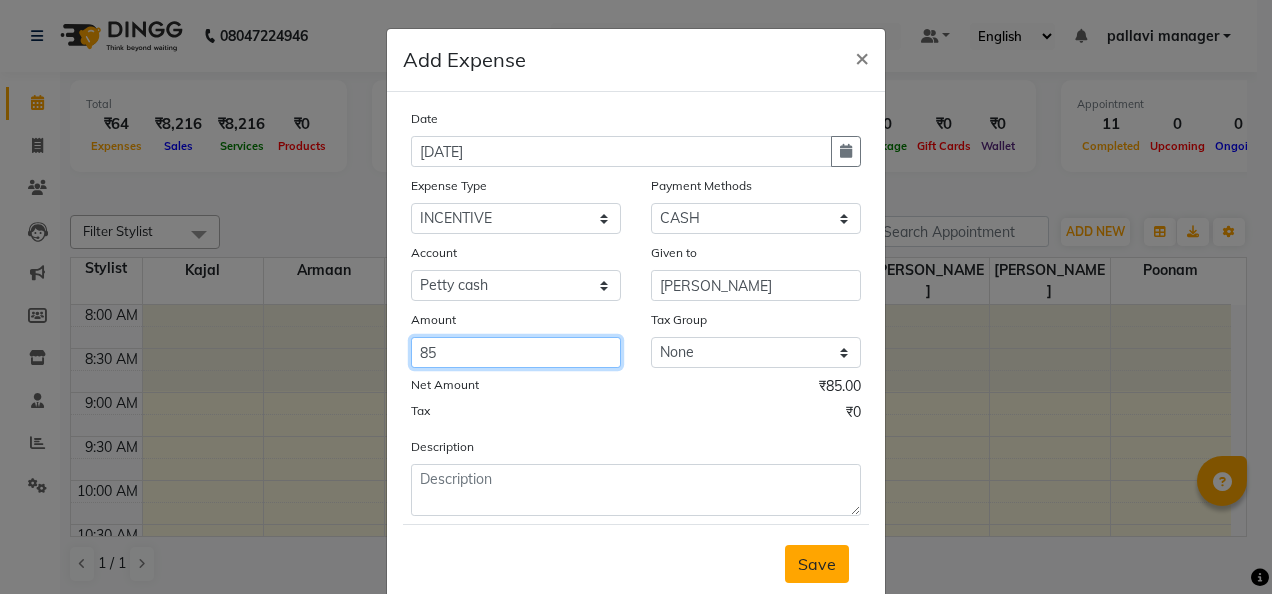 type on "85" 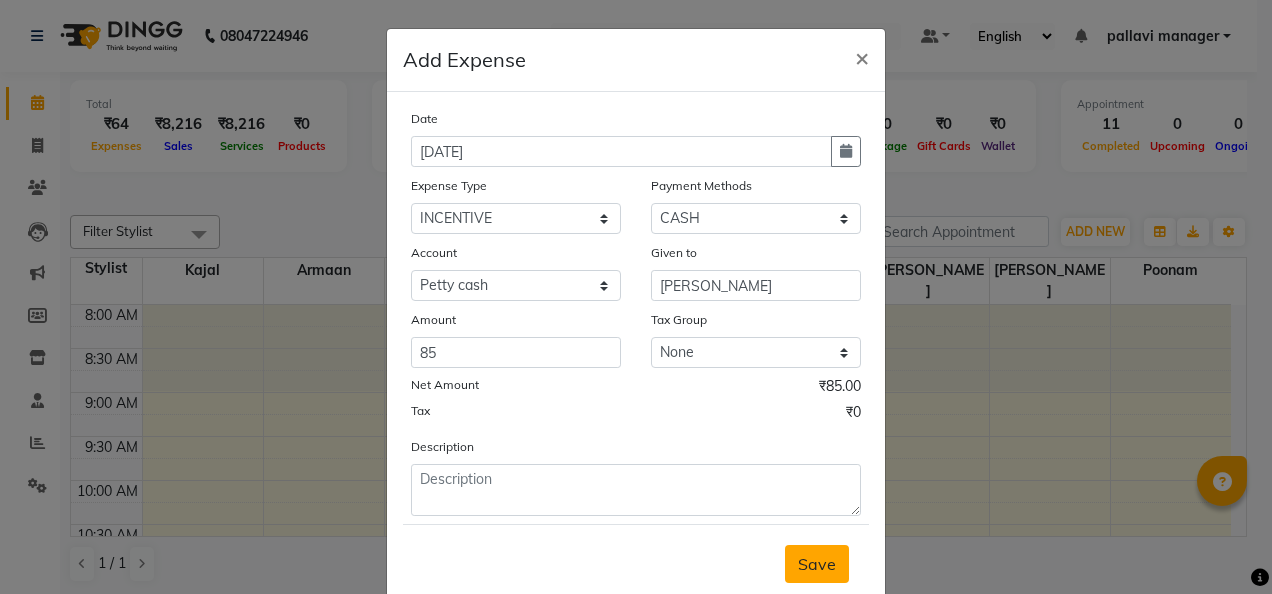 click on "Save" at bounding box center (817, 564) 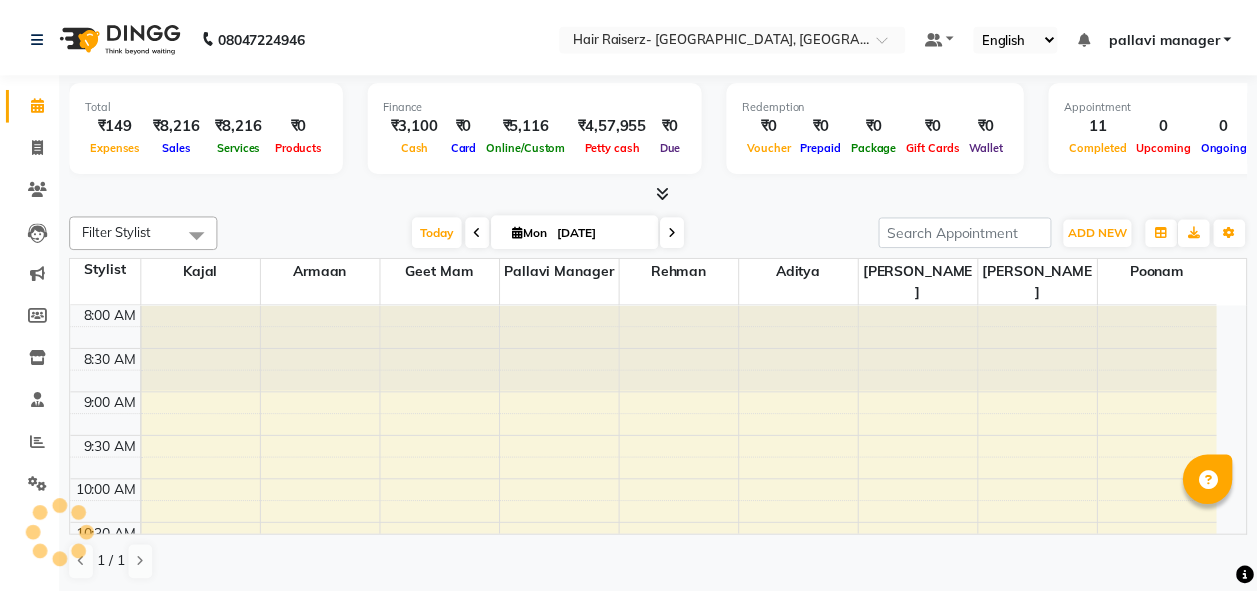 scroll, scrollTop: 0, scrollLeft: 0, axis: both 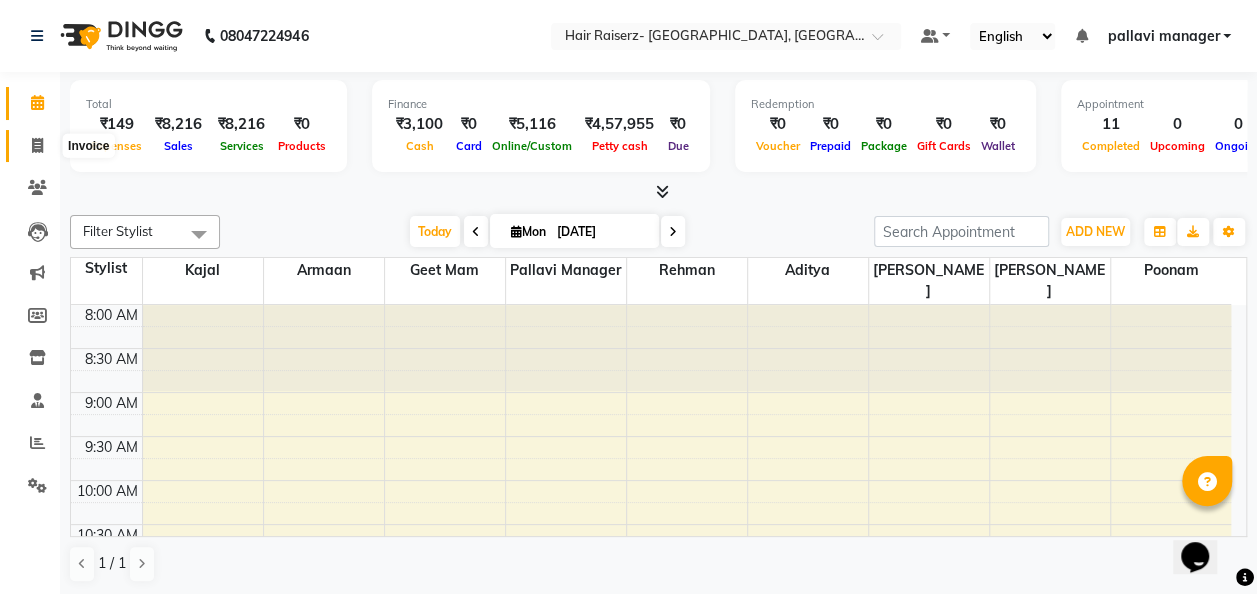 click 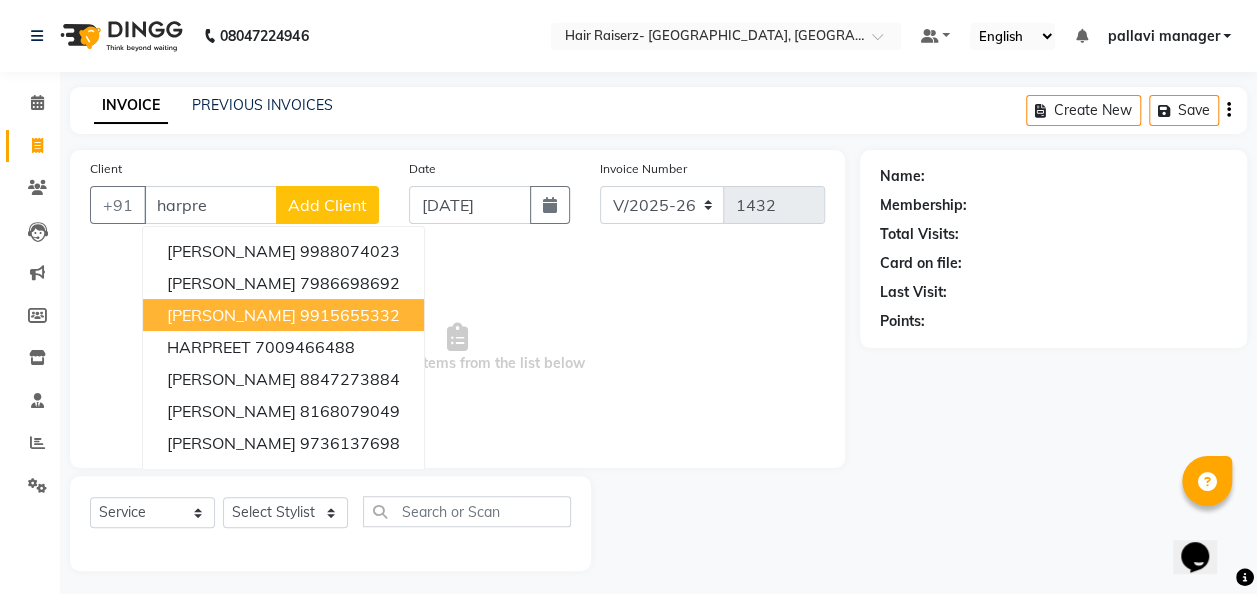 click on "[PERSON_NAME]" at bounding box center (231, 315) 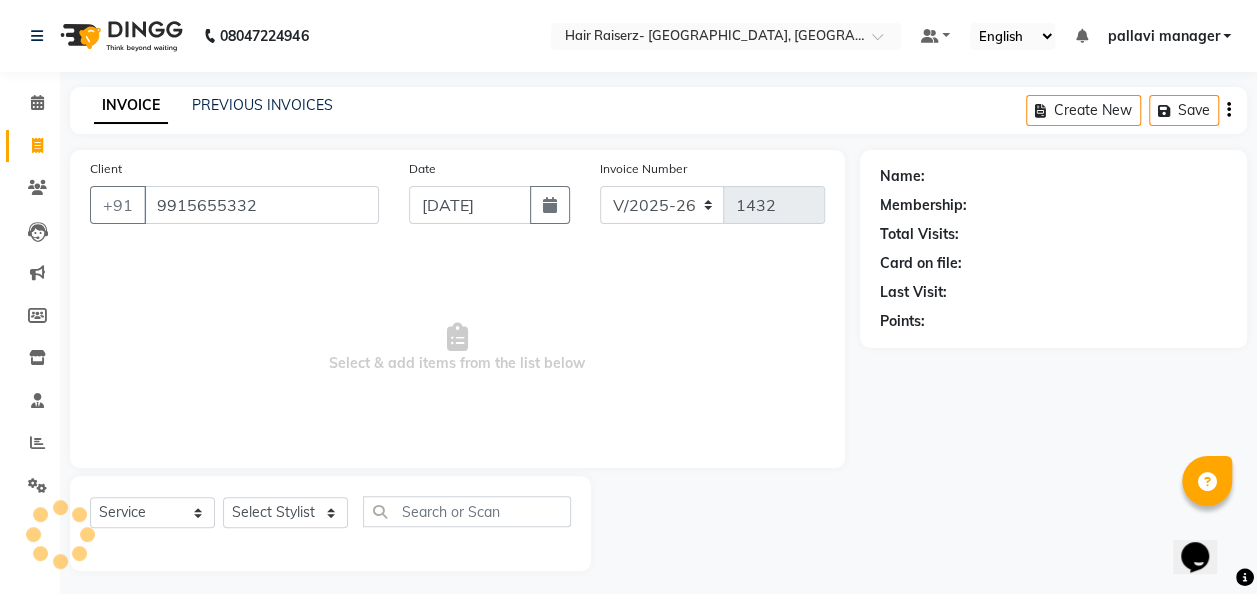 type on "9915655332" 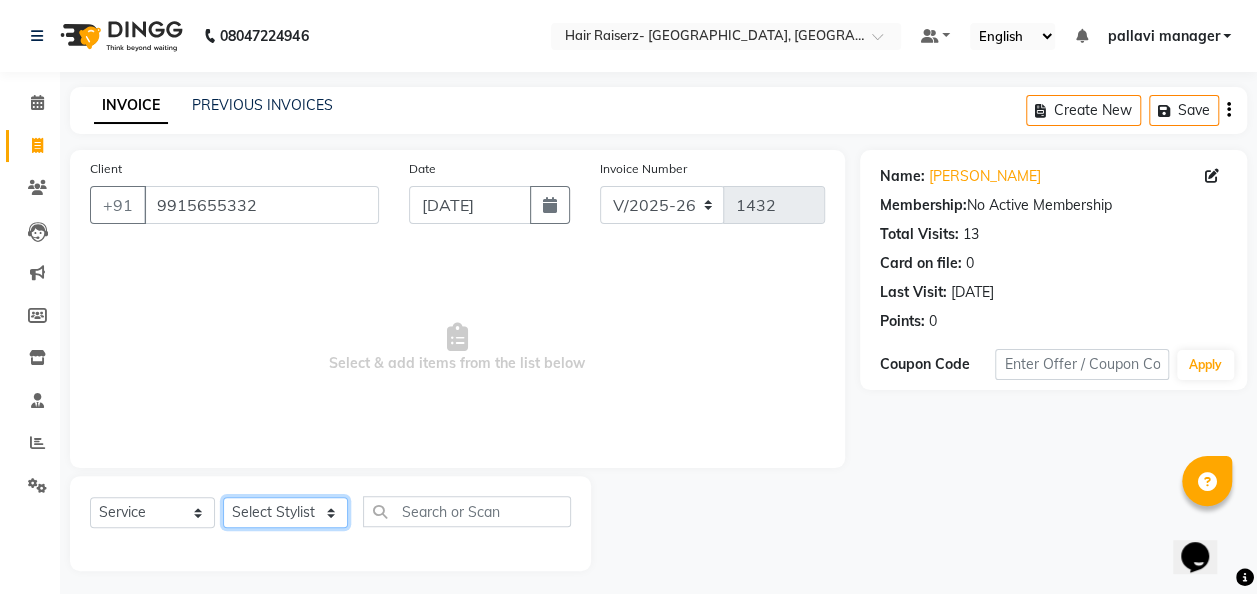 click on "Select Stylist aditya [PERSON_NAME] Armaan Geet mam  [PERSON_NAME] manager [PERSON_NAME]" 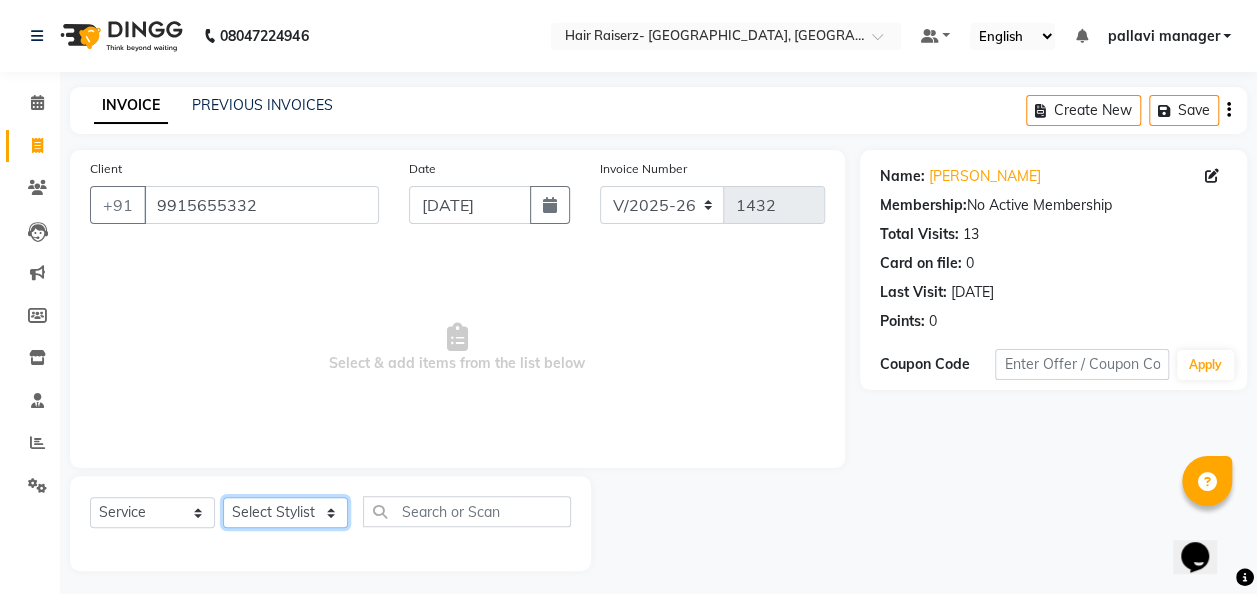 select on "52792" 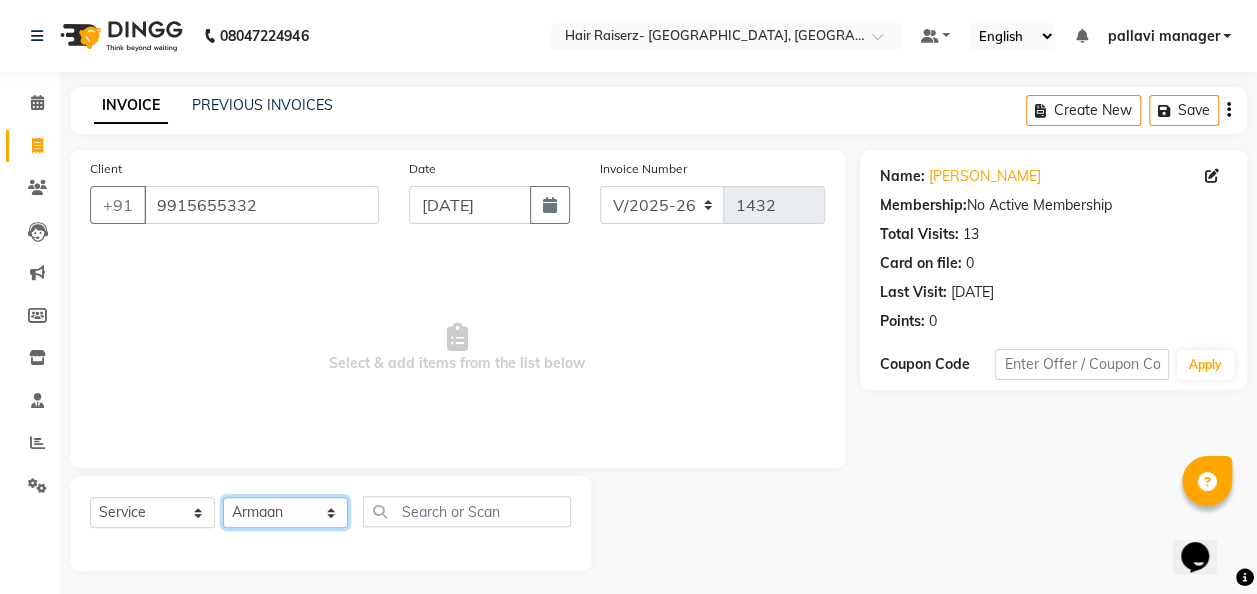 click on "Select Stylist aditya [PERSON_NAME] Armaan Geet mam  [PERSON_NAME] manager [PERSON_NAME]" 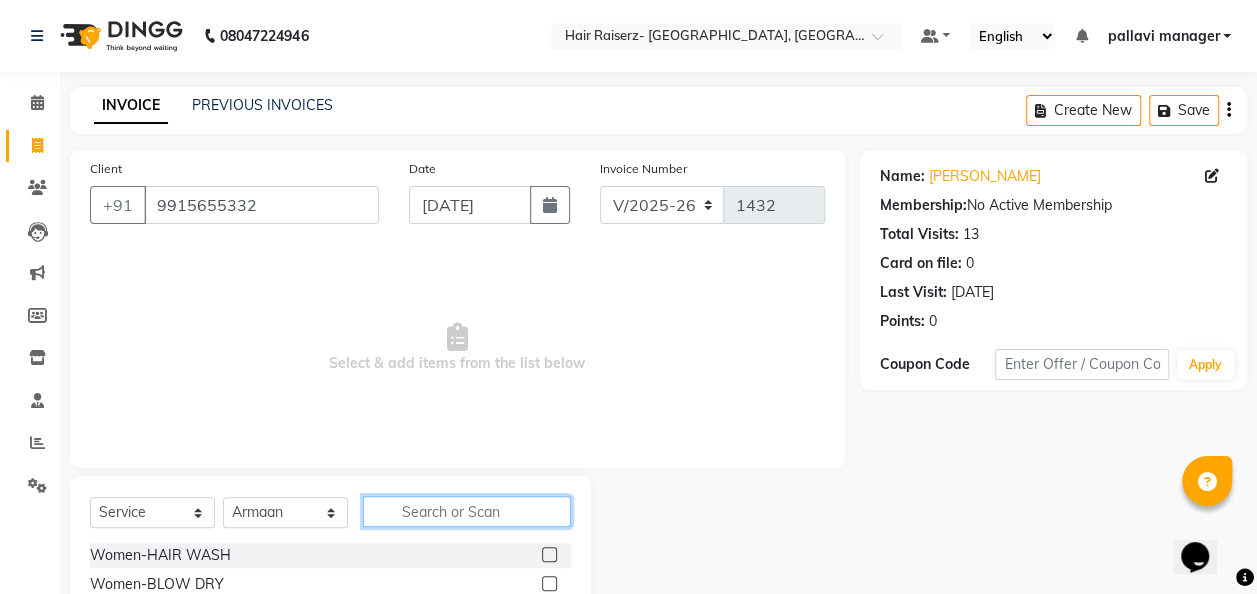 click 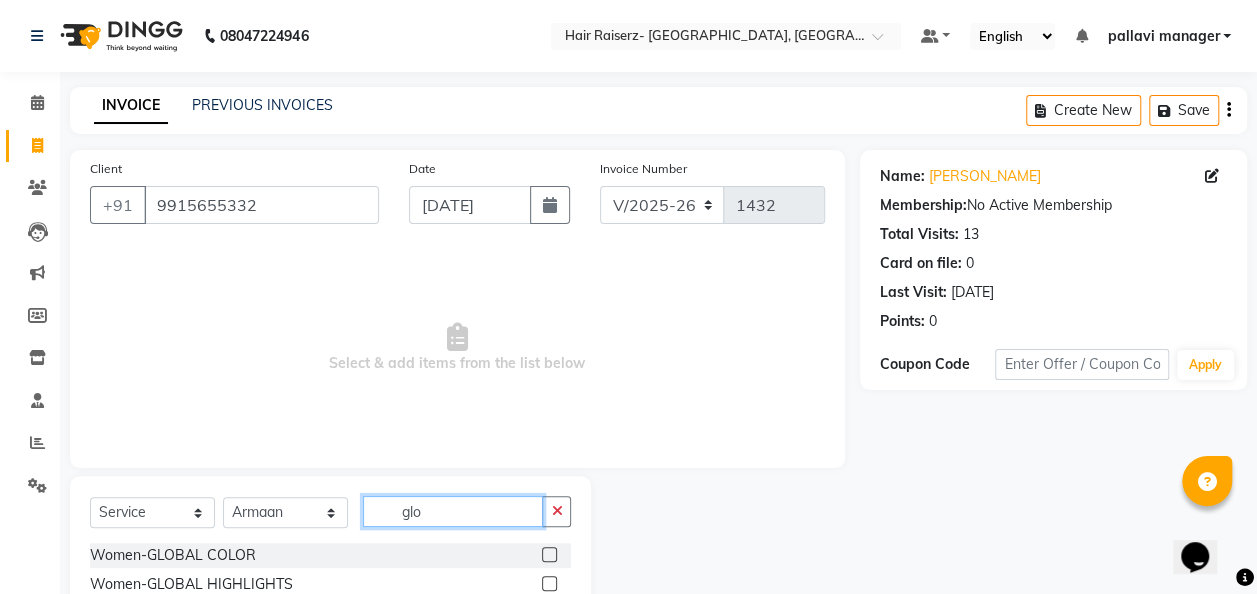 type on "glo" 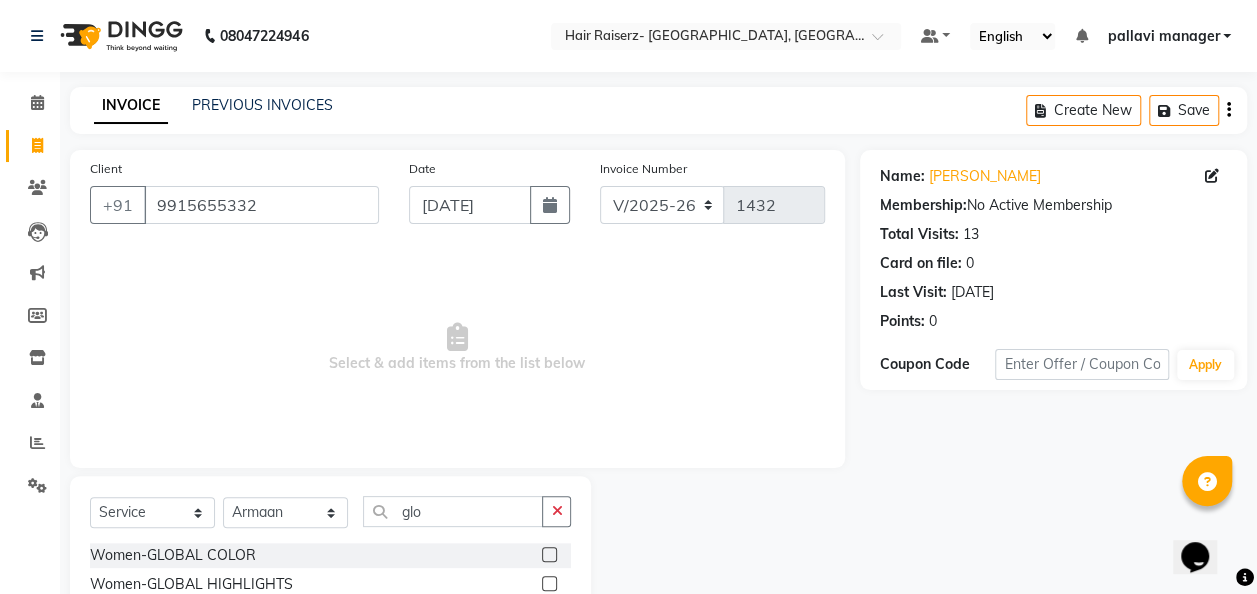 click 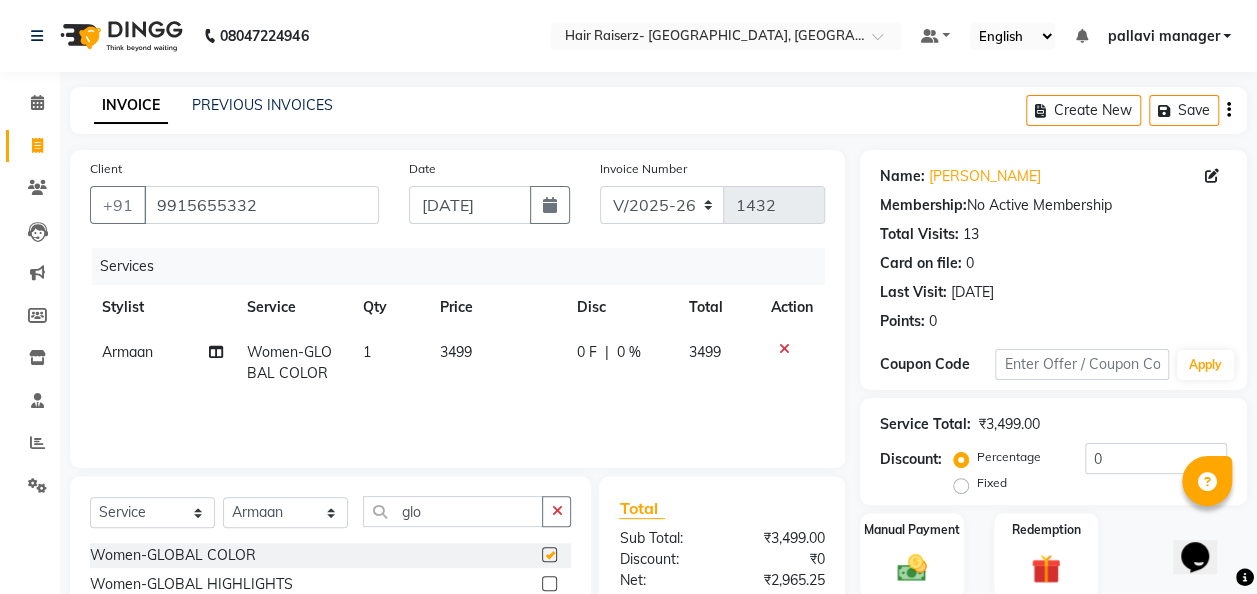 checkbox on "false" 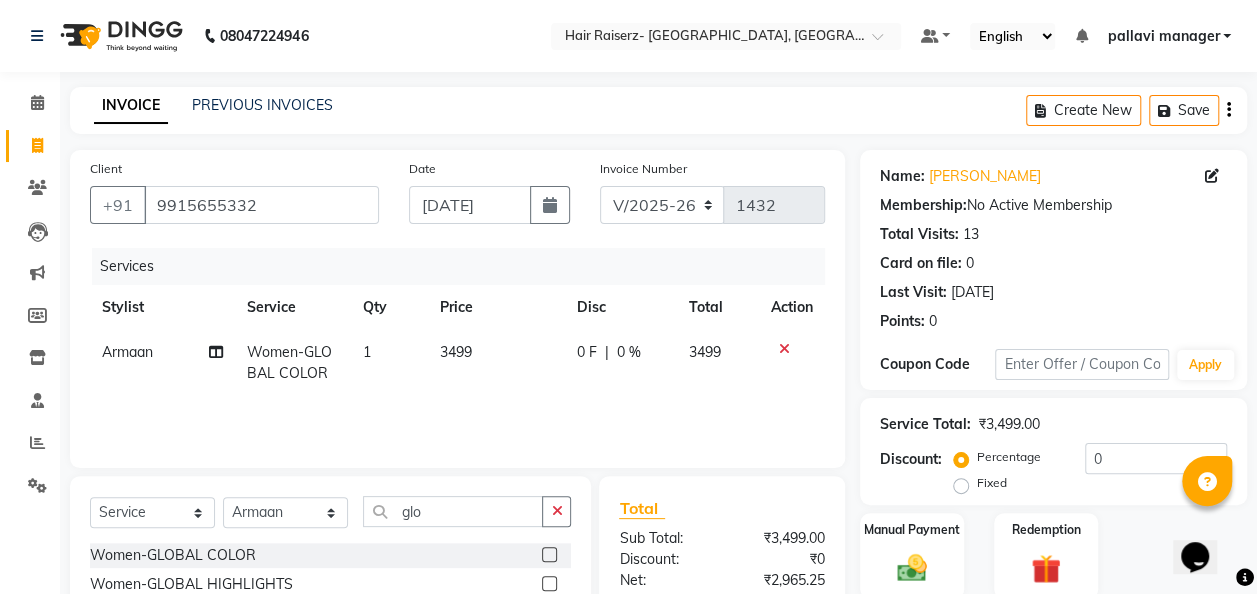 click on "3499" 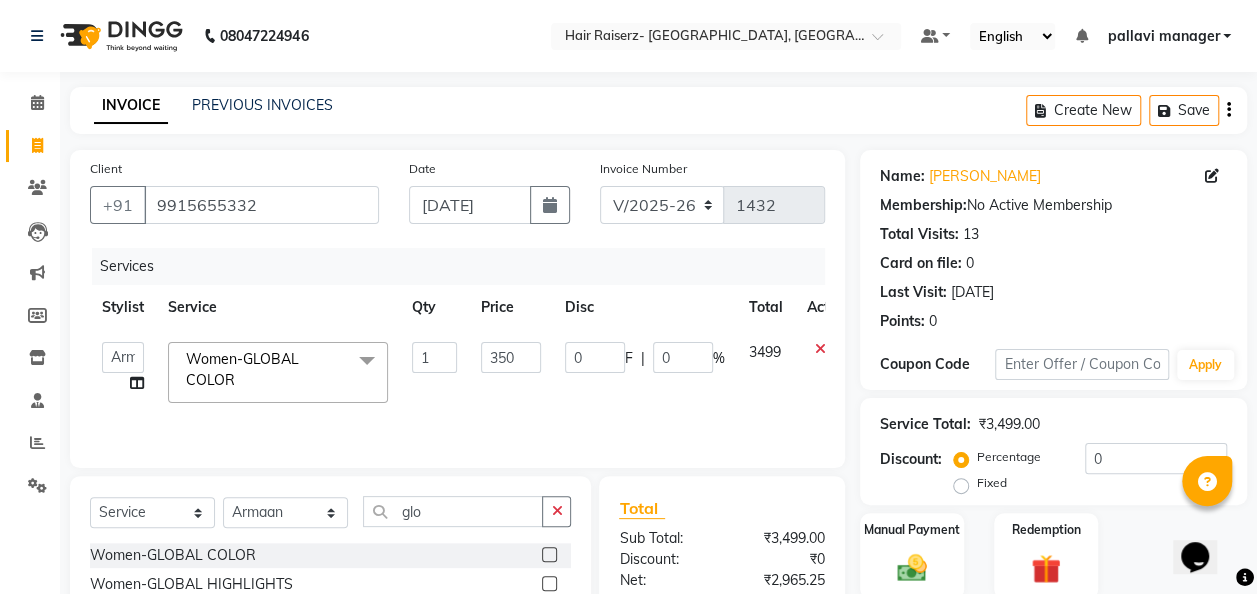 type on "3500" 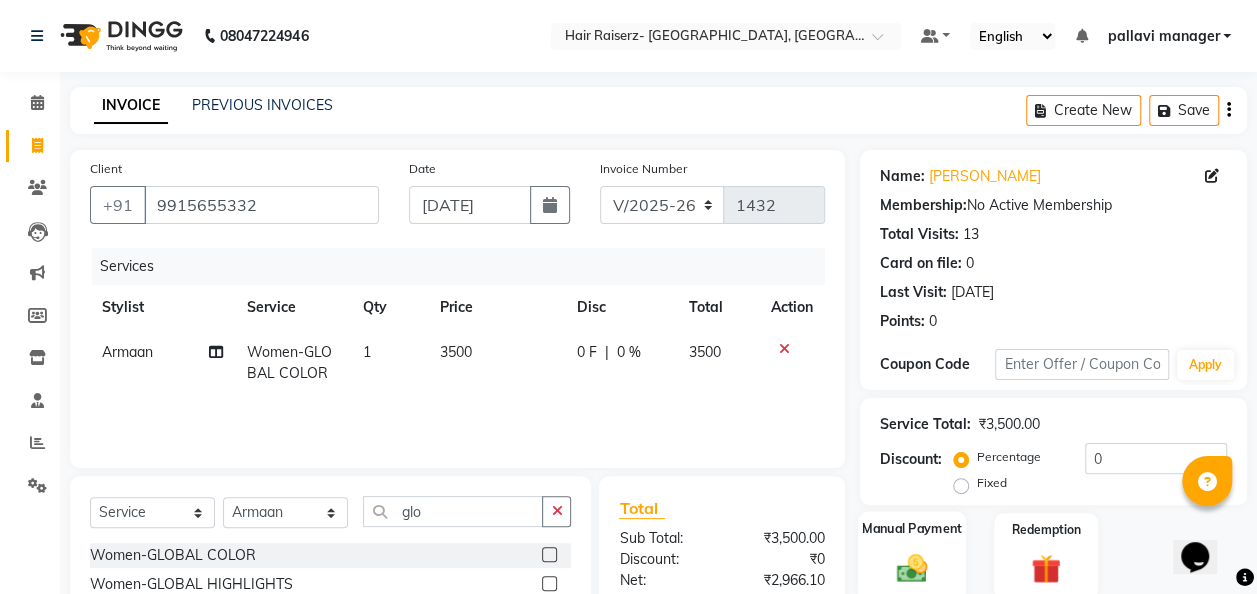 click 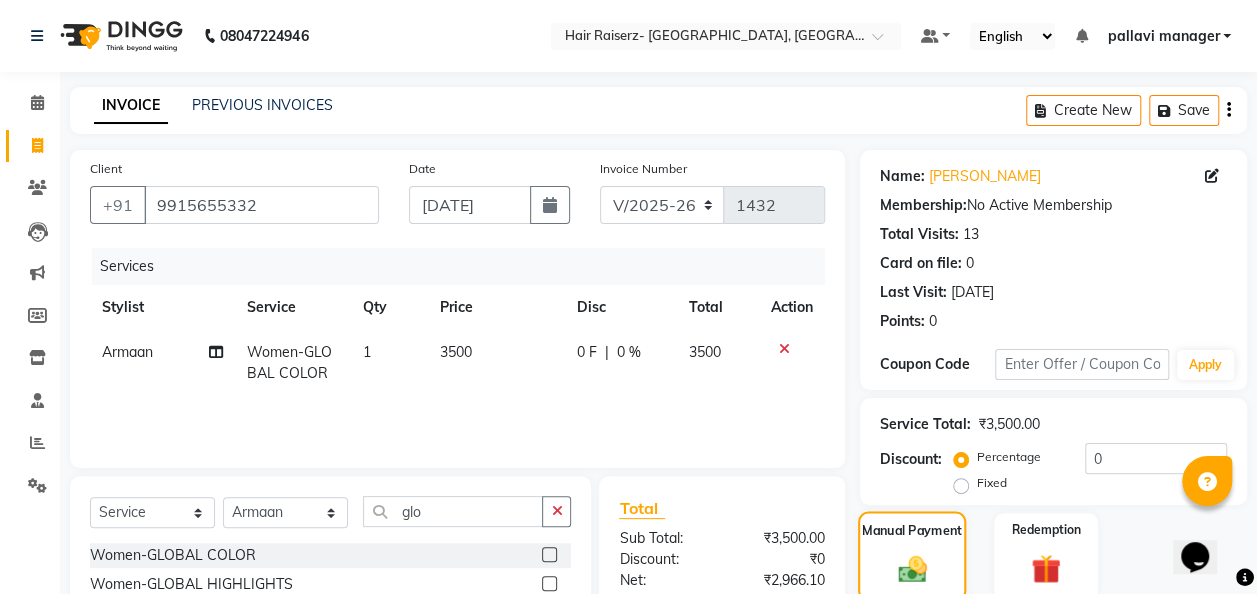 scroll, scrollTop: 204, scrollLeft: 0, axis: vertical 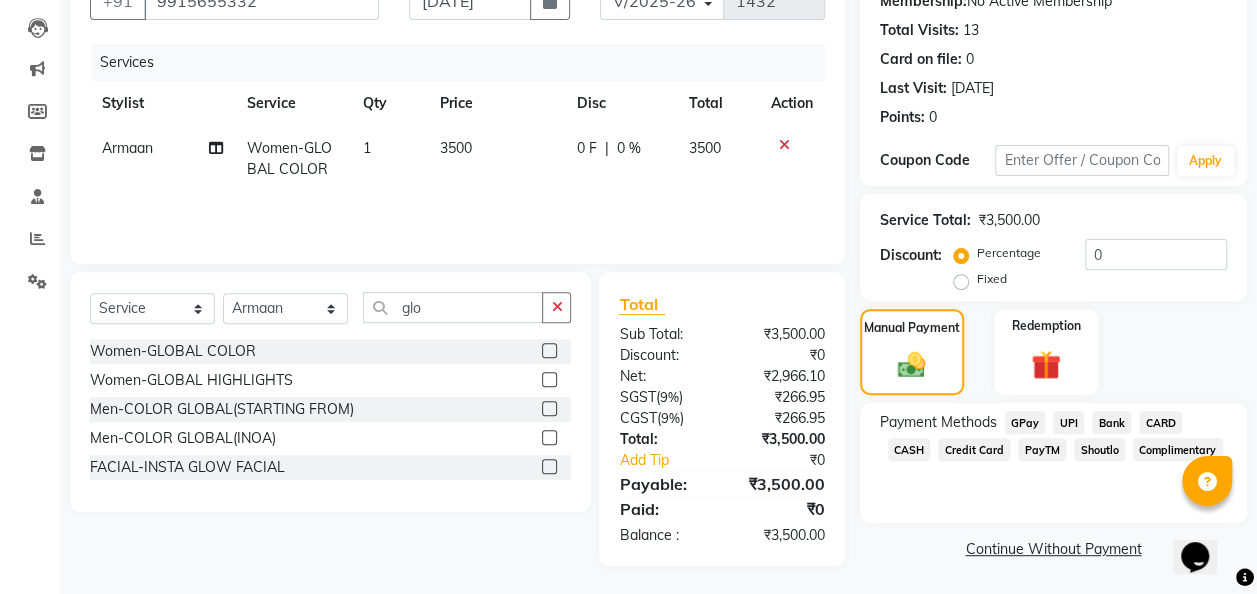 click on "CASH" 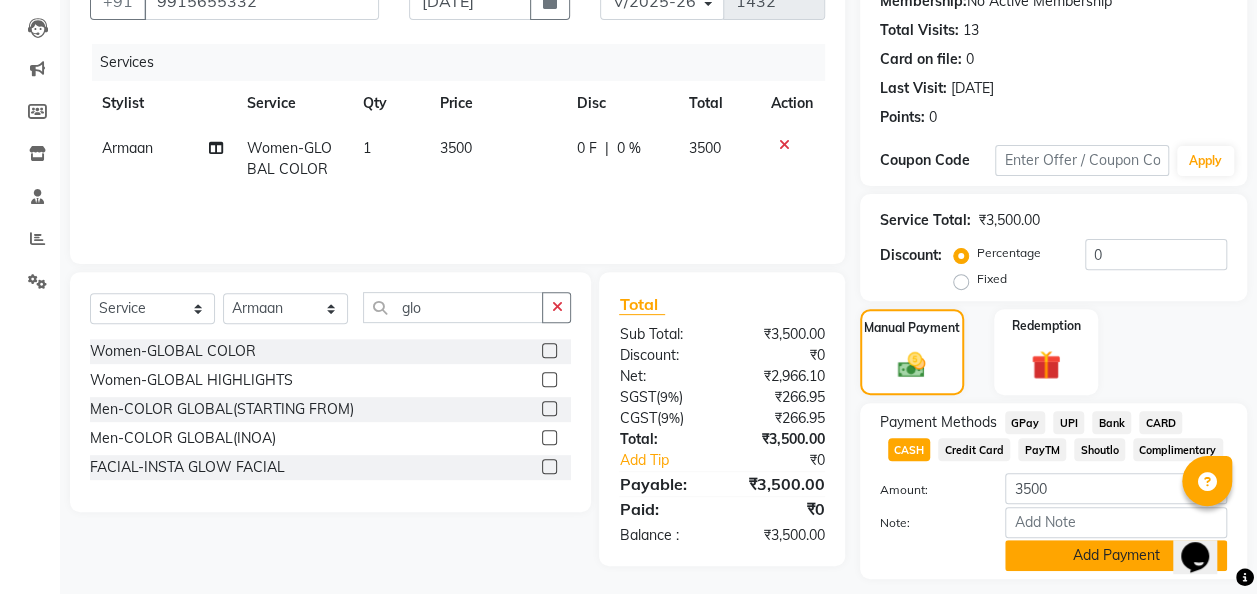 click on "Add Payment" 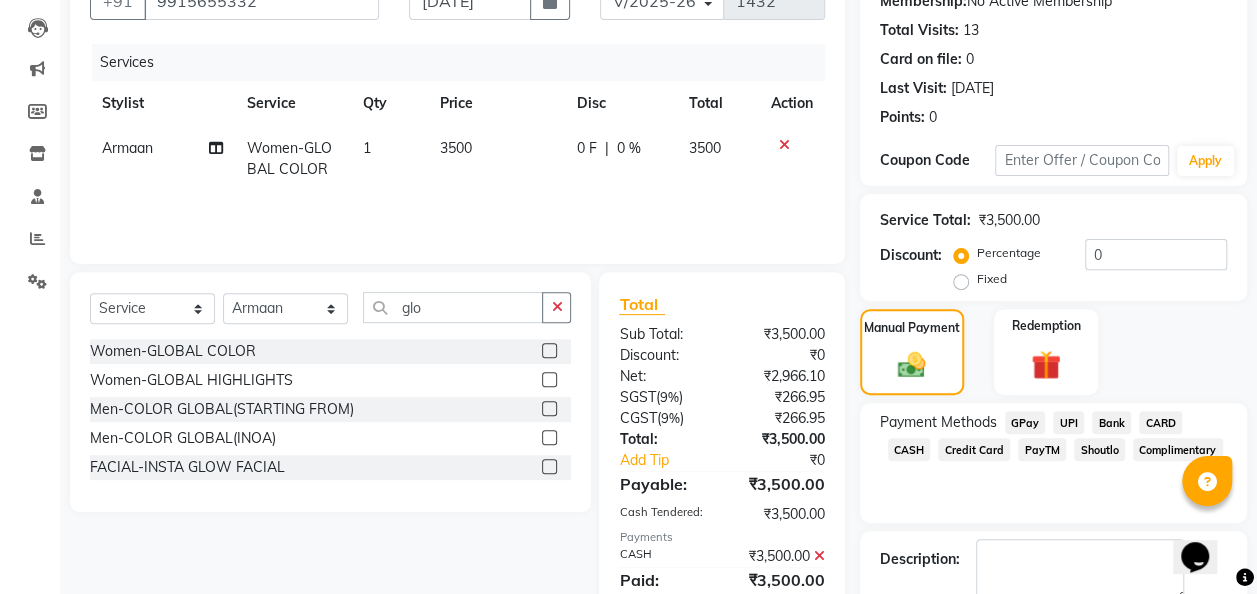 scroll, scrollTop: 316, scrollLeft: 0, axis: vertical 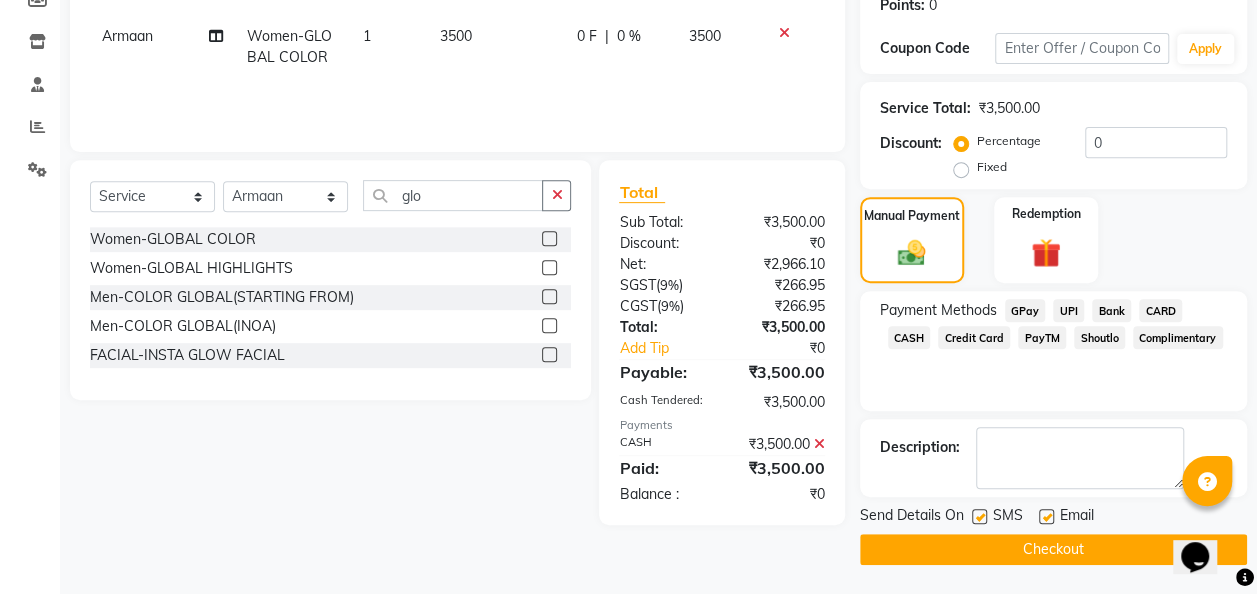 click 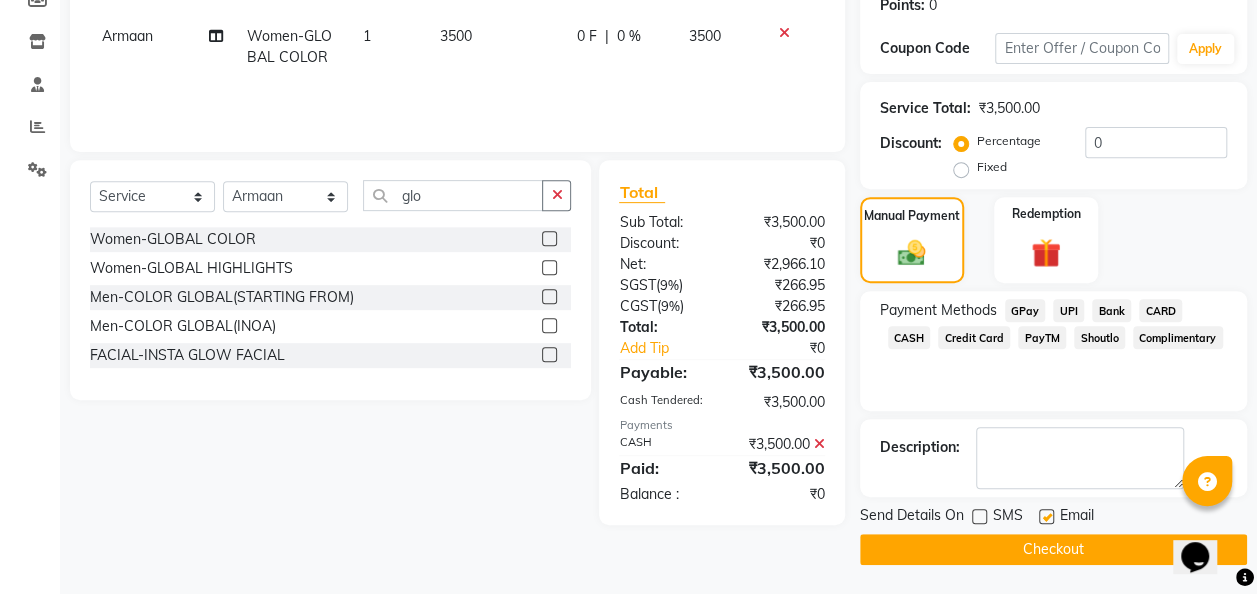 click on "Checkout" 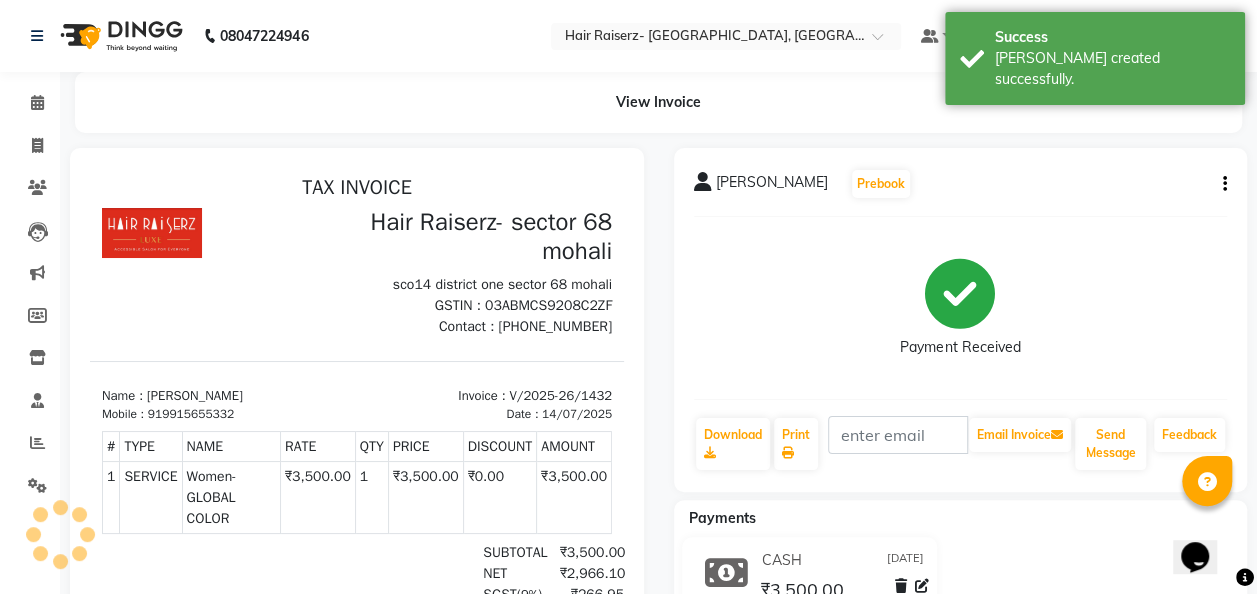 scroll, scrollTop: 0, scrollLeft: 0, axis: both 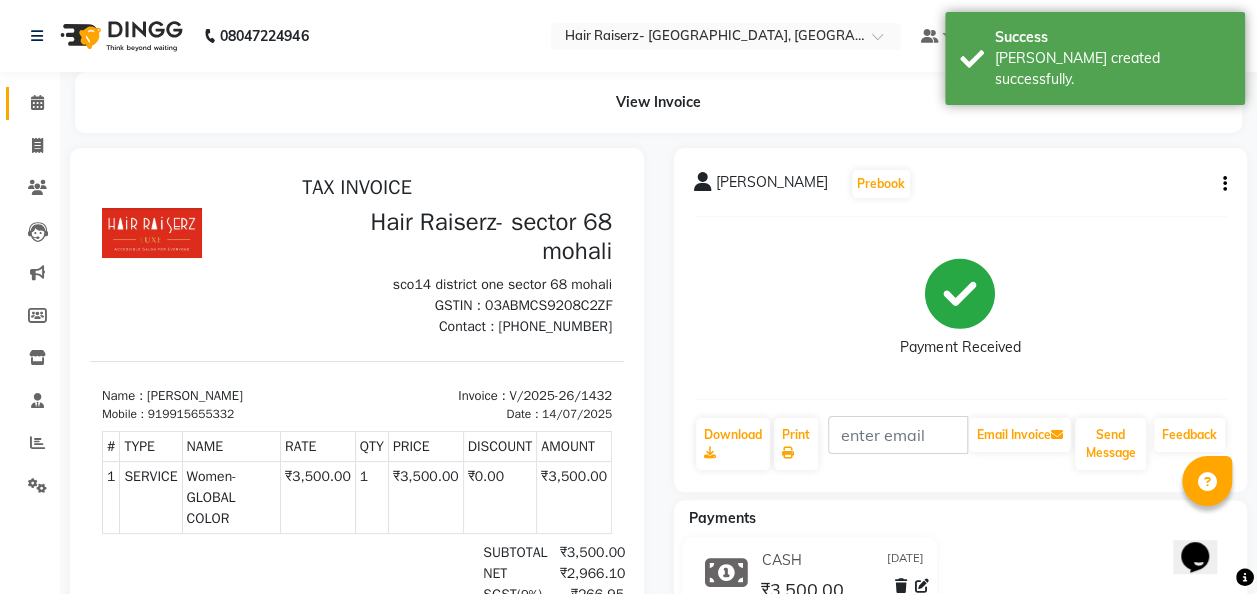 click 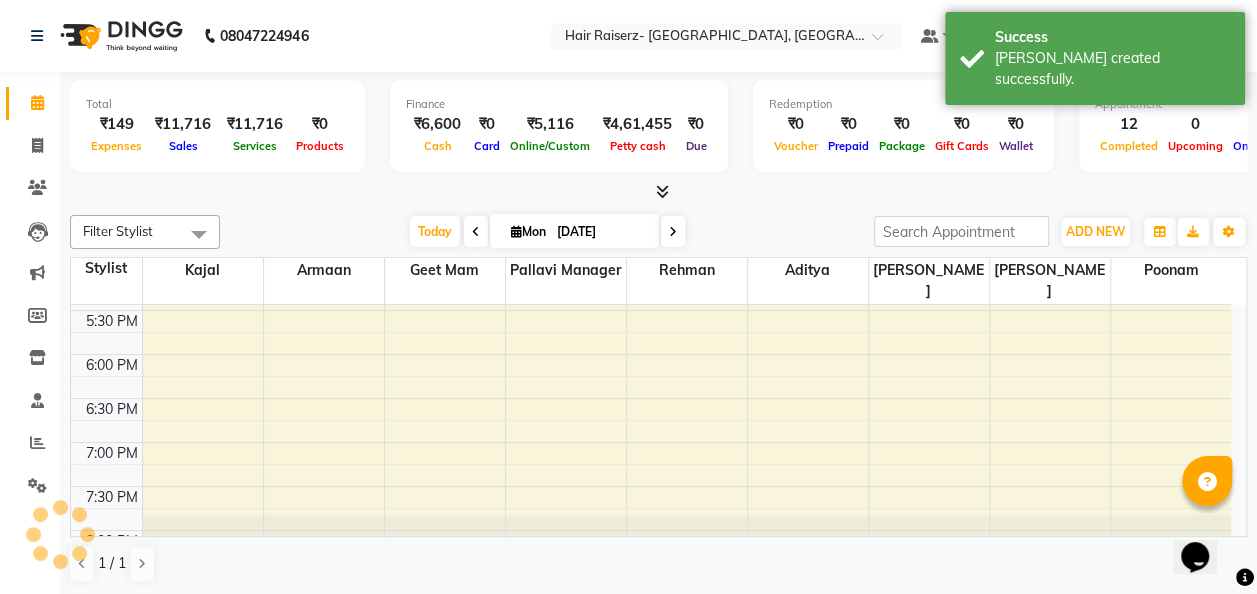 scroll, scrollTop: 0, scrollLeft: 0, axis: both 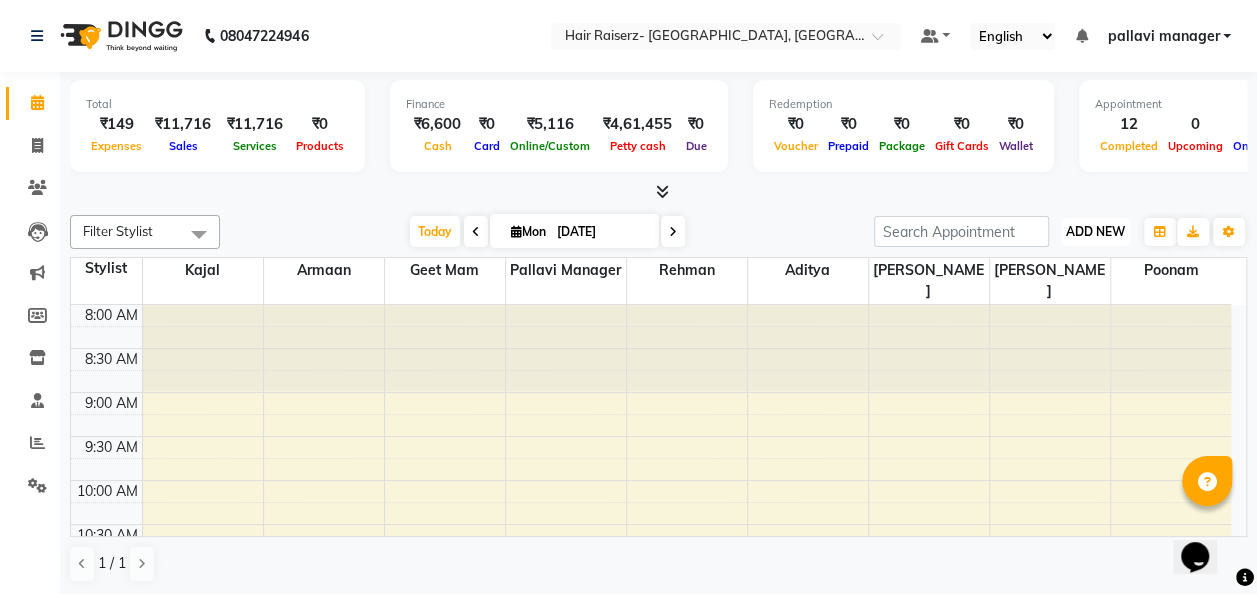 click on "ADD NEW" at bounding box center (1095, 231) 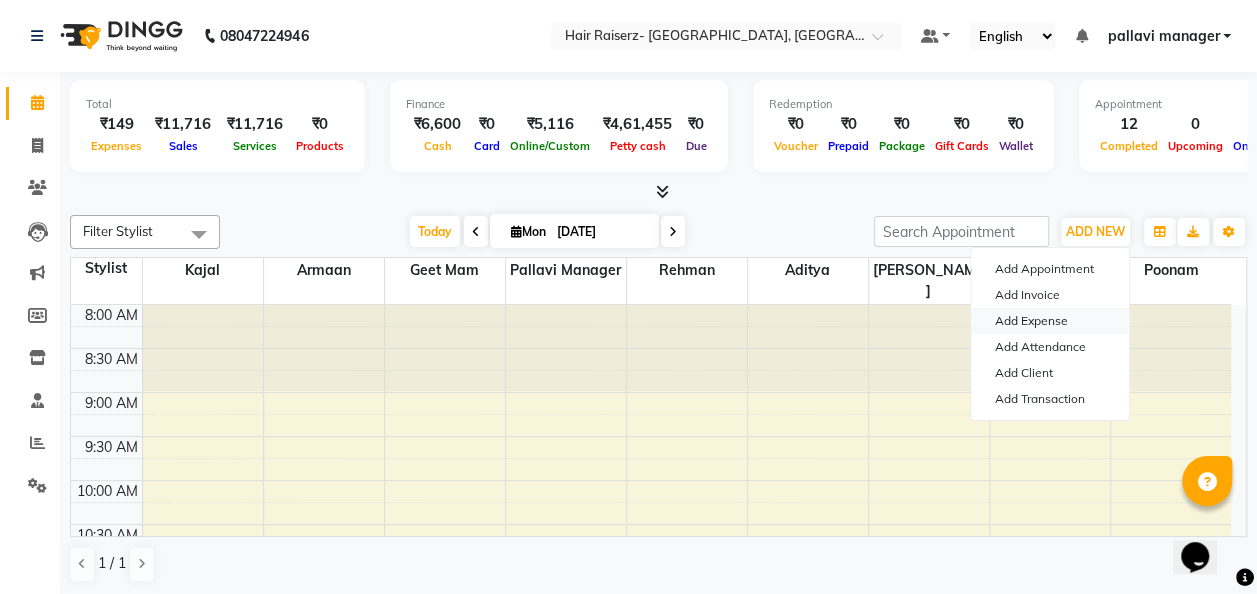 click on "Add Expense" at bounding box center (1050, 321) 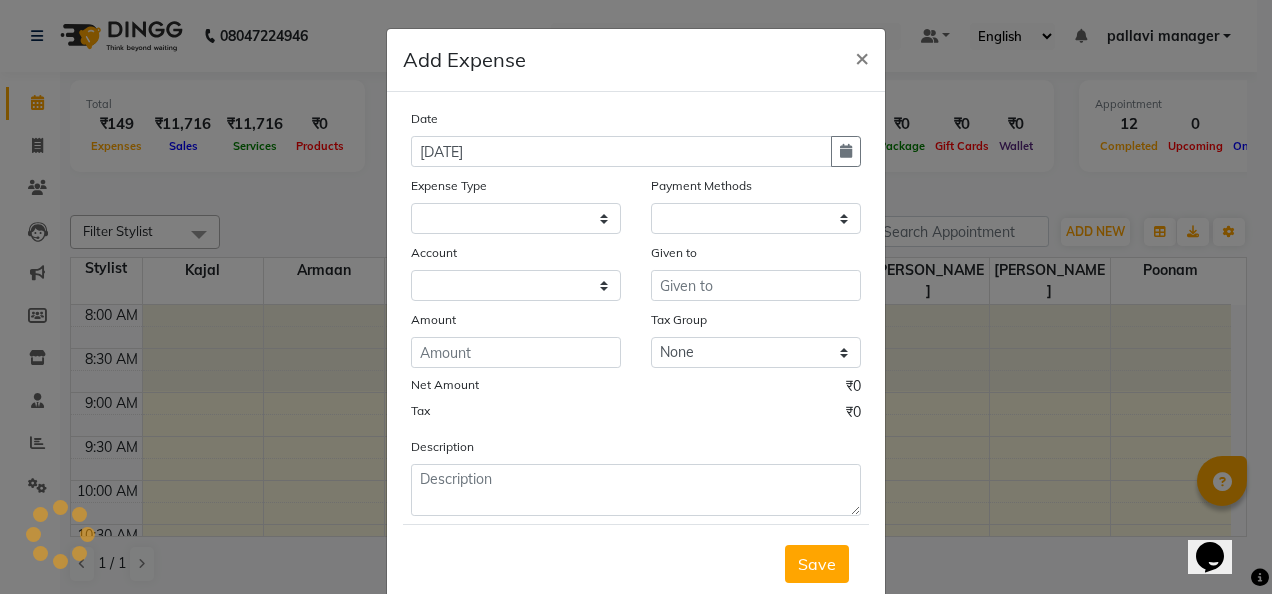 select on "1" 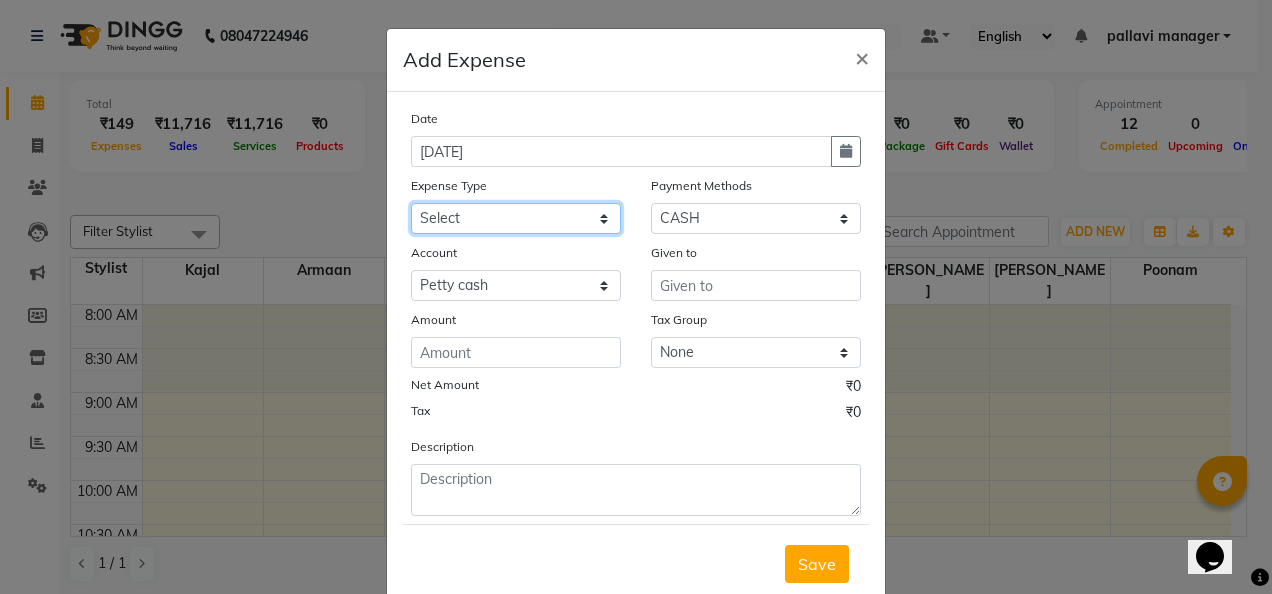 click on "Select Advance Salary Advance Tax Bank charges Bank Expense Cab Exp Client Exp client refund Disposable products Donation Electricity Bill Equipment Flowers Freelancer Generator Rent Gen Set Fuel GST INCENTIVE Maintenance MEDICAL mehandi Milk Office Exp Other Over time Owner Expense owner food expense Pantry Pending Salary Pesticide Prasad Product Rent Return To Client Ride saloon decoration SALOON EXPENSE Sewa Social Media Staff Cab Expense Staff Dress Staff Fuel Staff Incentive Staff Over Time Staff Salalry Staff Snacks Stationary STOCK Sugar Tea leaves Tea & Refreshment TIP VENDOR PAYMENT Water Bottle water supply bill WIFI Payment" 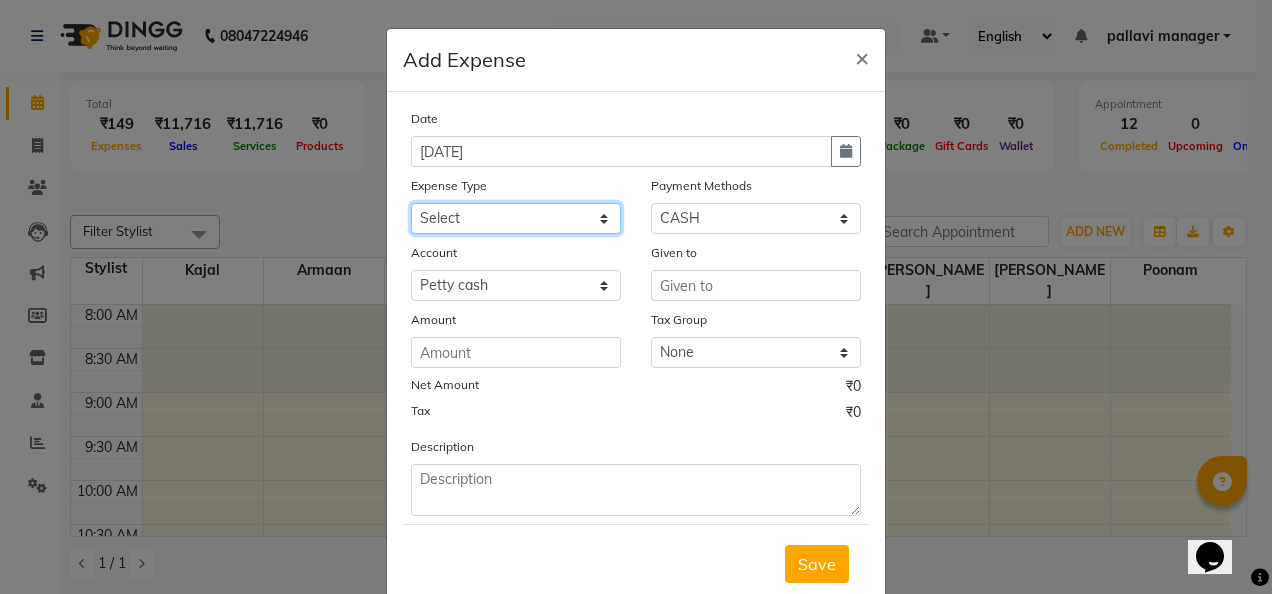 select on "15259" 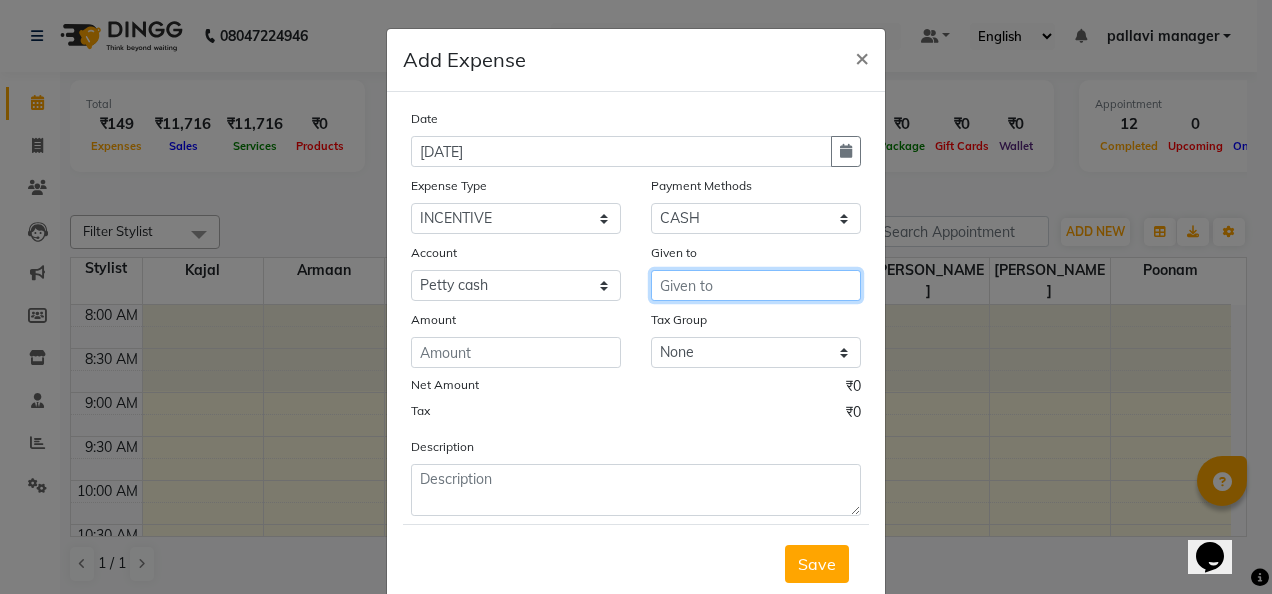 click at bounding box center (756, 285) 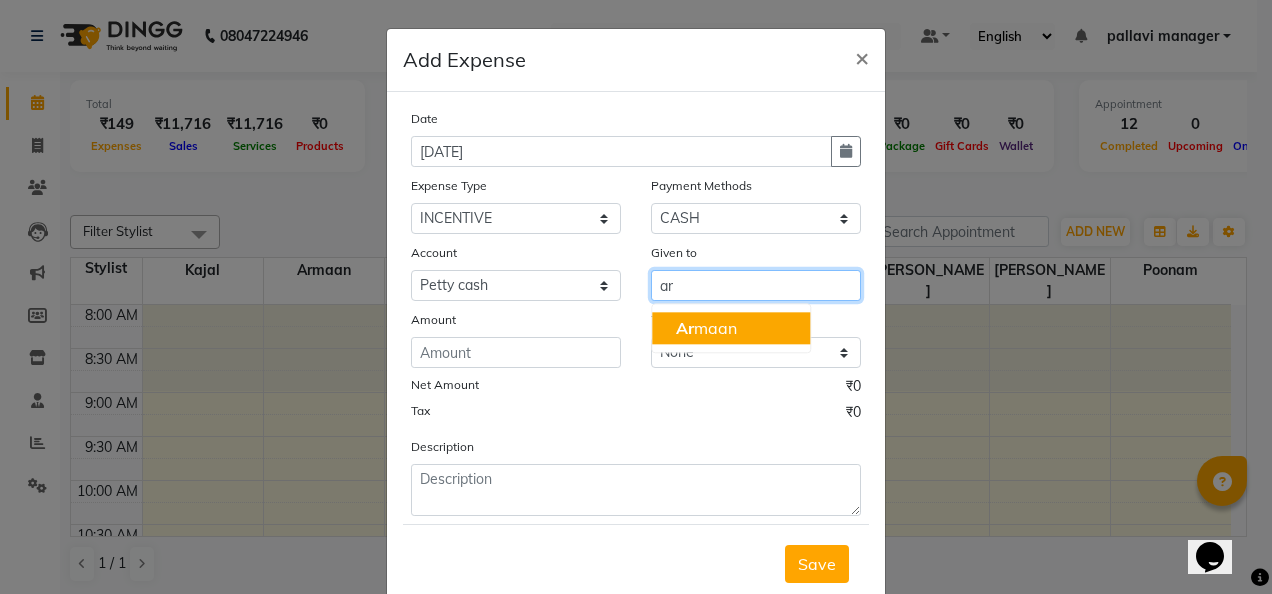 click on "Ar maan" at bounding box center (706, 328) 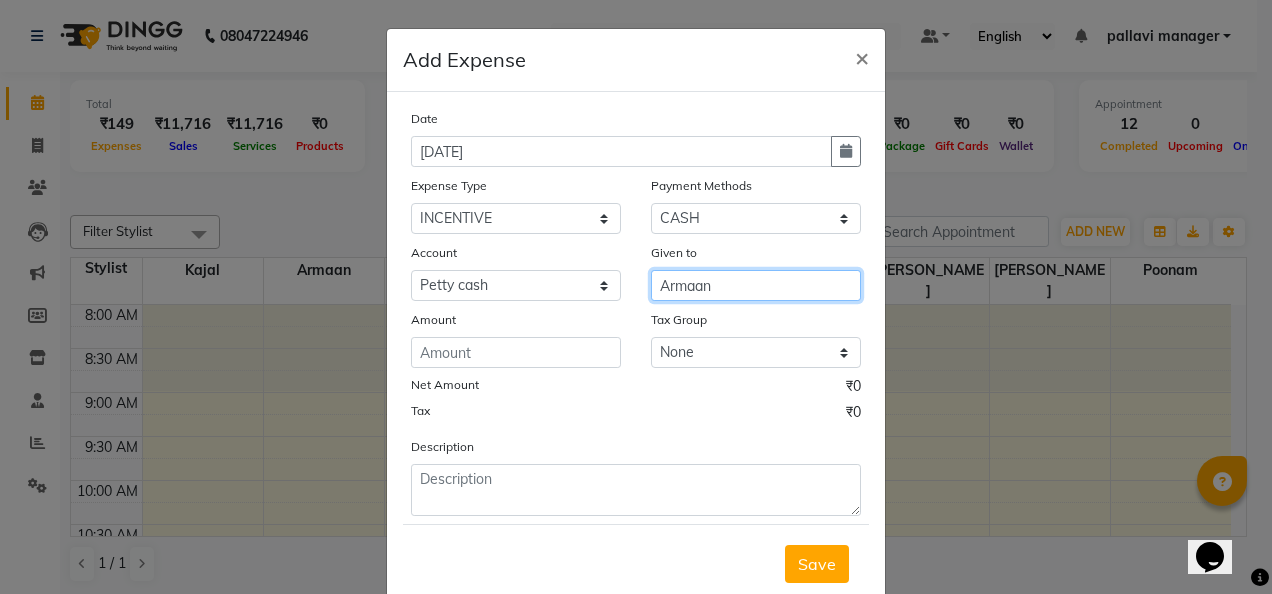 type on "Armaan" 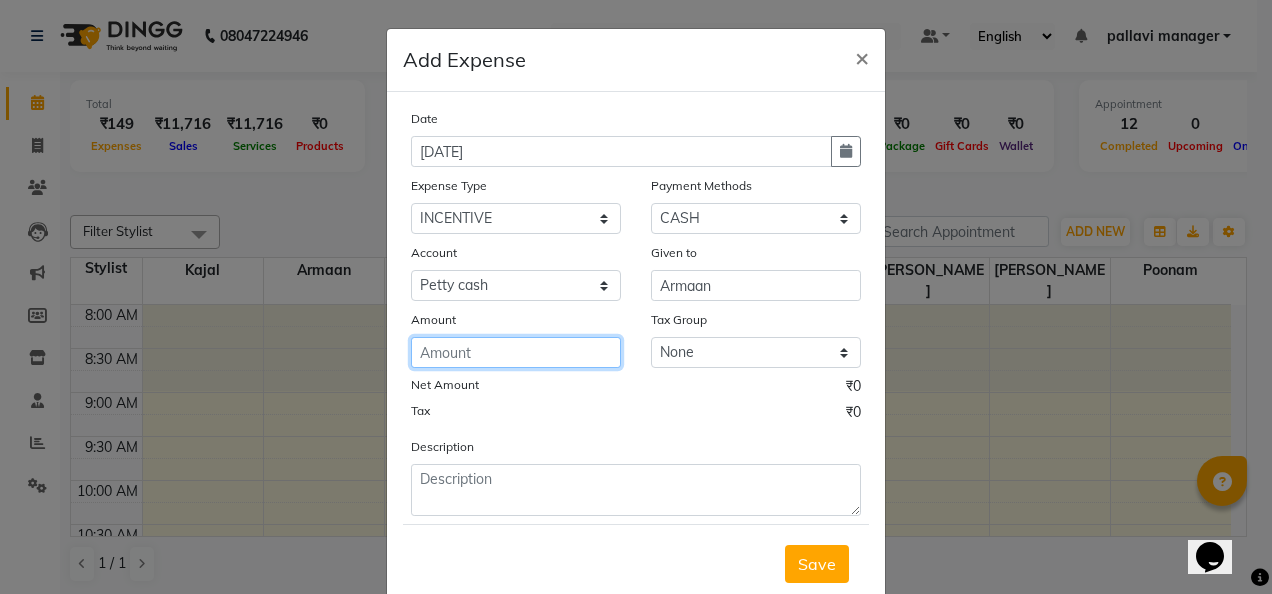 click 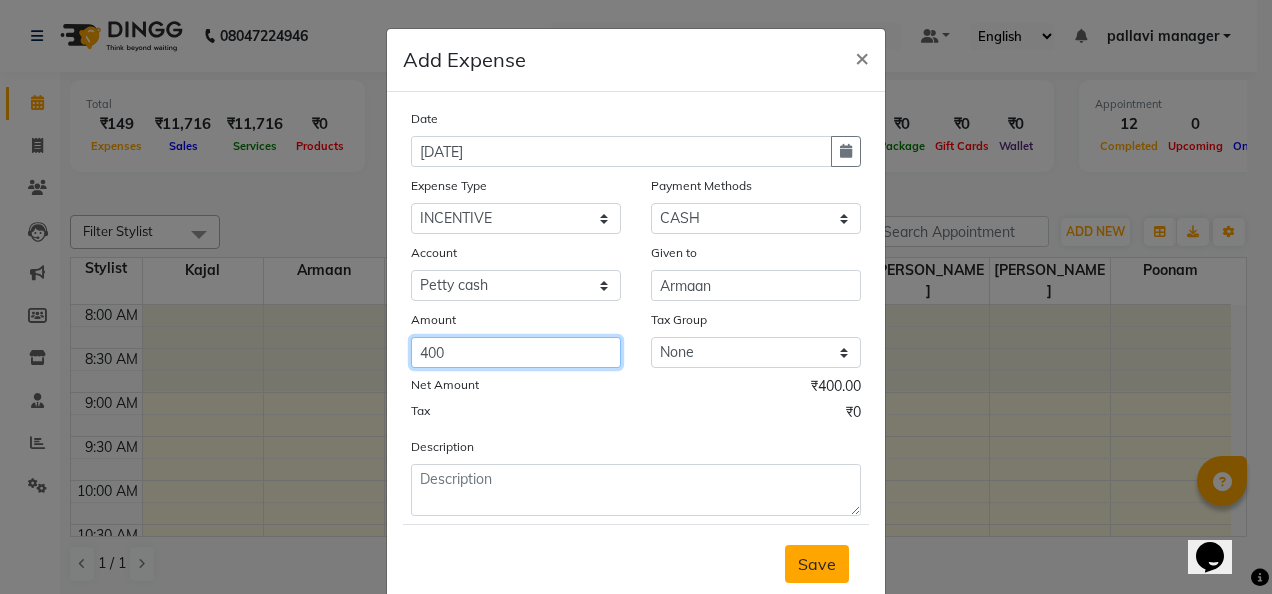 type on "400" 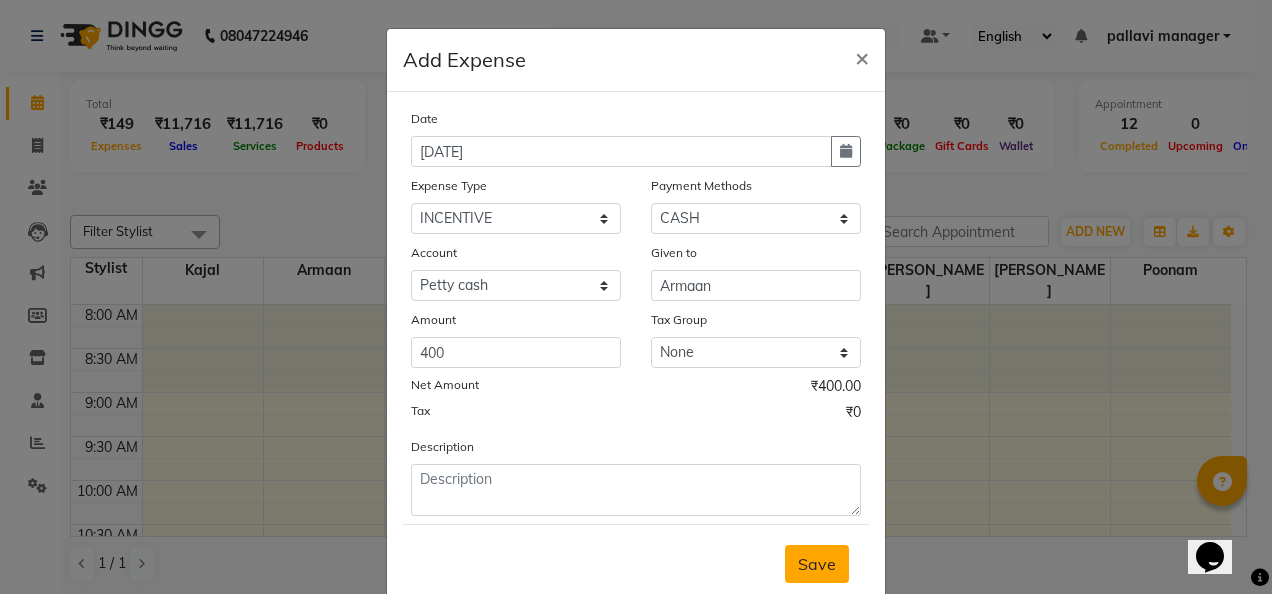 click on "Save" at bounding box center (817, 564) 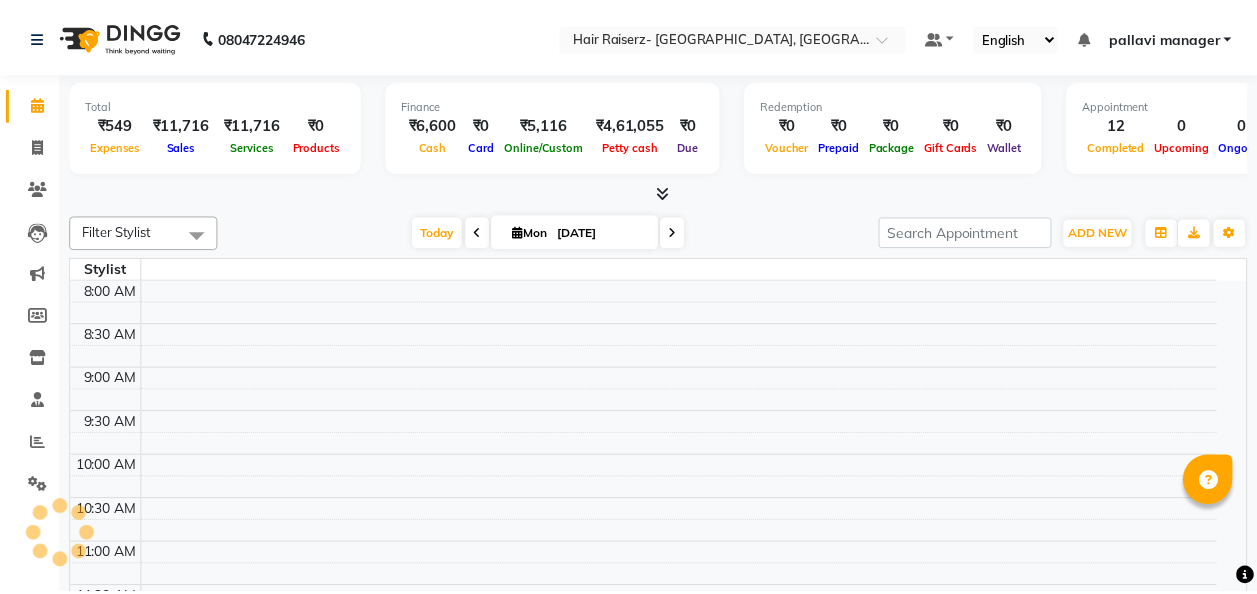 scroll, scrollTop: 0, scrollLeft: 0, axis: both 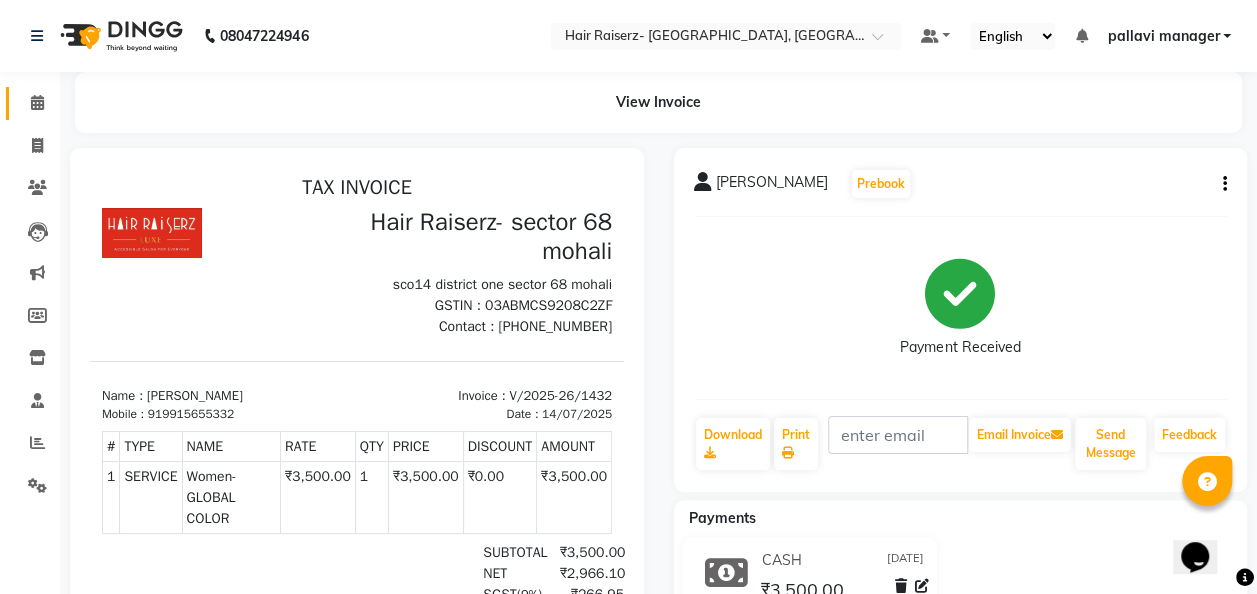 click on "Calendar" 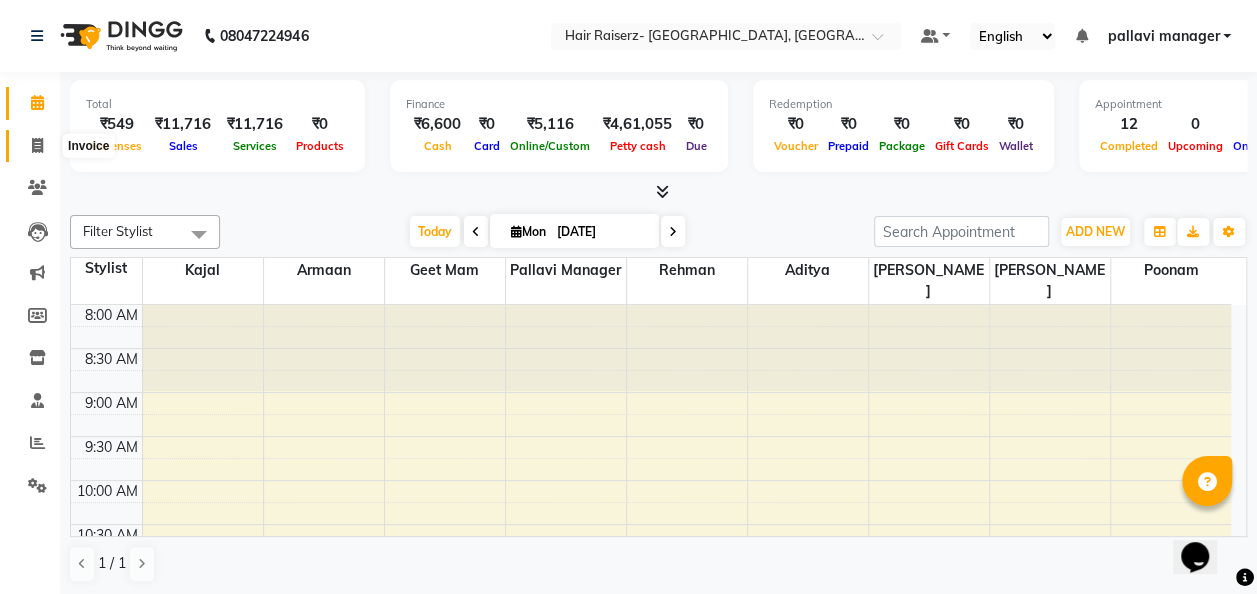 click 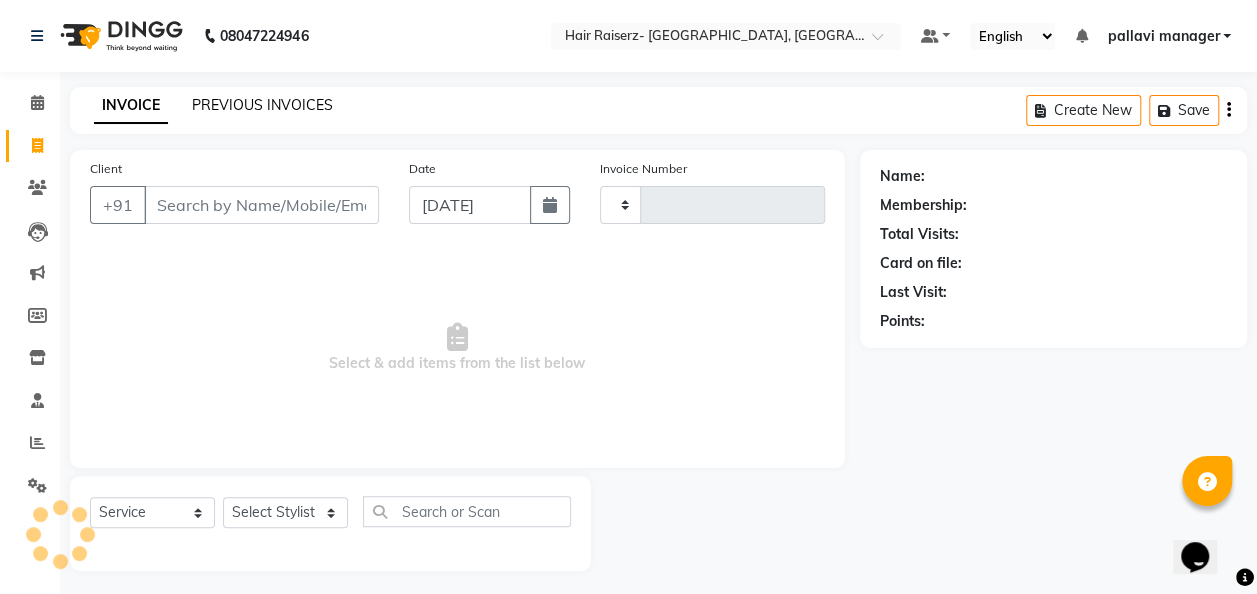 click on "PREVIOUS INVOICES" 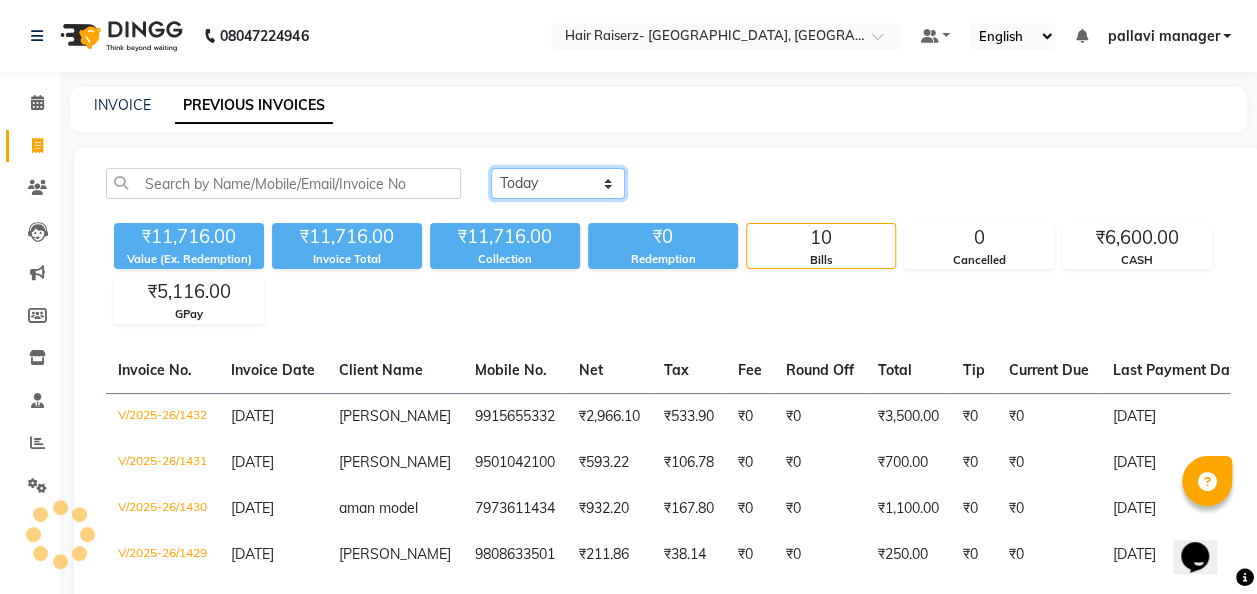 click on "[DATE] [DATE] Custom Range" 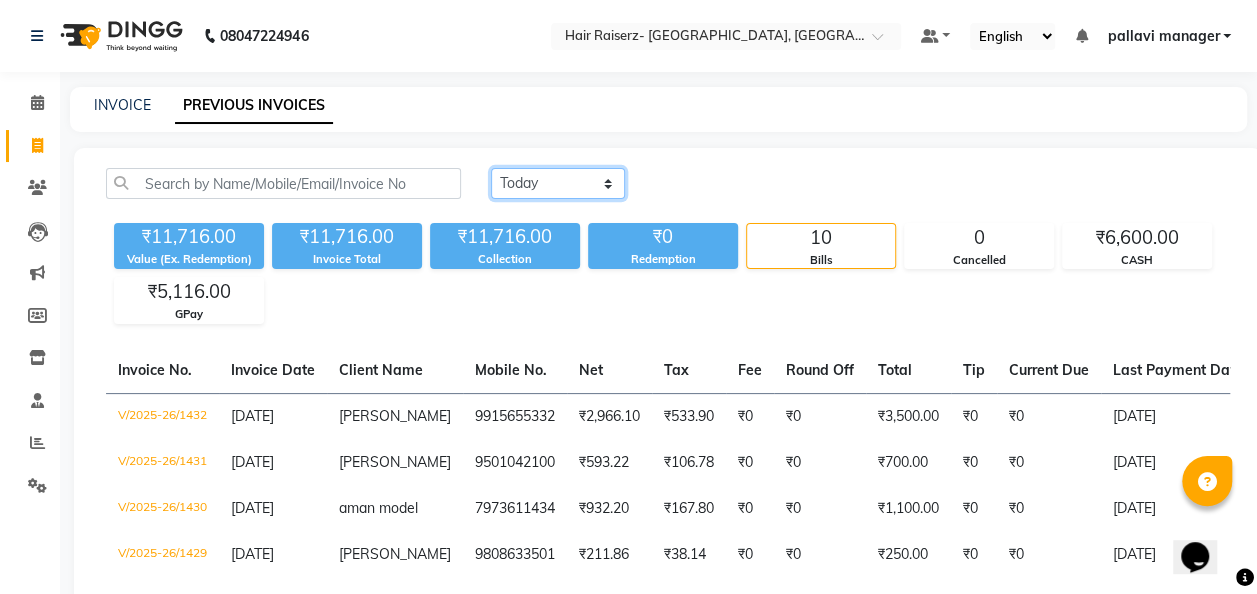 select on "range" 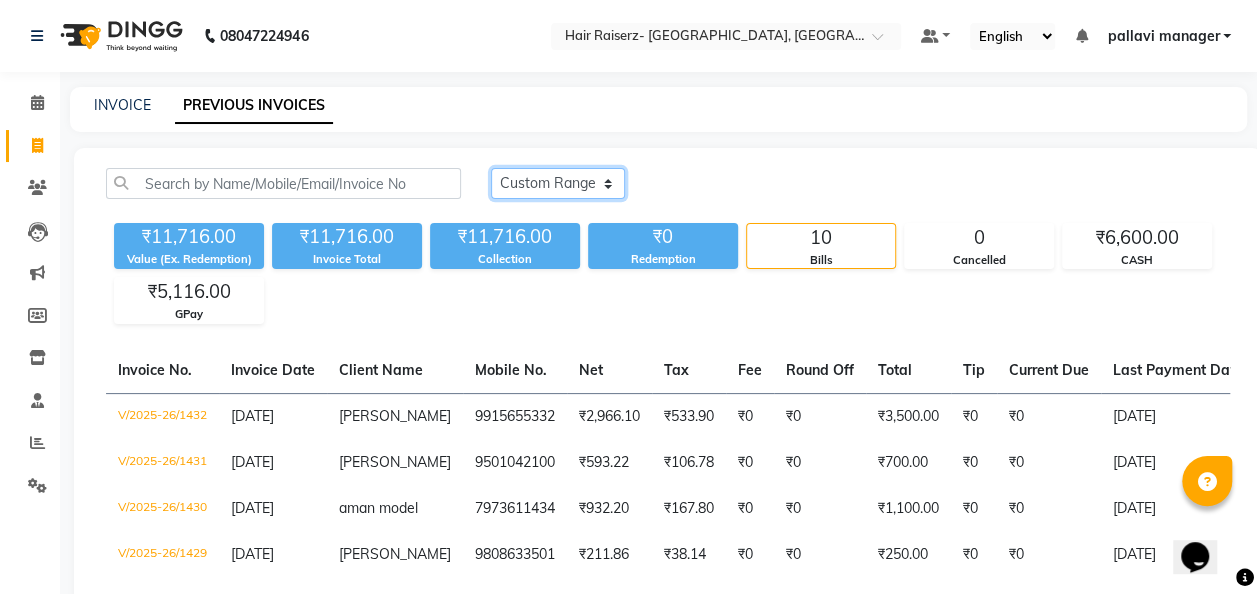 click on "[DATE] [DATE] Custom Range" 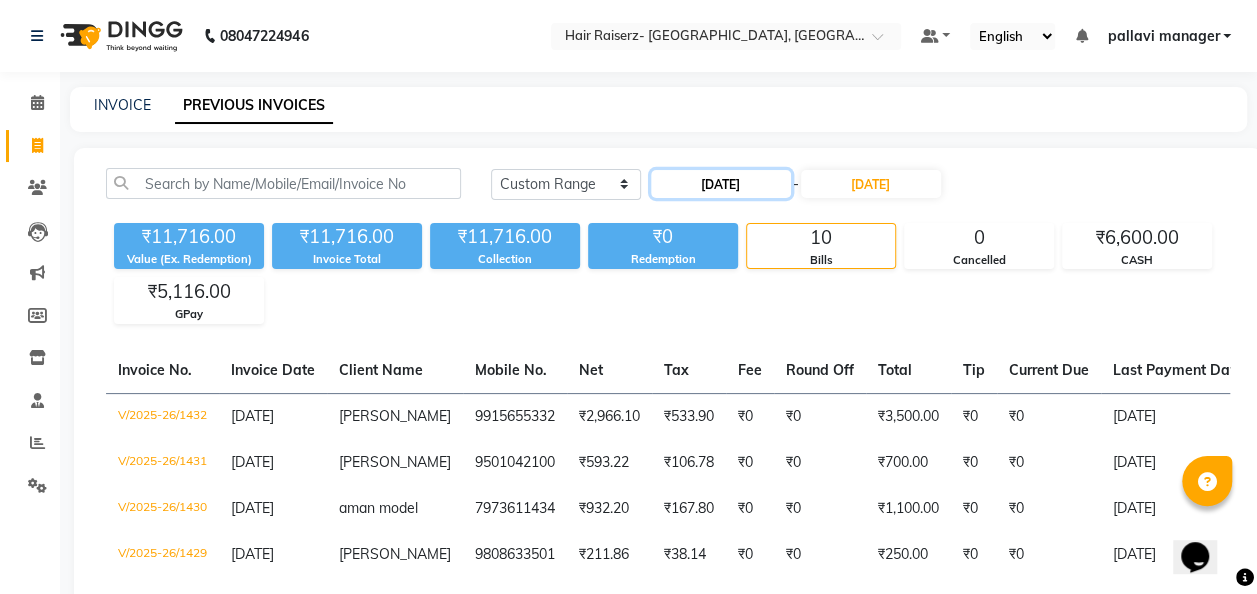 click on "[DATE]" 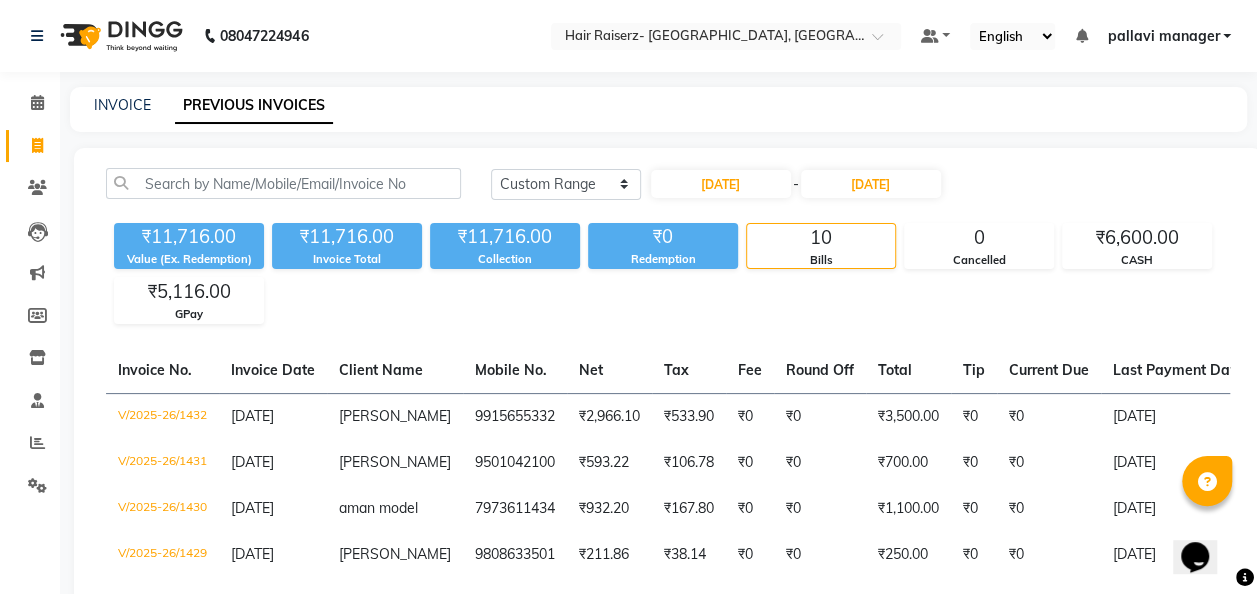 select on "7" 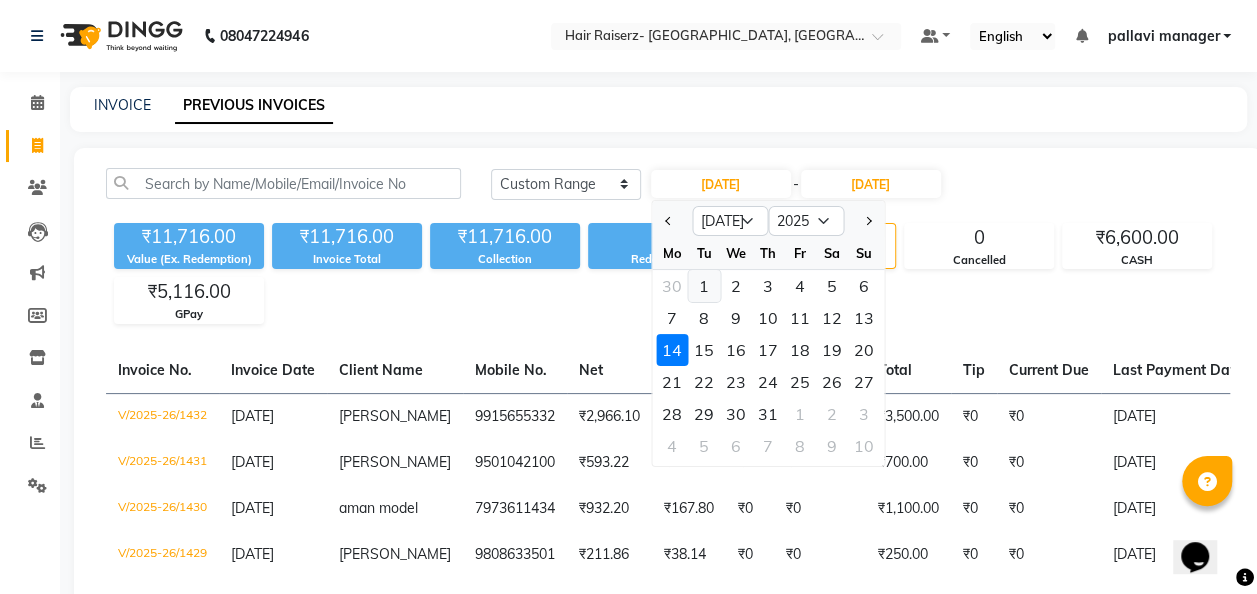 click on "1" 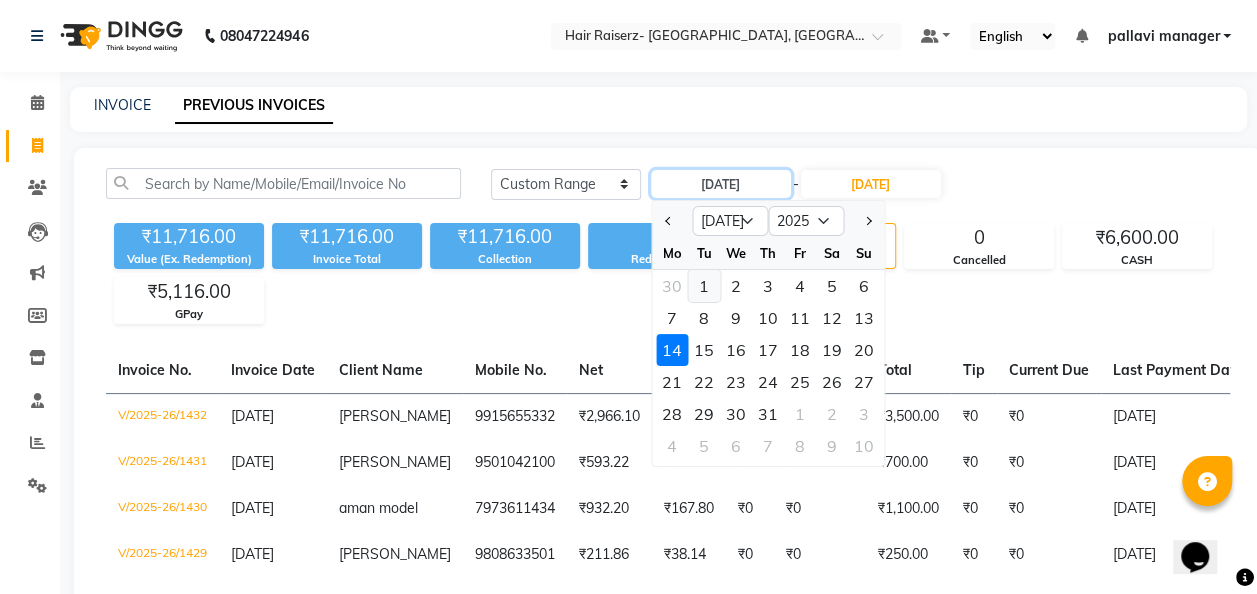 type on "[DATE]" 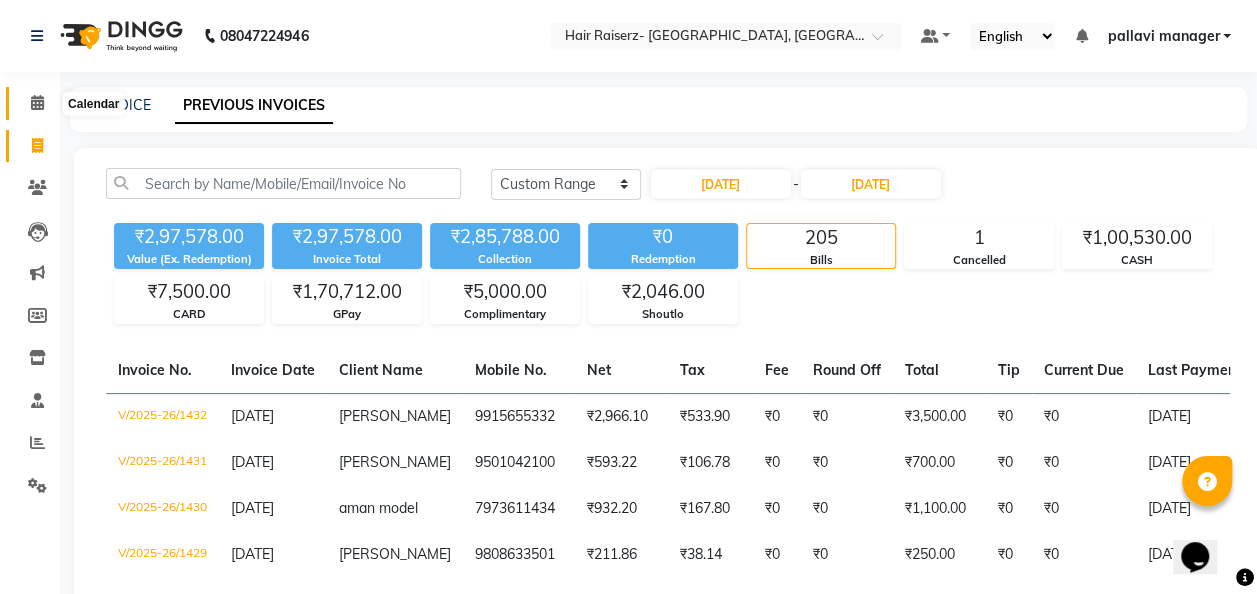 click 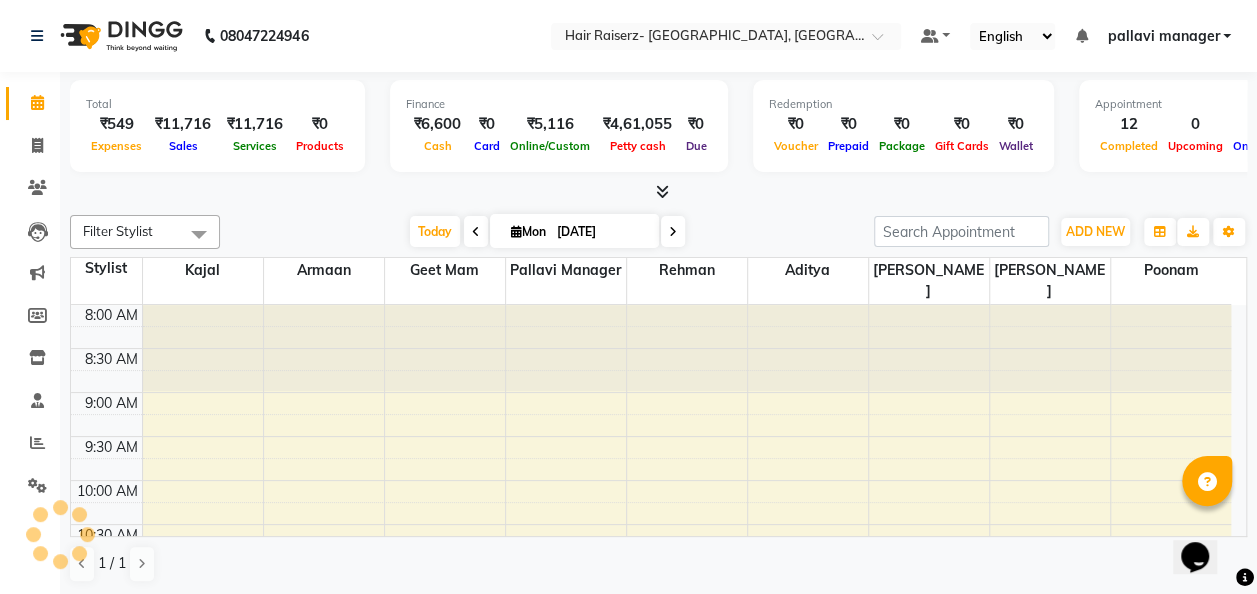 scroll, scrollTop: 0, scrollLeft: 0, axis: both 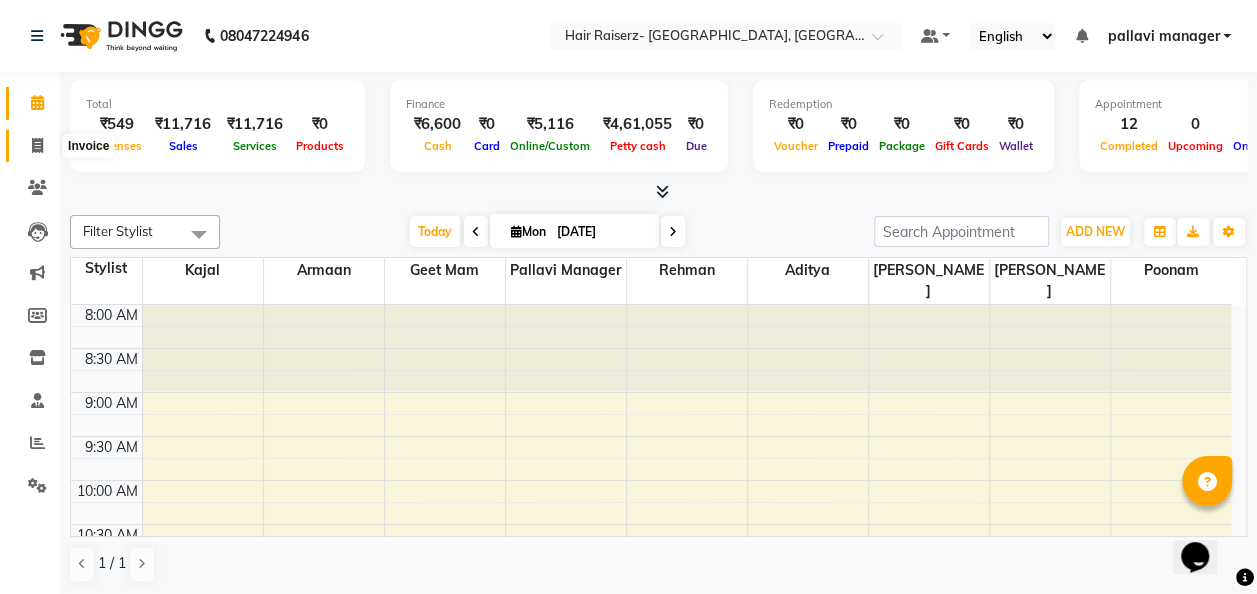 click 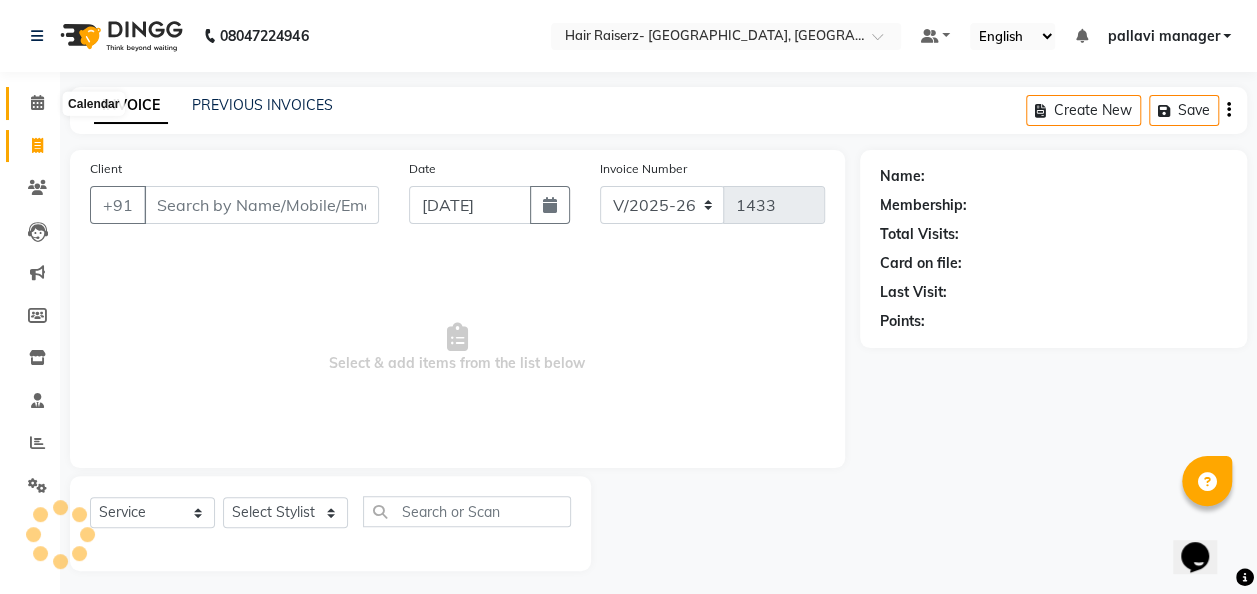 click 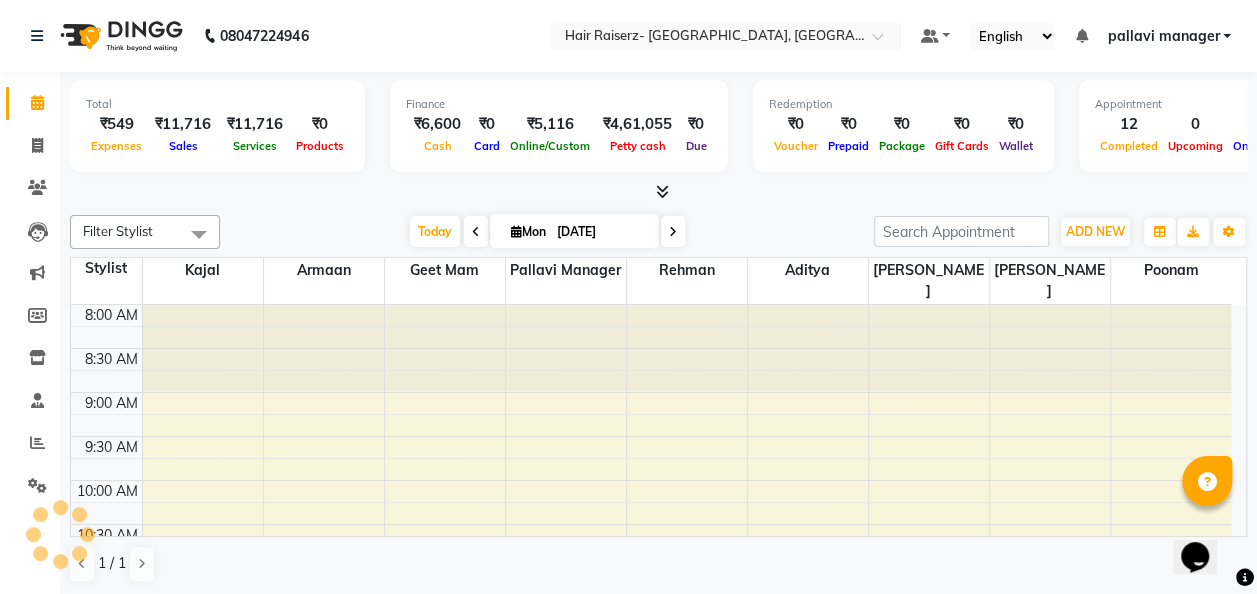 scroll, scrollTop: 0, scrollLeft: 0, axis: both 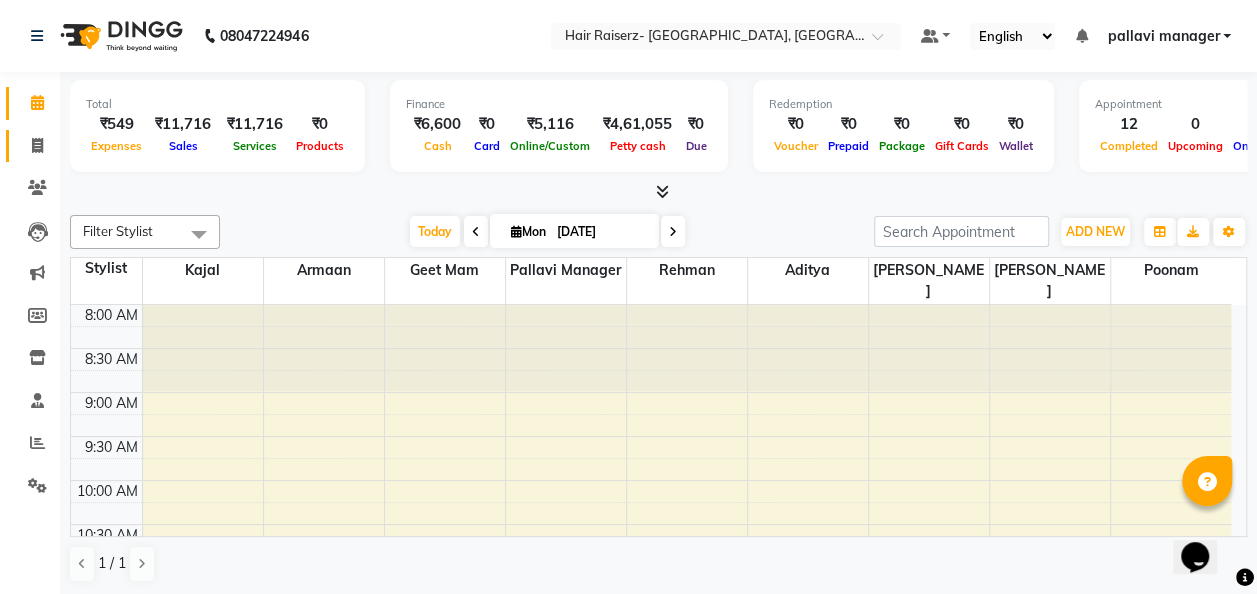 click 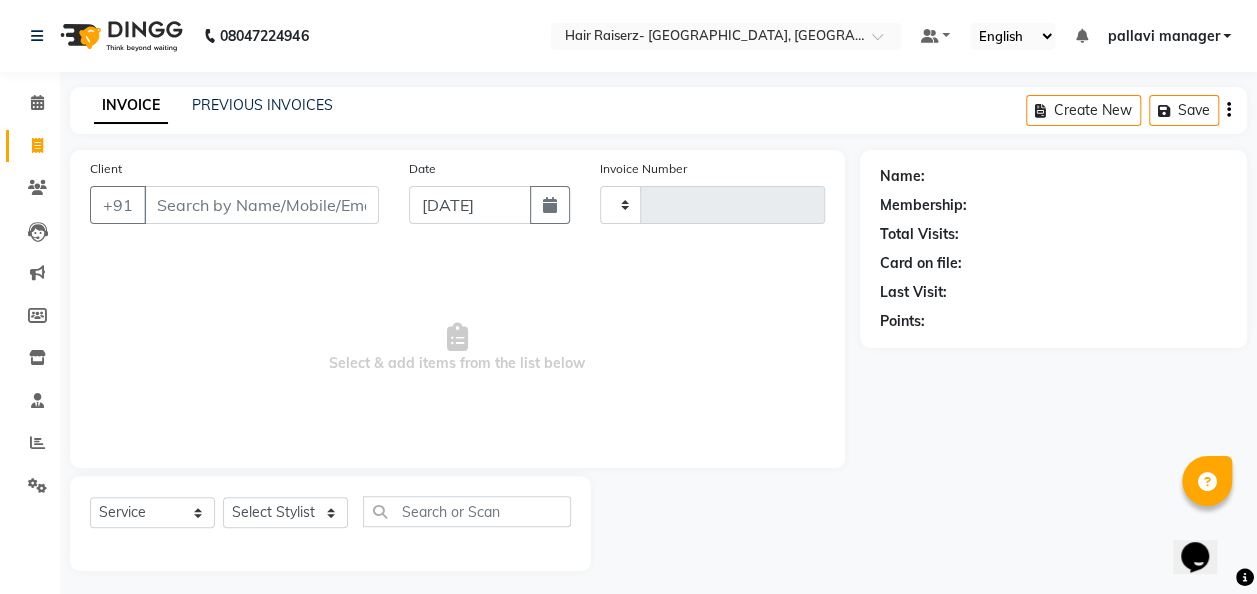type on "1433" 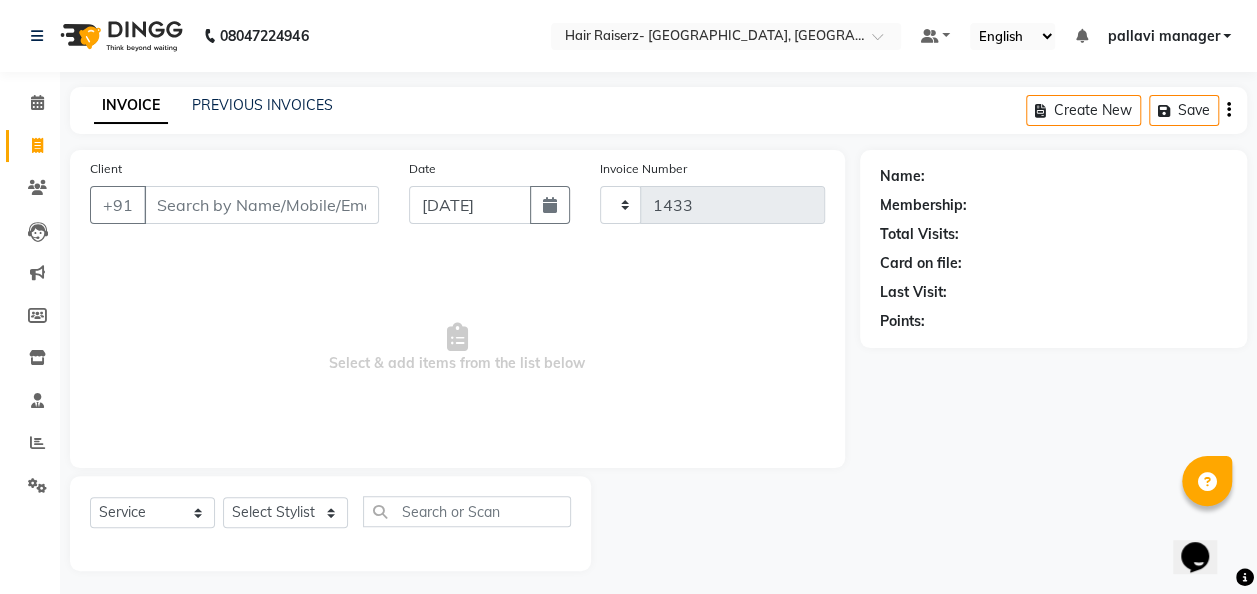 select on "6691" 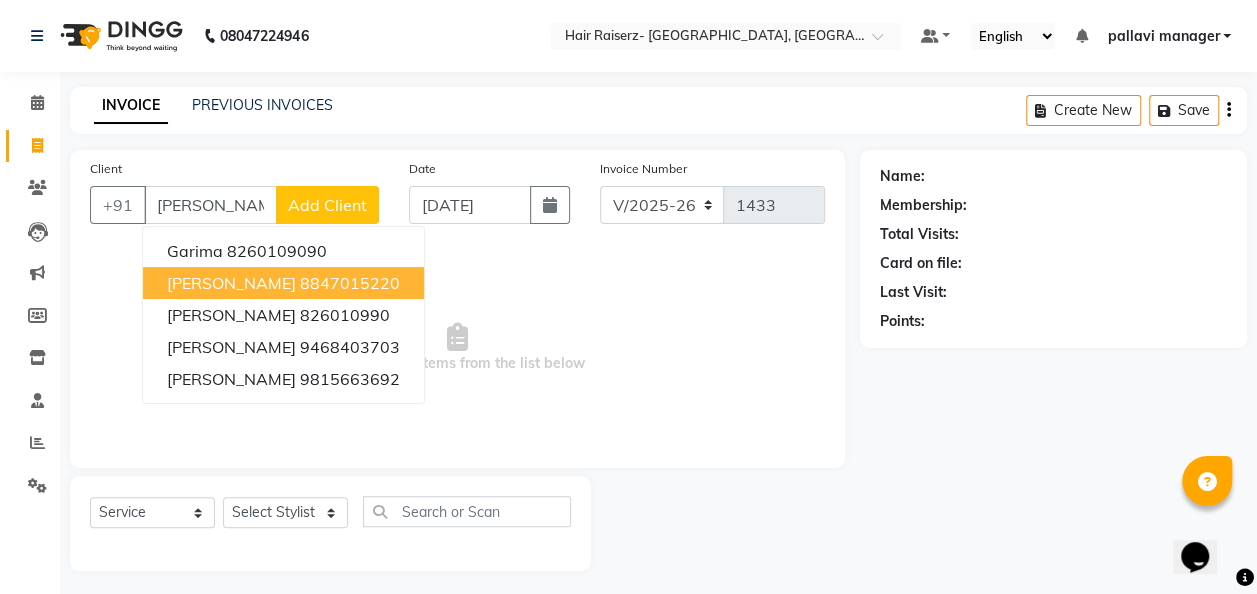 click on "8847015220" at bounding box center (350, 283) 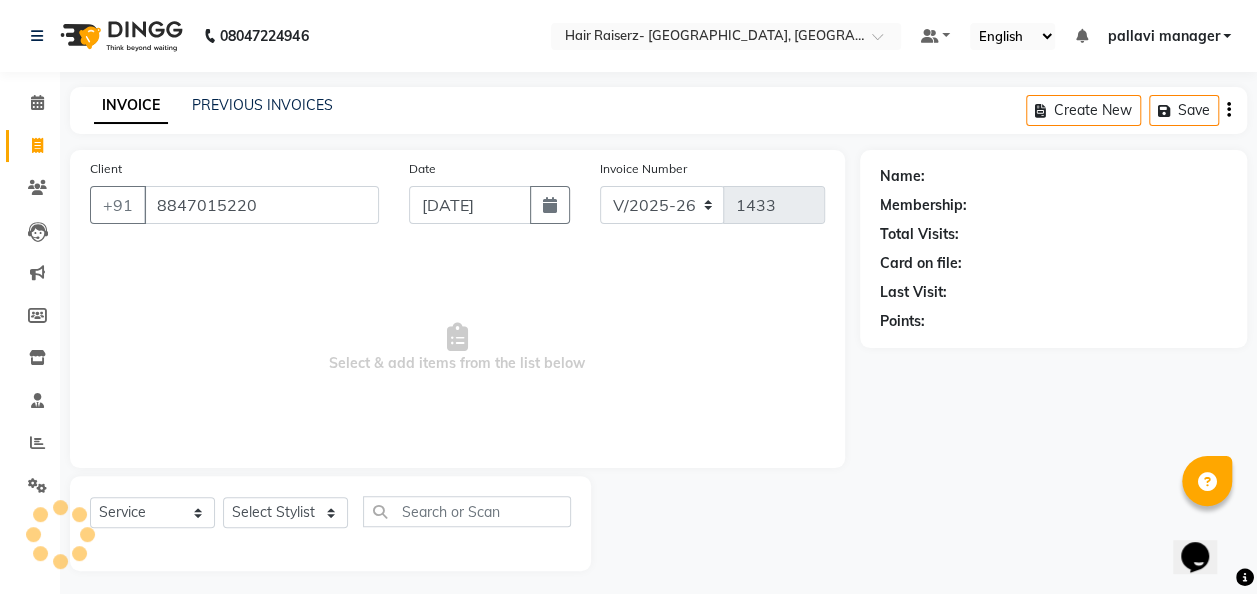 type on "8847015220" 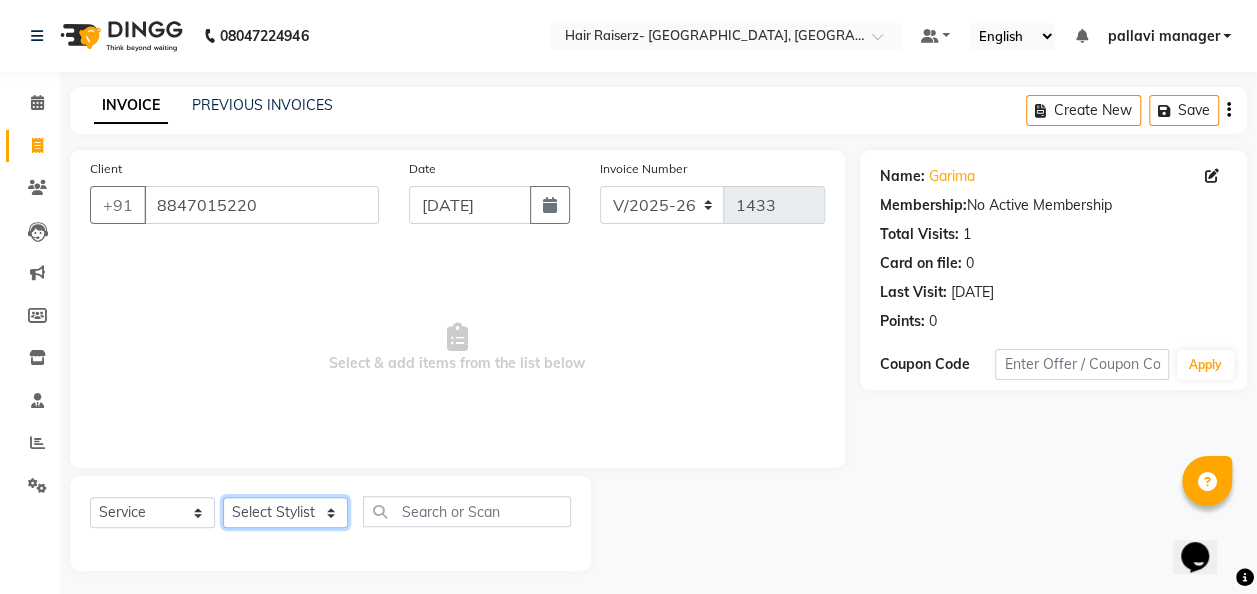 click on "Select Stylist aditya [PERSON_NAME] Armaan Geet mam  [PERSON_NAME] manager [PERSON_NAME]" 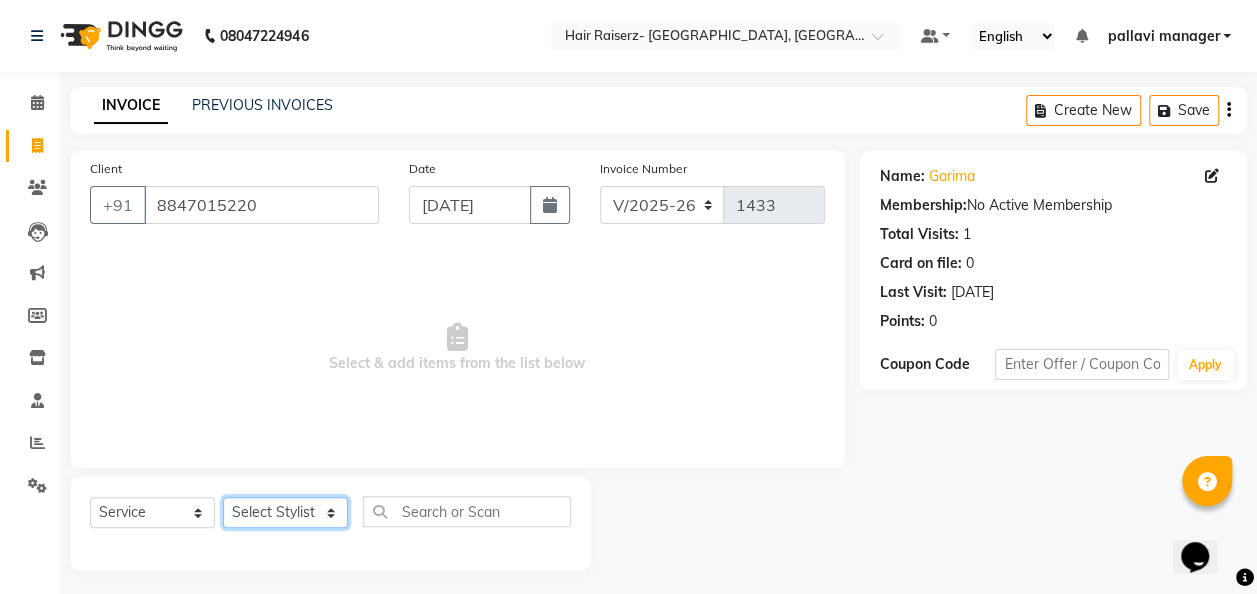 select on "52792" 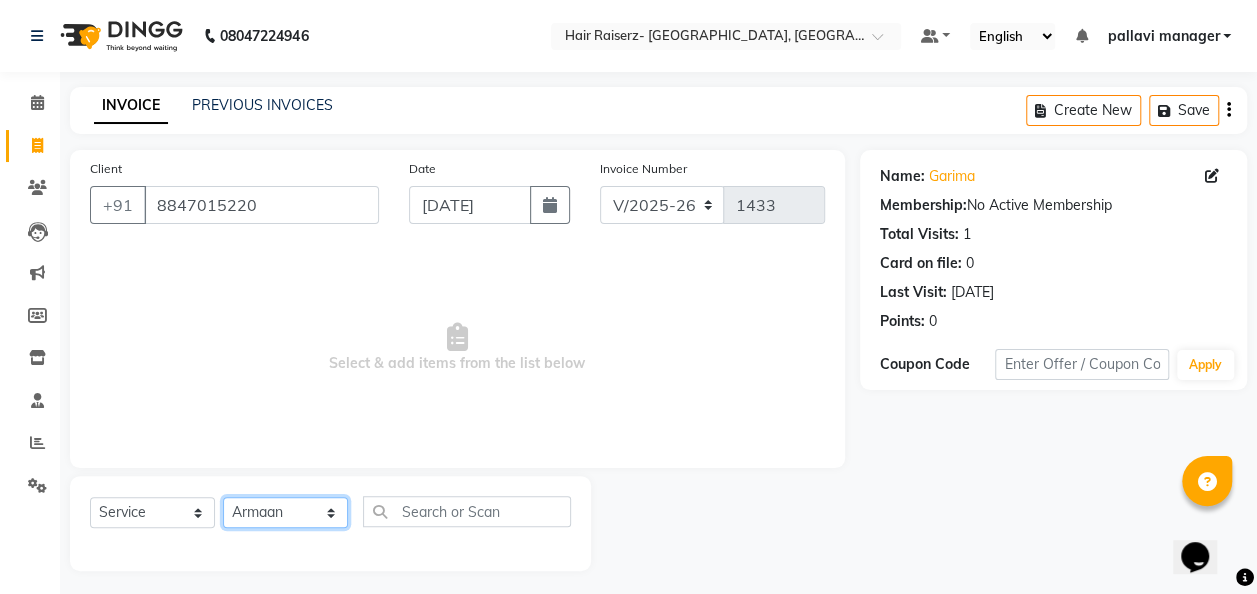 click on "Select Stylist aditya [PERSON_NAME] Armaan Geet mam  [PERSON_NAME] manager [PERSON_NAME]" 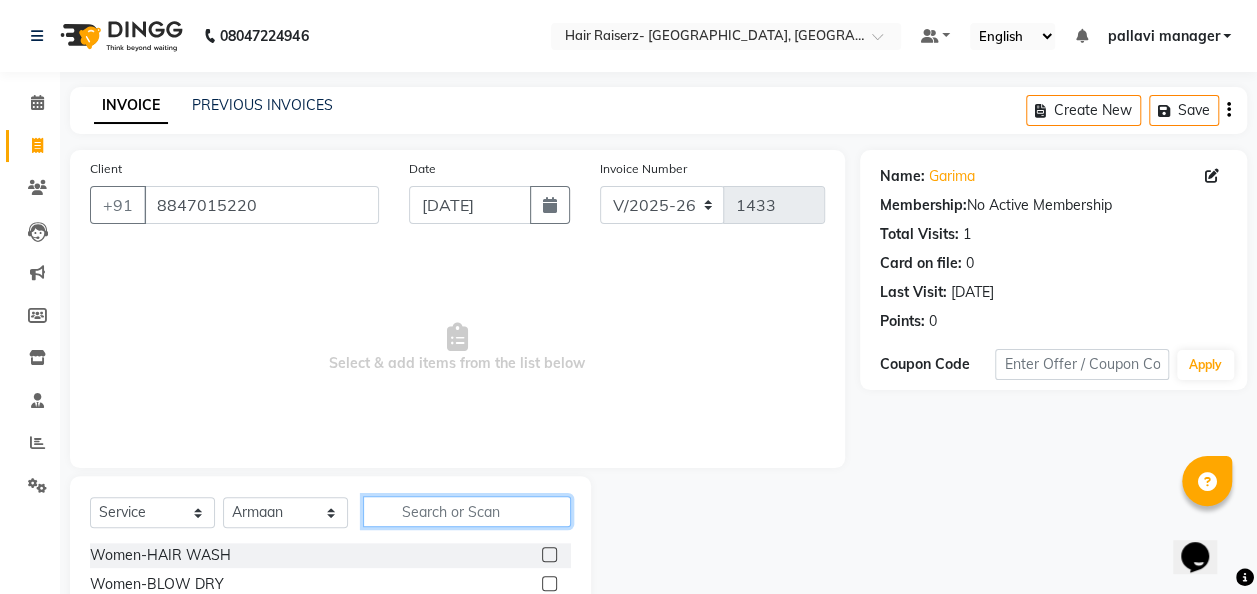 click 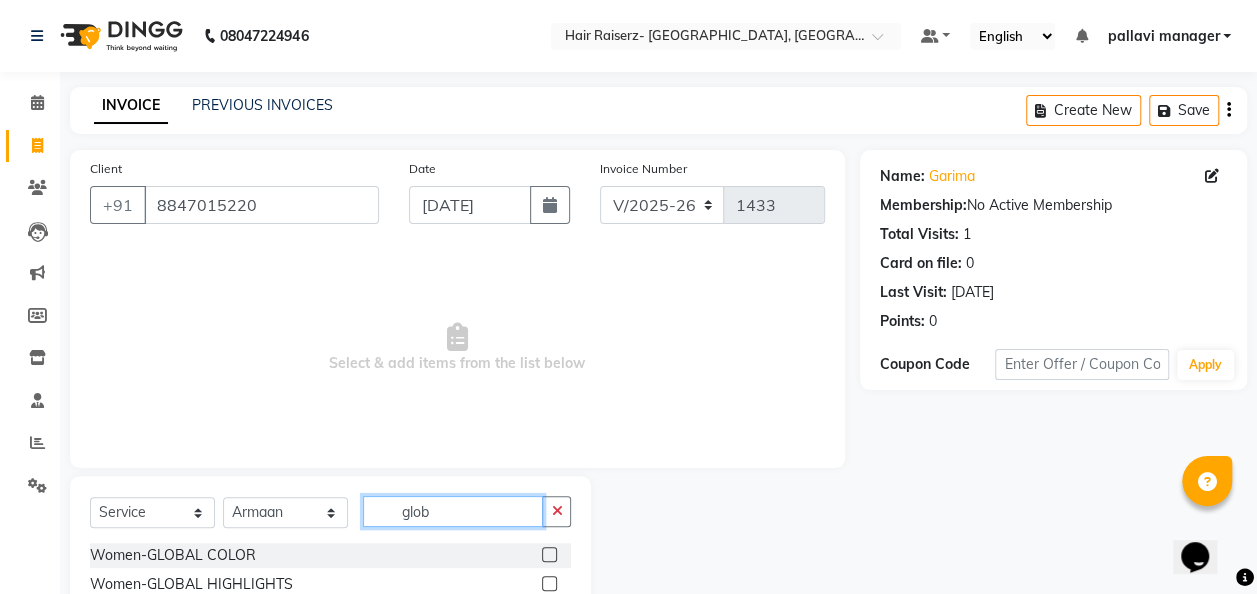type on "glob" 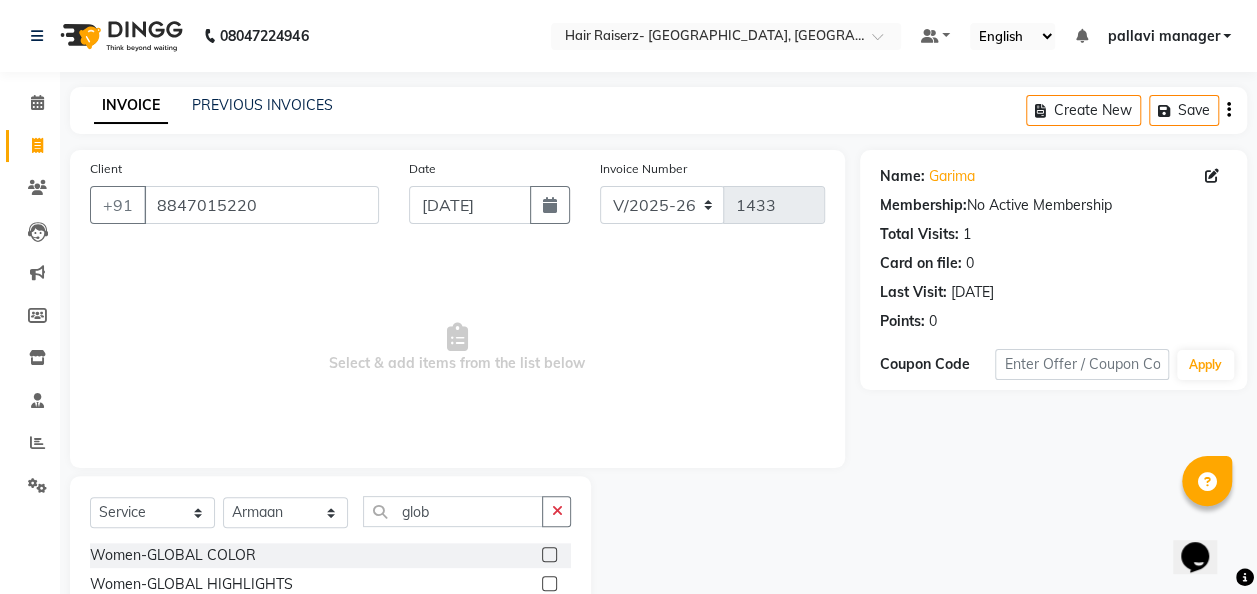click 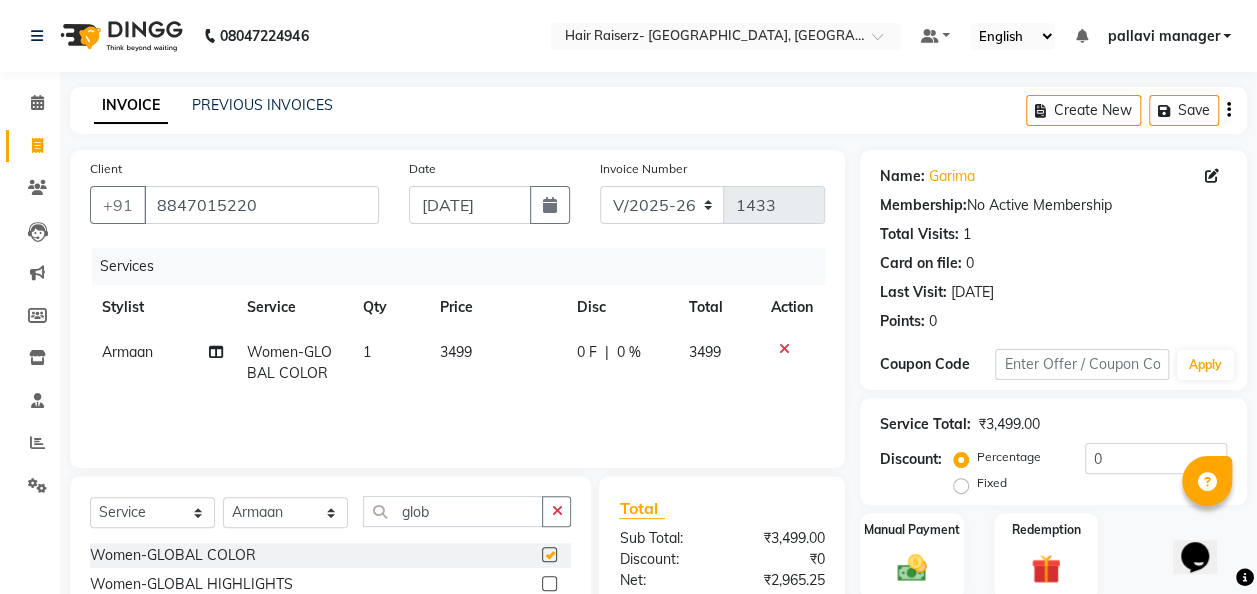 checkbox on "false" 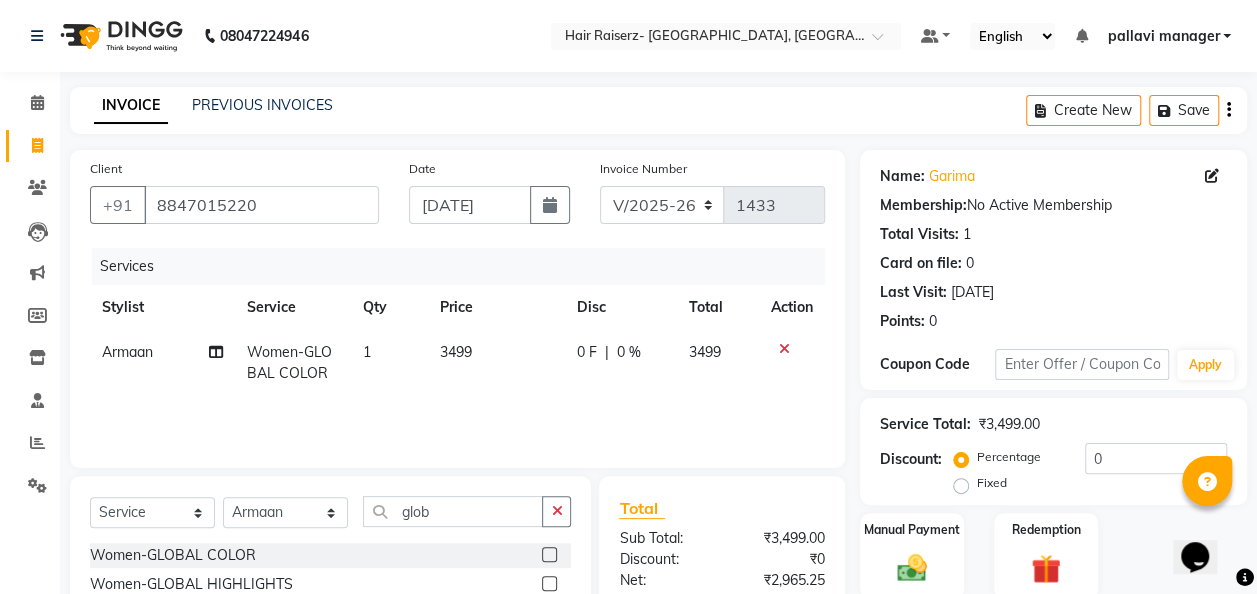 click on "3499" 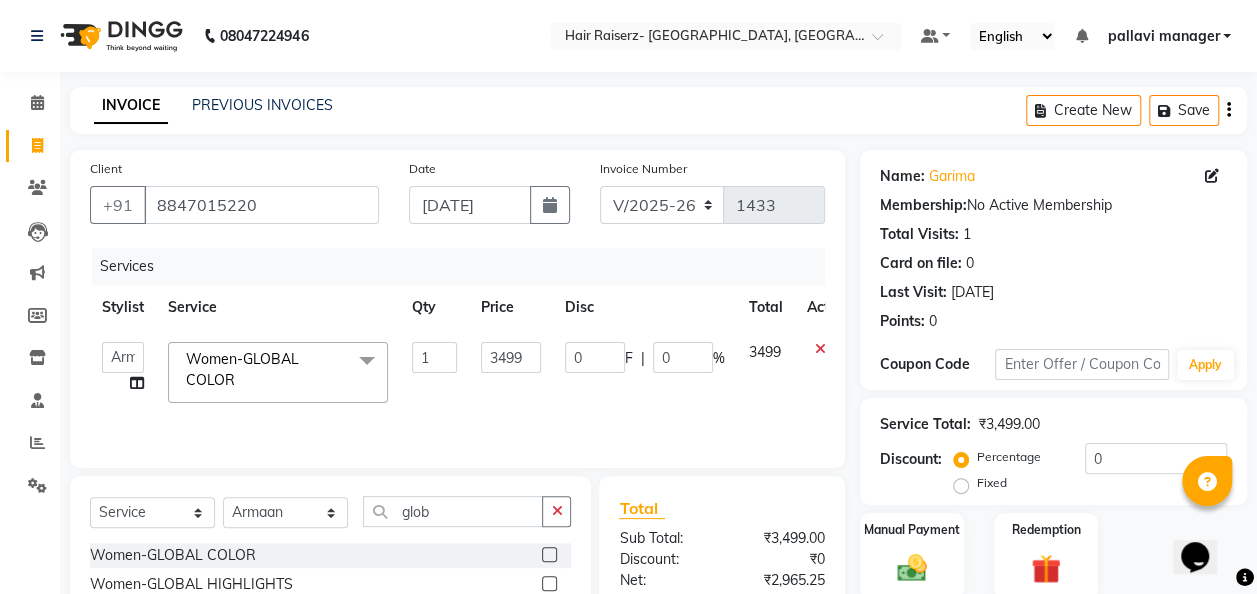 click on "3499" 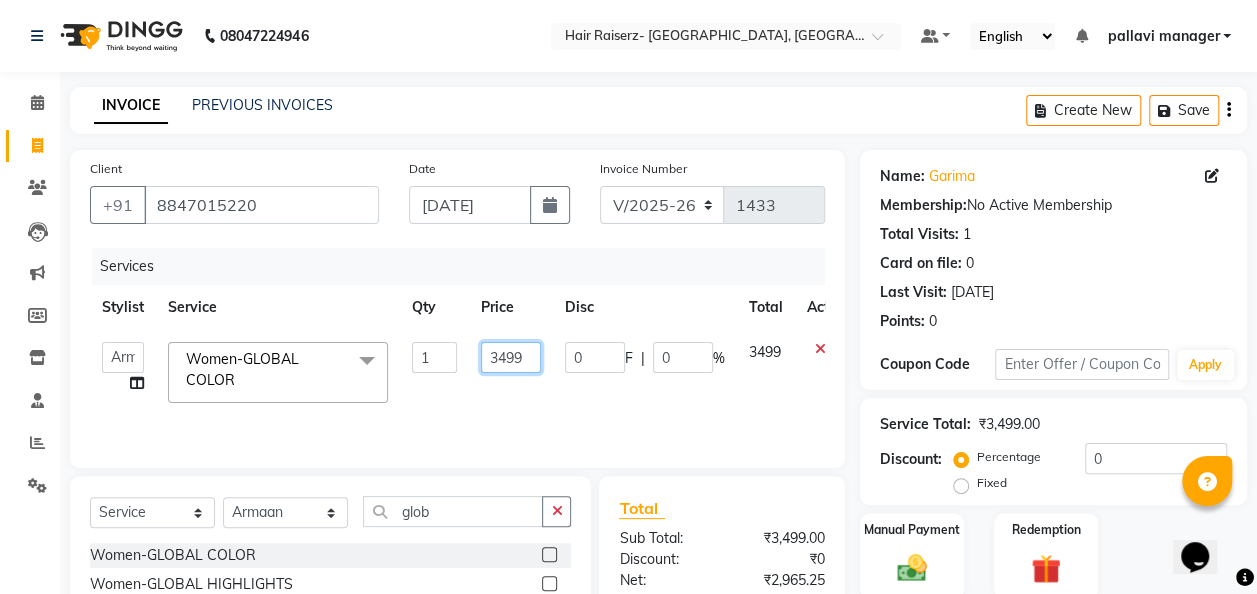 click on "3499" 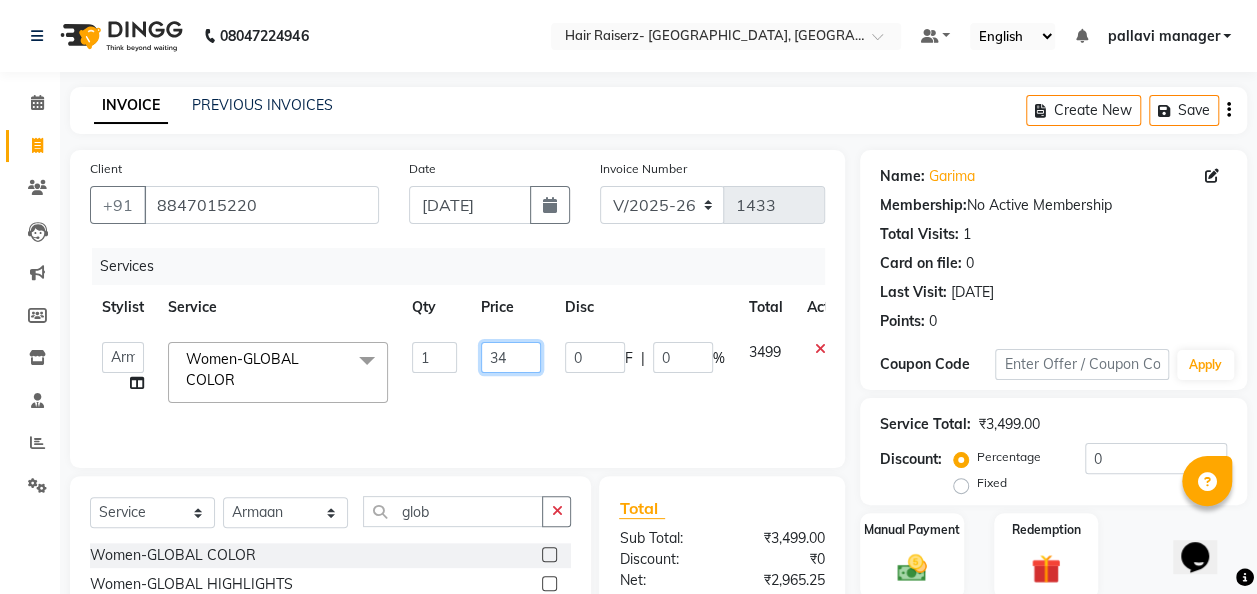 type on "3" 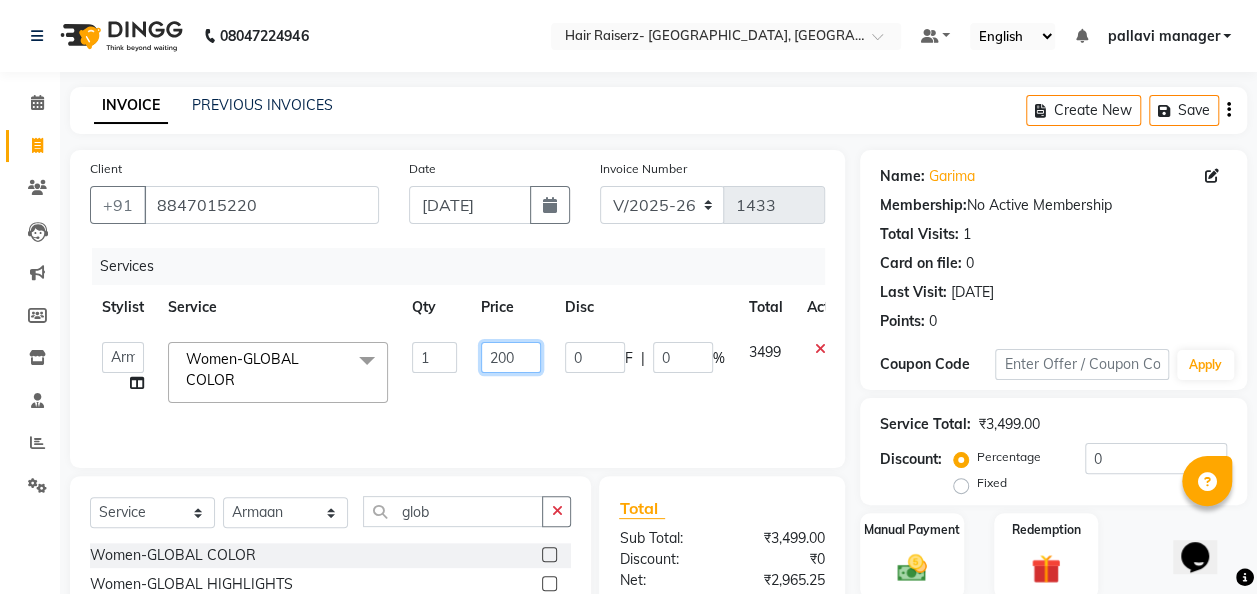 type on "2000" 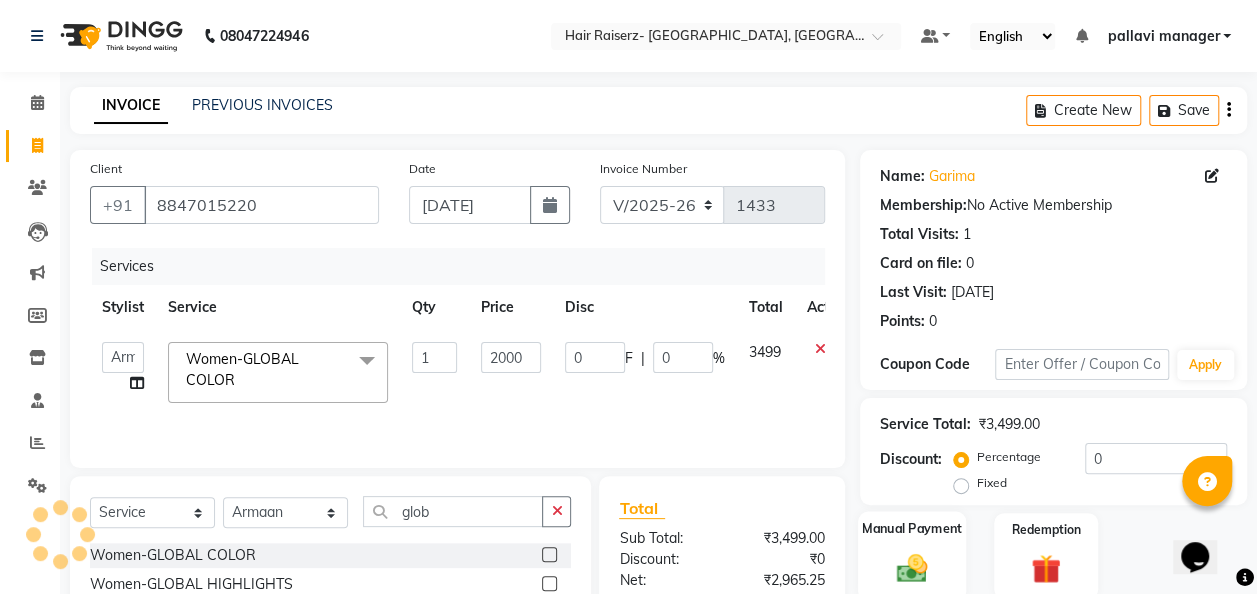 click 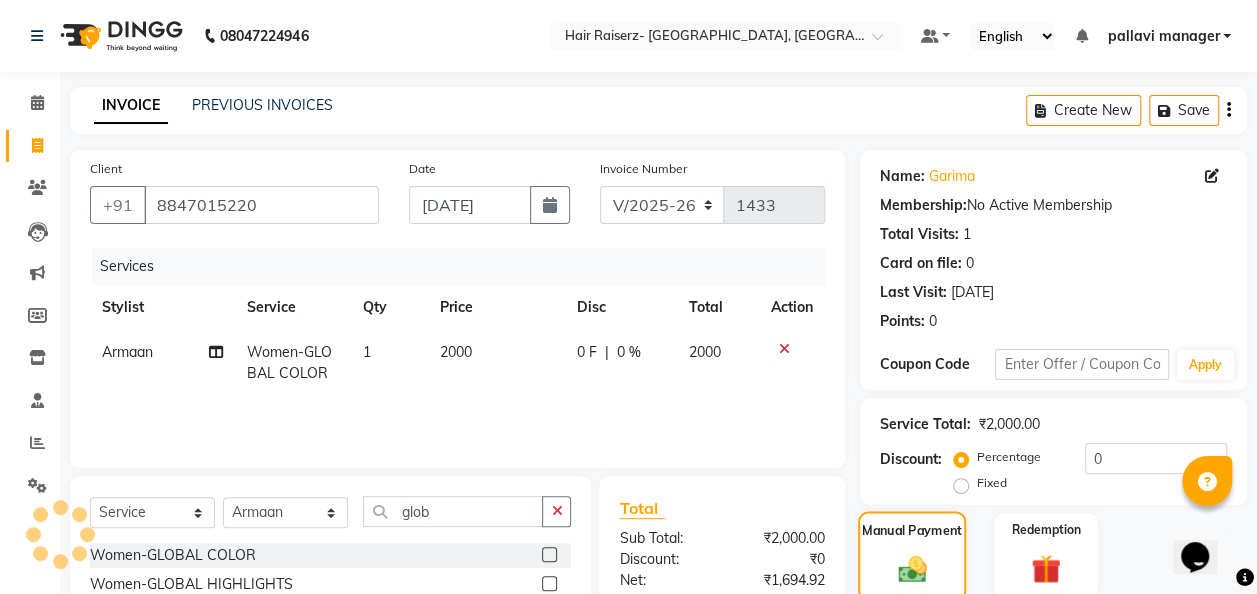 scroll, scrollTop: 204, scrollLeft: 0, axis: vertical 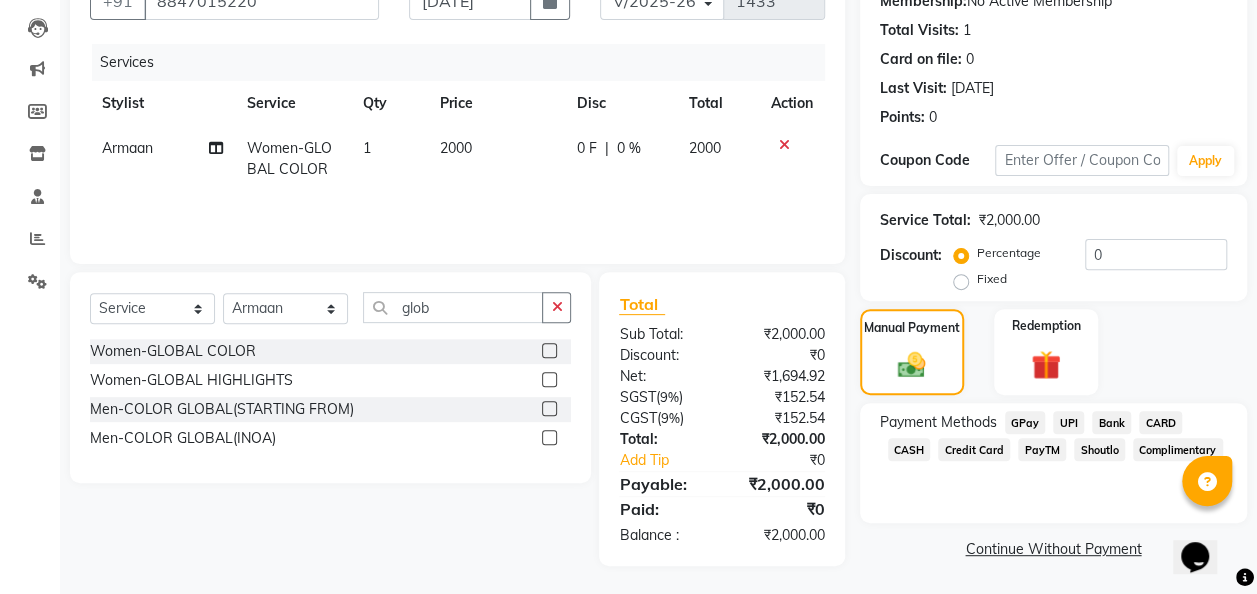 click on "GPay" 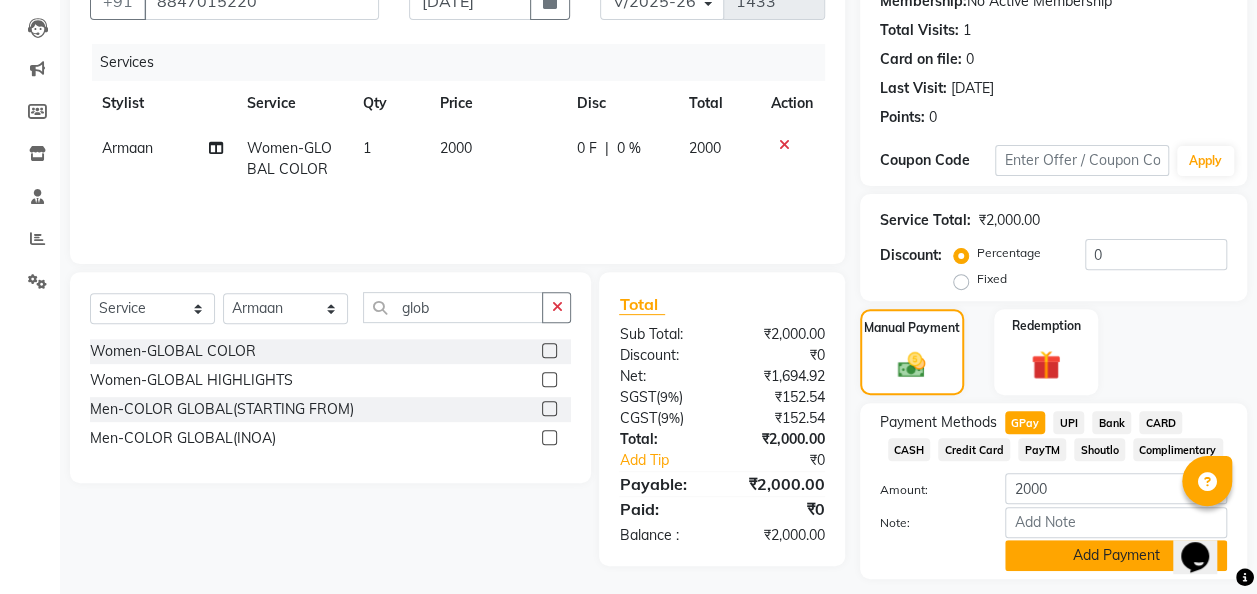 click on "Add Payment" 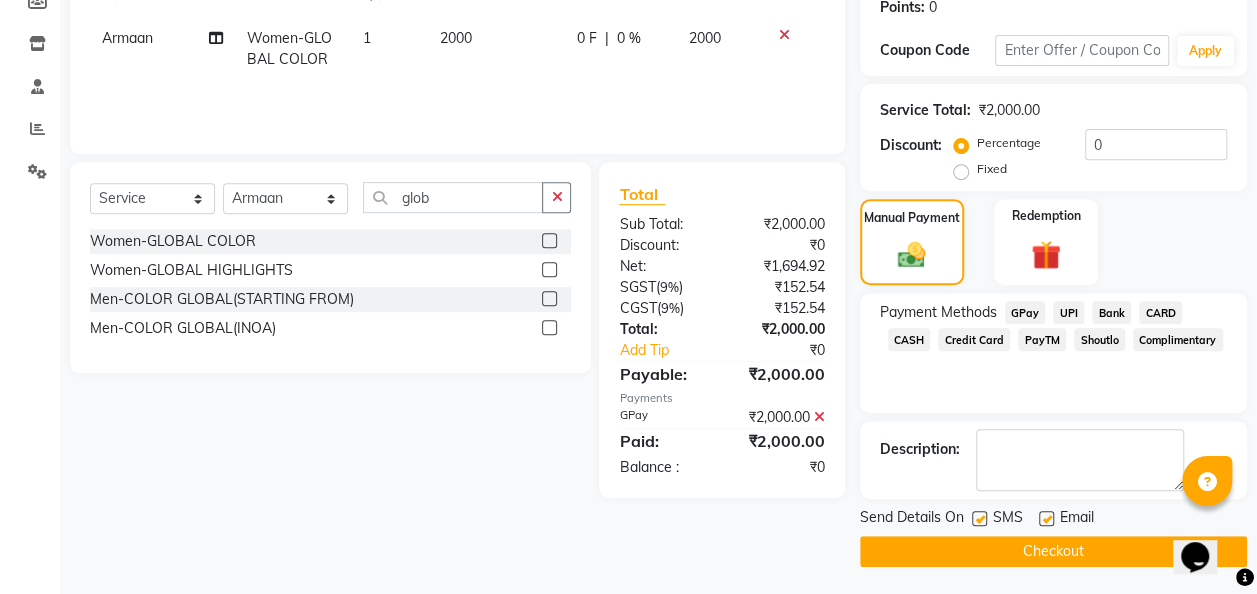 scroll, scrollTop: 312, scrollLeft: 0, axis: vertical 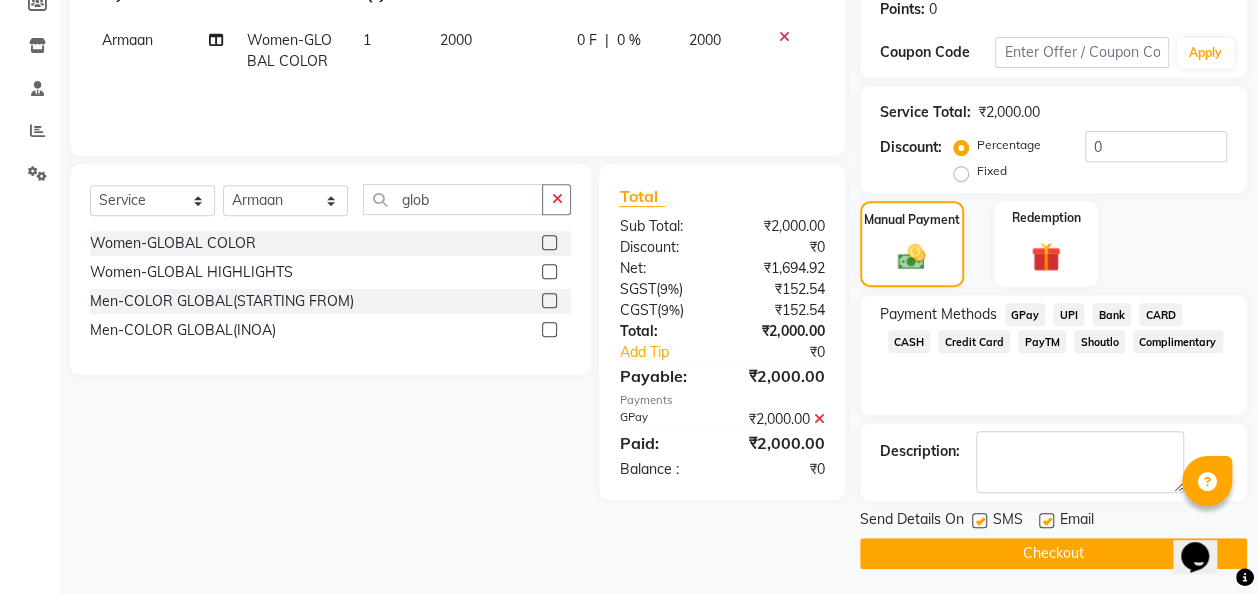 click 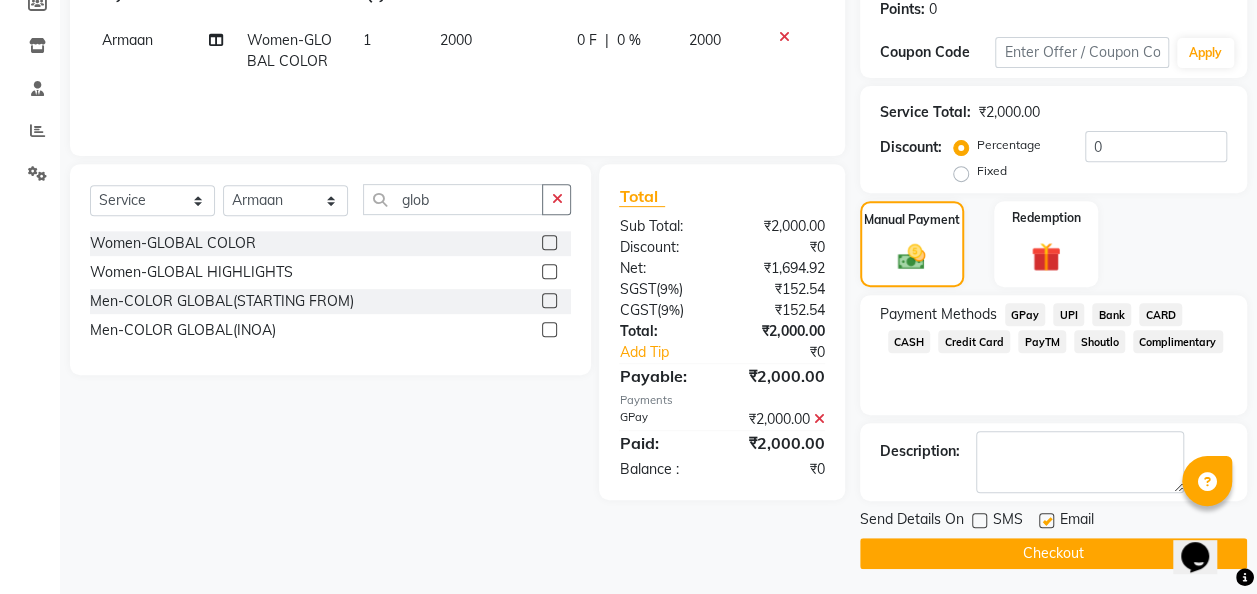 click on "Checkout" 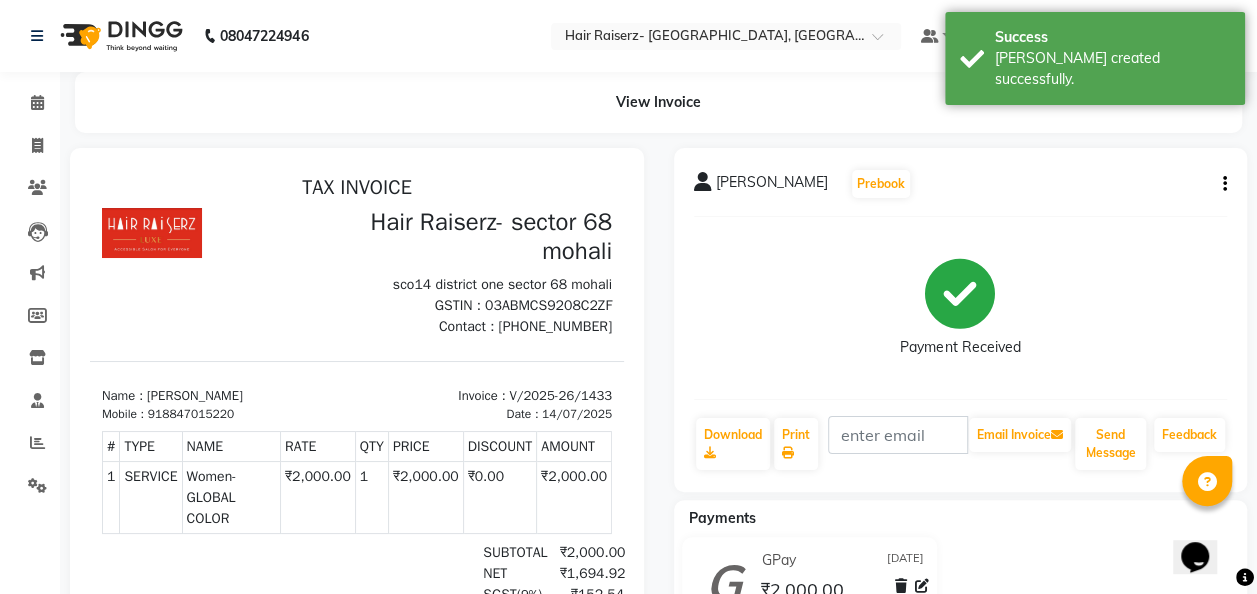 scroll, scrollTop: 0, scrollLeft: 0, axis: both 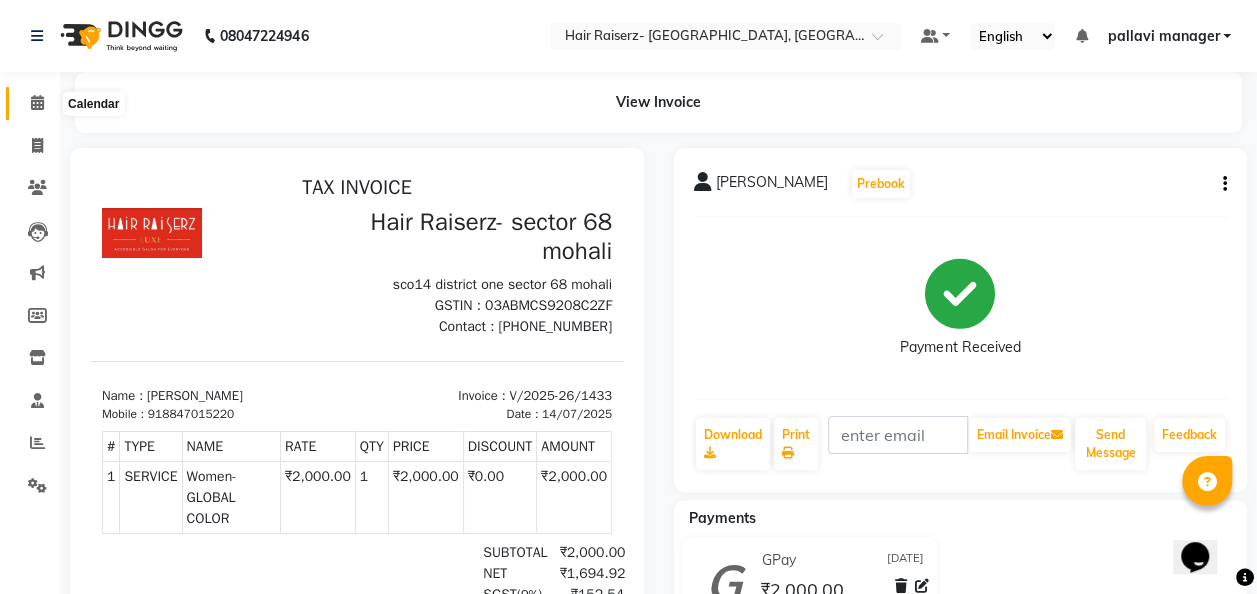 click 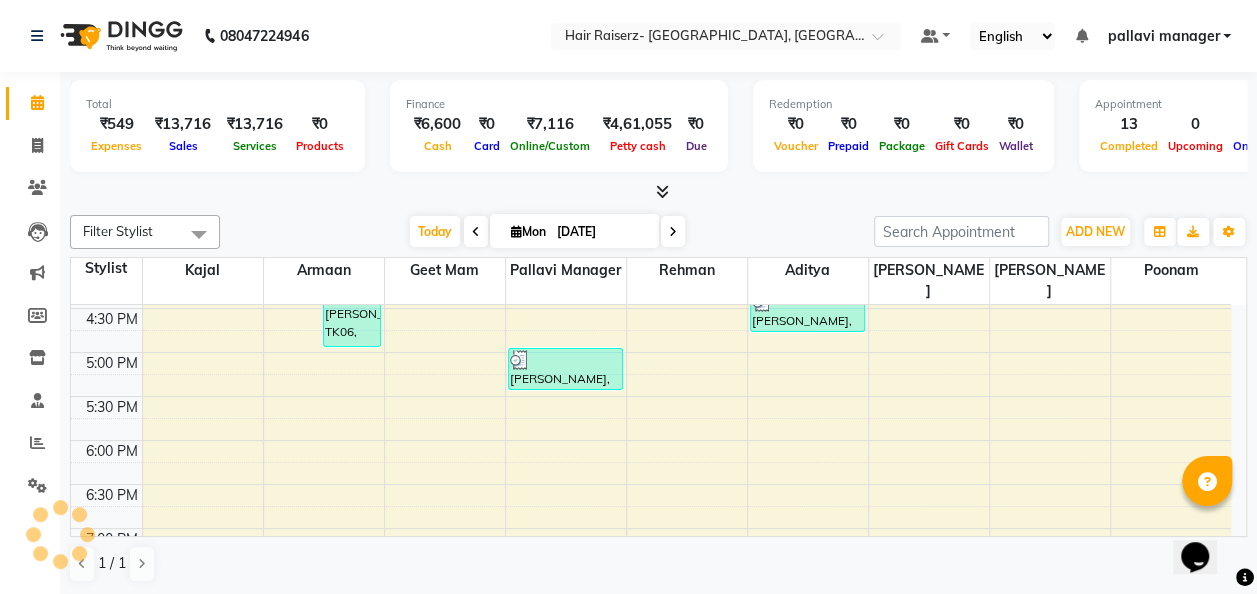 scroll, scrollTop: 0, scrollLeft: 0, axis: both 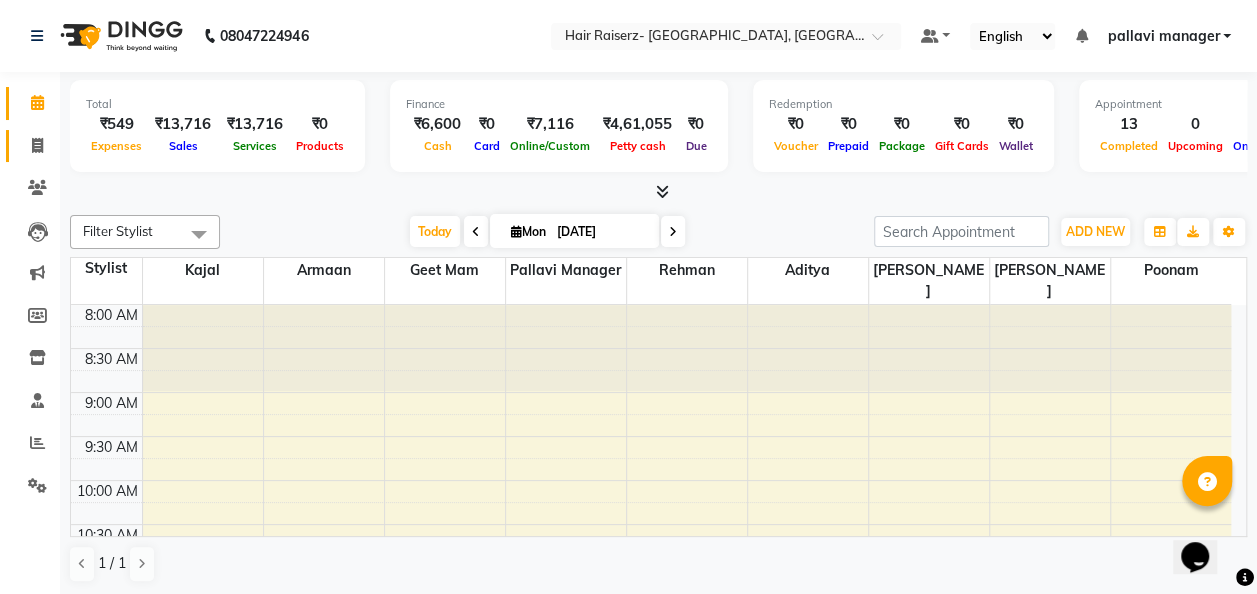 click on "Invoice" 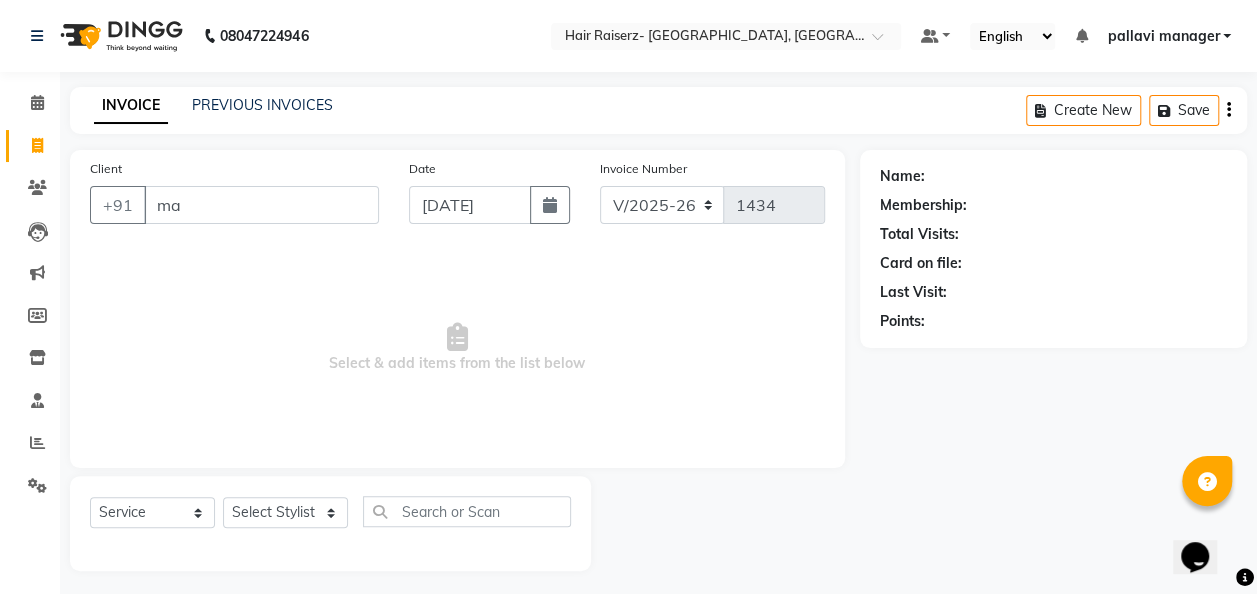type on "m" 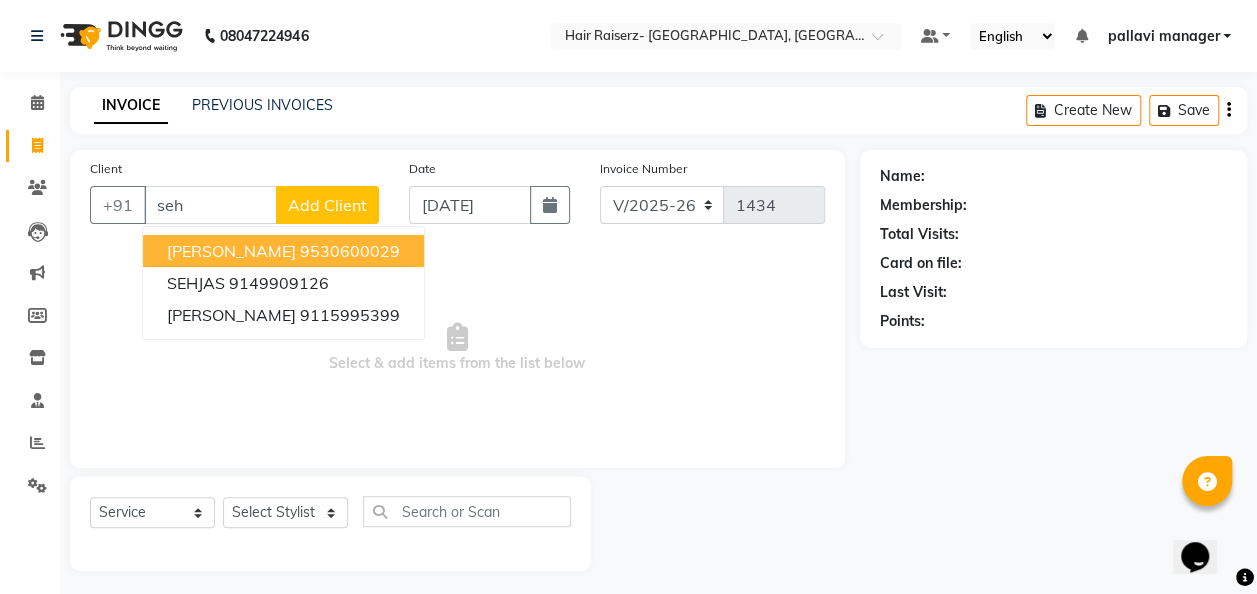 click on "[PERSON_NAME]" at bounding box center (231, 251) 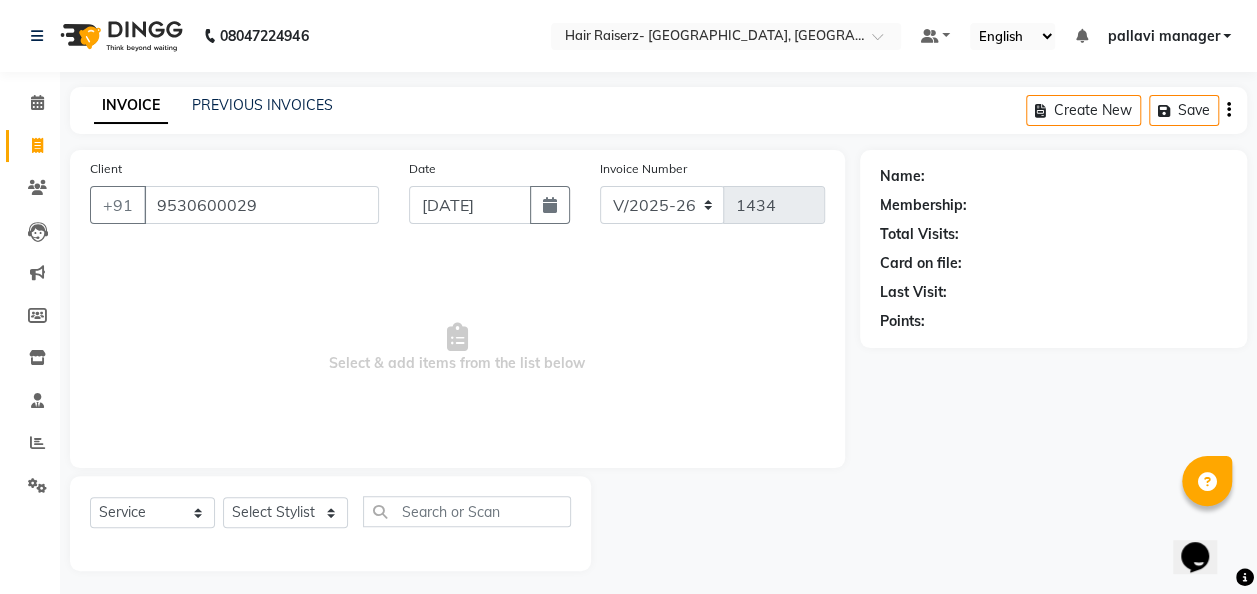 type on "9530600029" 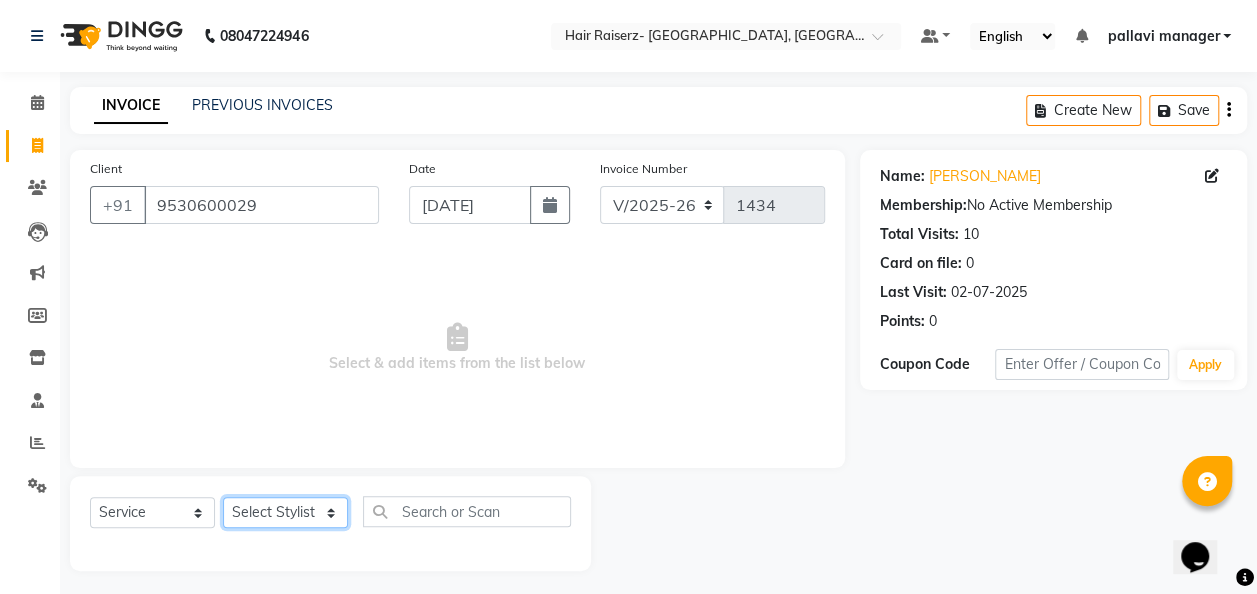drag, startPoint x: 332, startPoint y: 512, endPoint x: 330, endPoint y: 502, distance: 10.198039 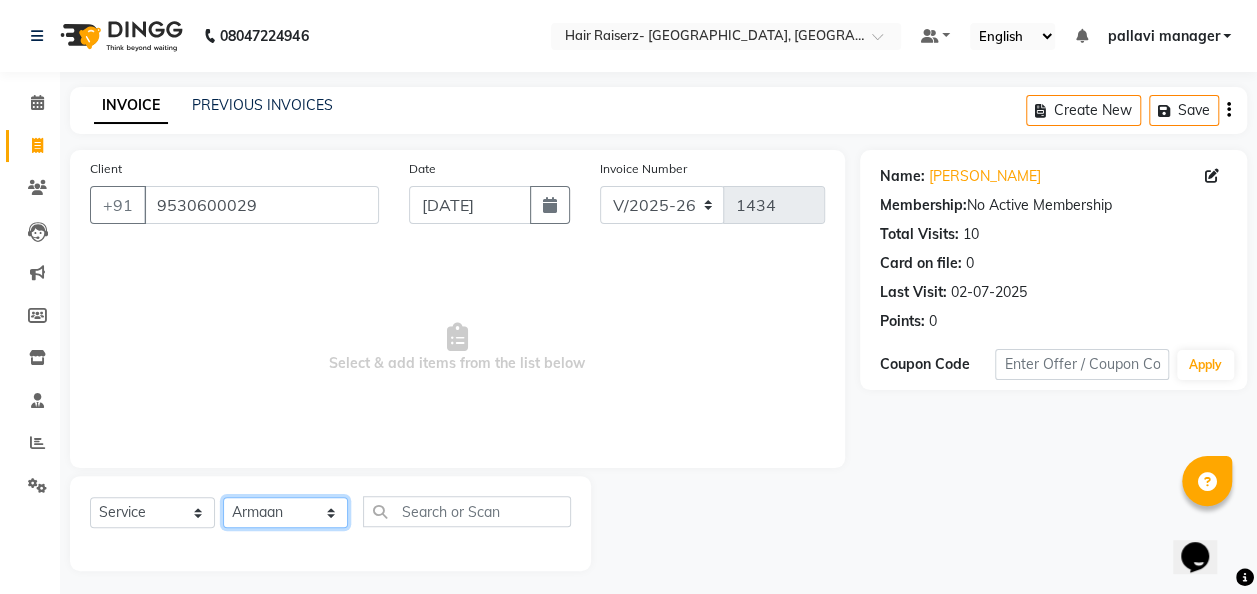 click on "Select Stylist aditya [PERSON_NAME] Armaan Geet mam  [PERSON_NAME] manager [PERSON_NAME]" 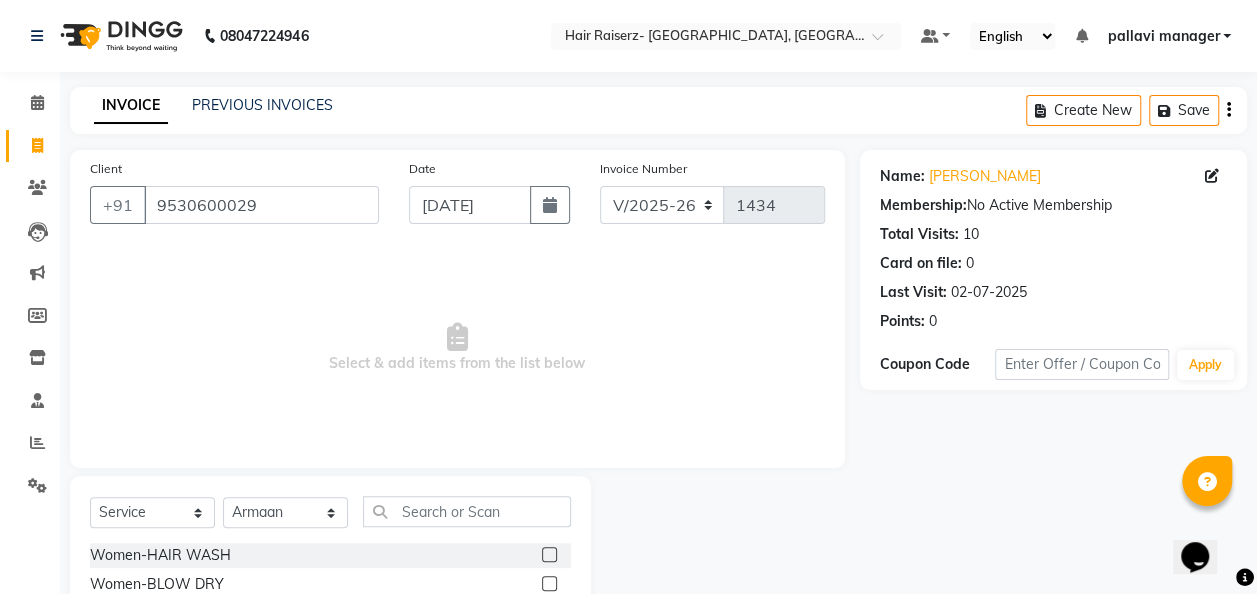 click 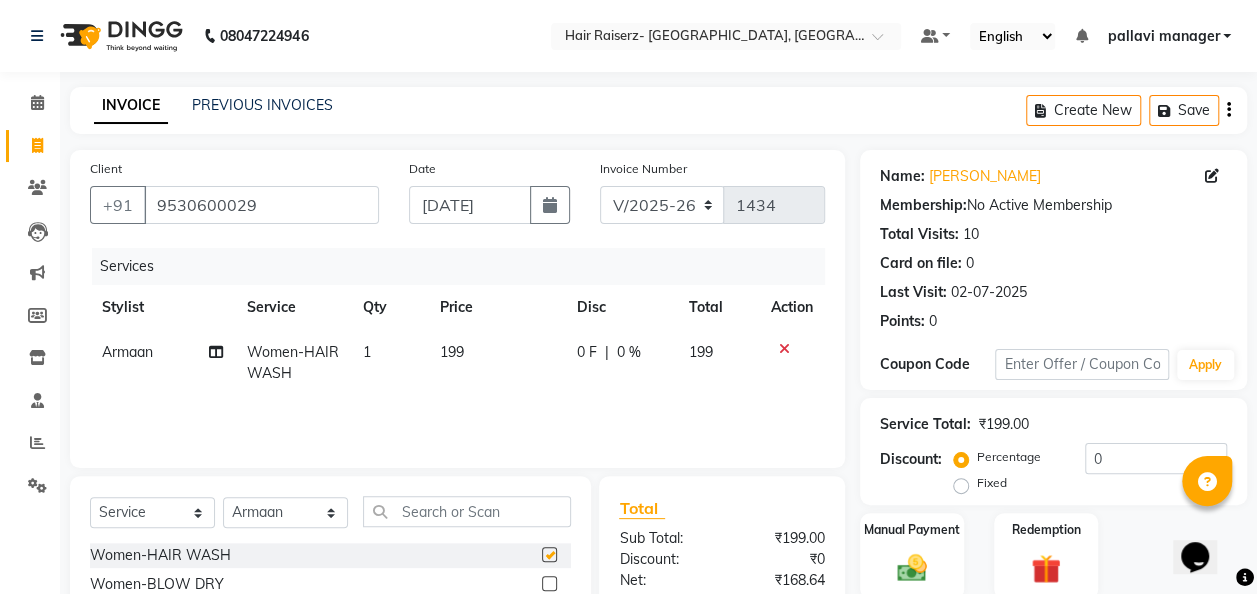 checkbox on "false" 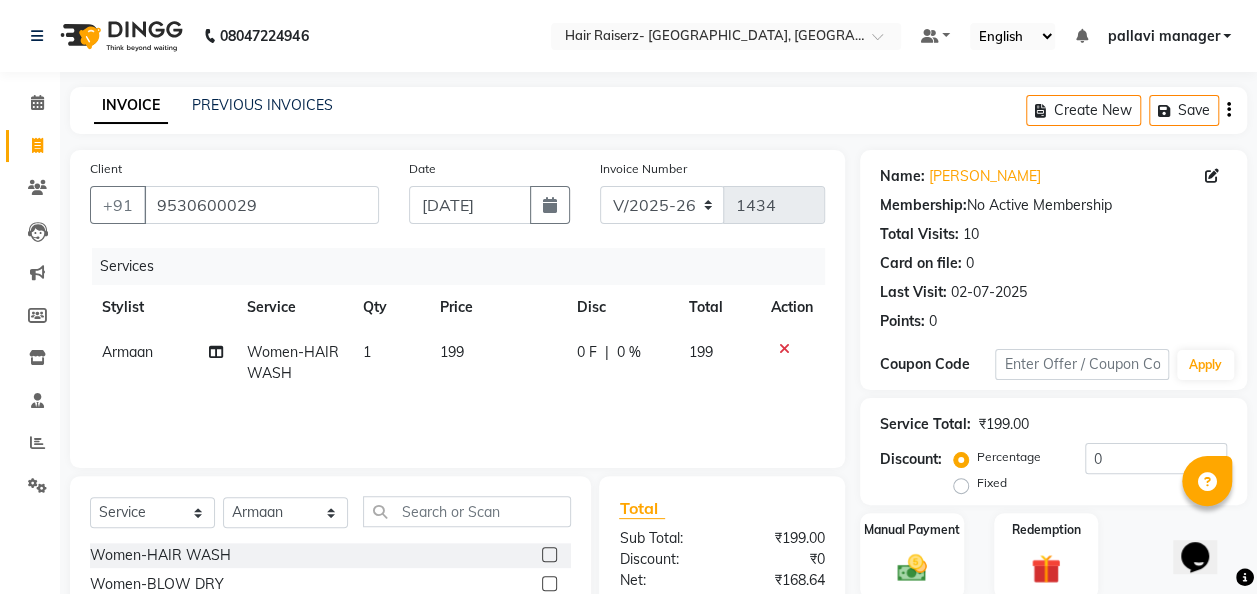 click on "199" 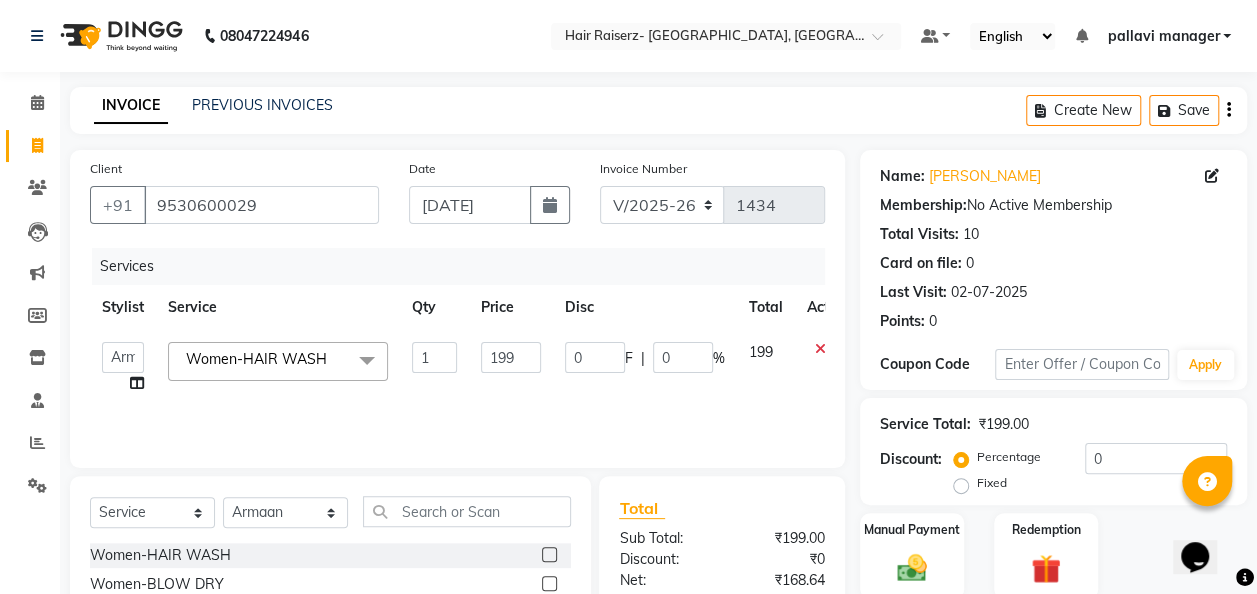 click on "199" 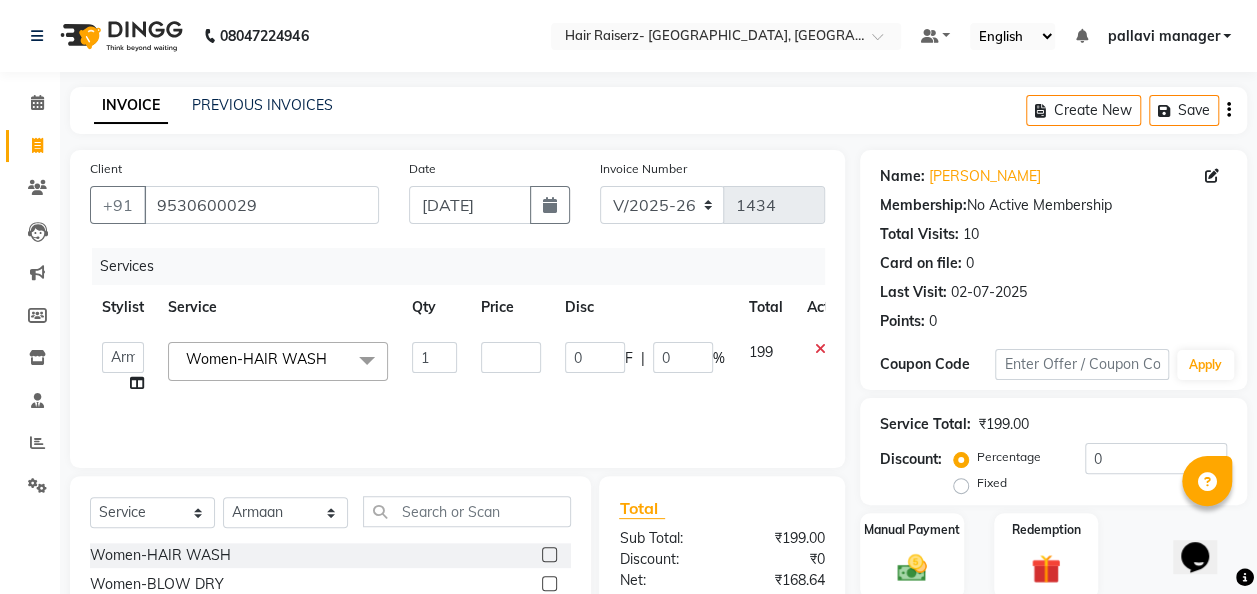 type on "3" 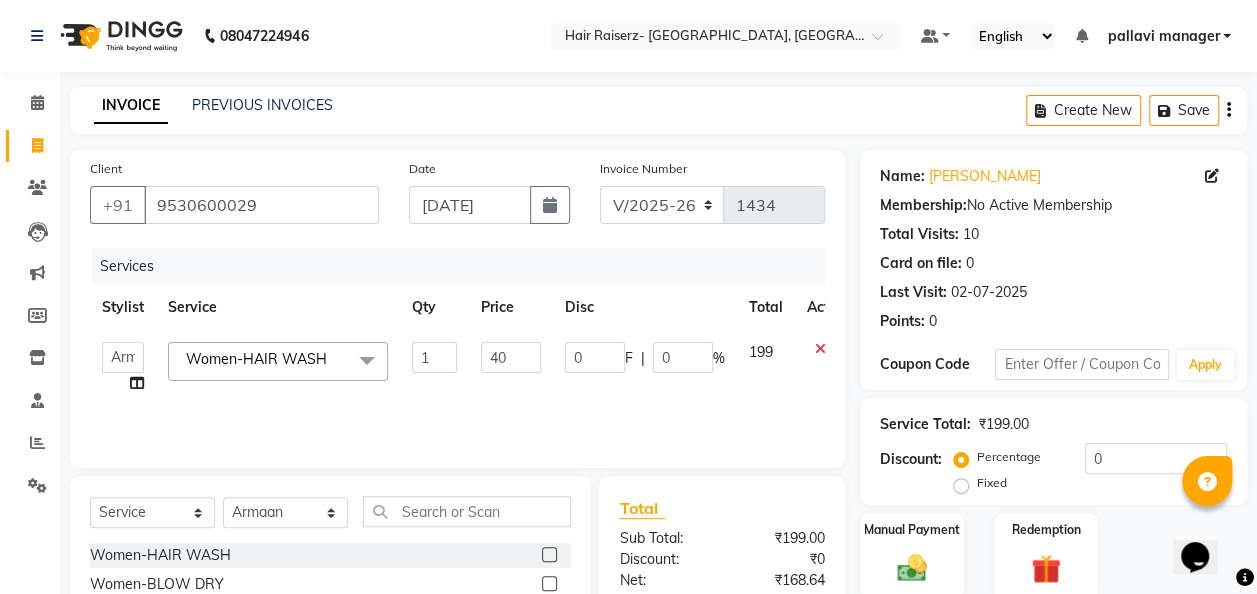 type on "400" 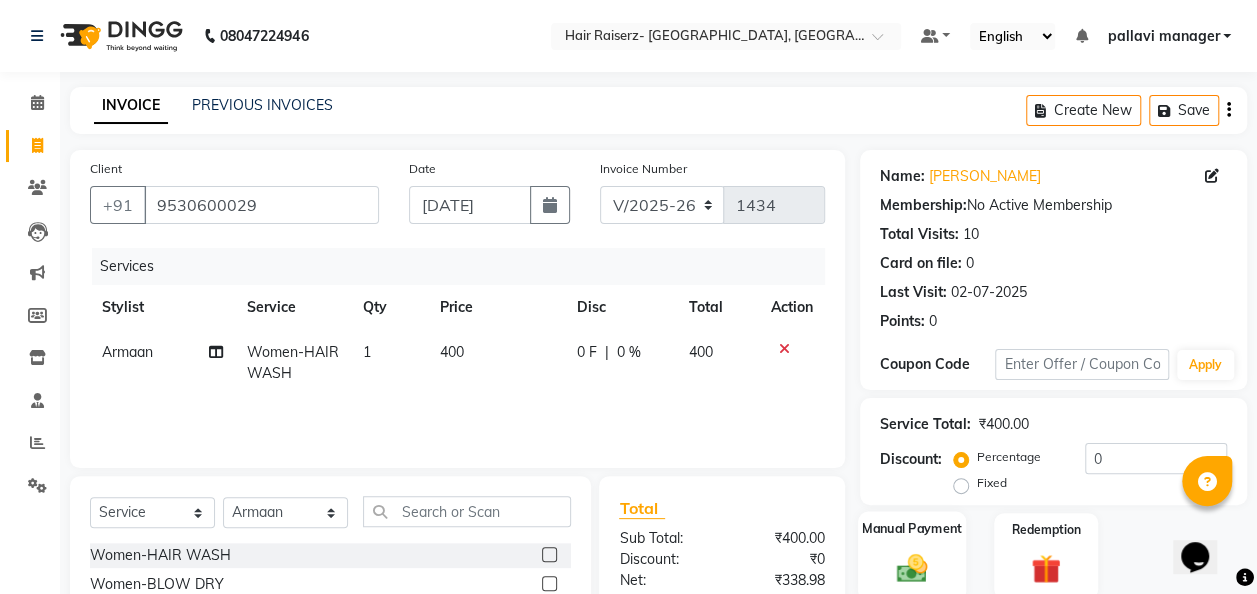 click on "Manual Payment" 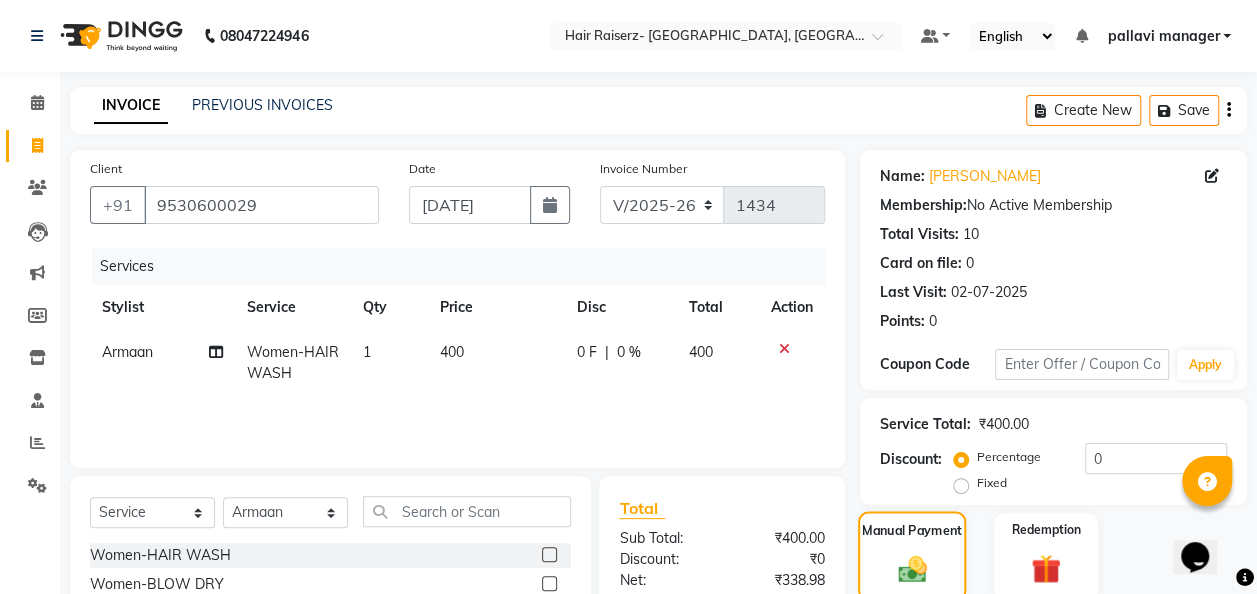 scroll, scrollTop: 206, scrollLeft: 0, axis: vertical 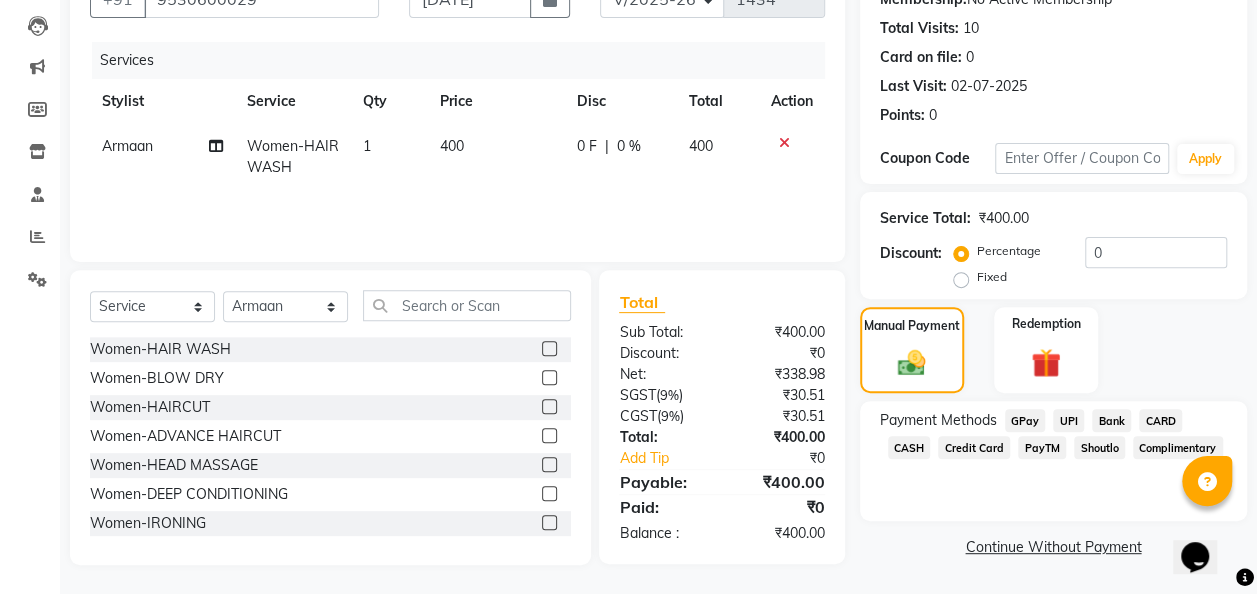 click on "Shoutlo" 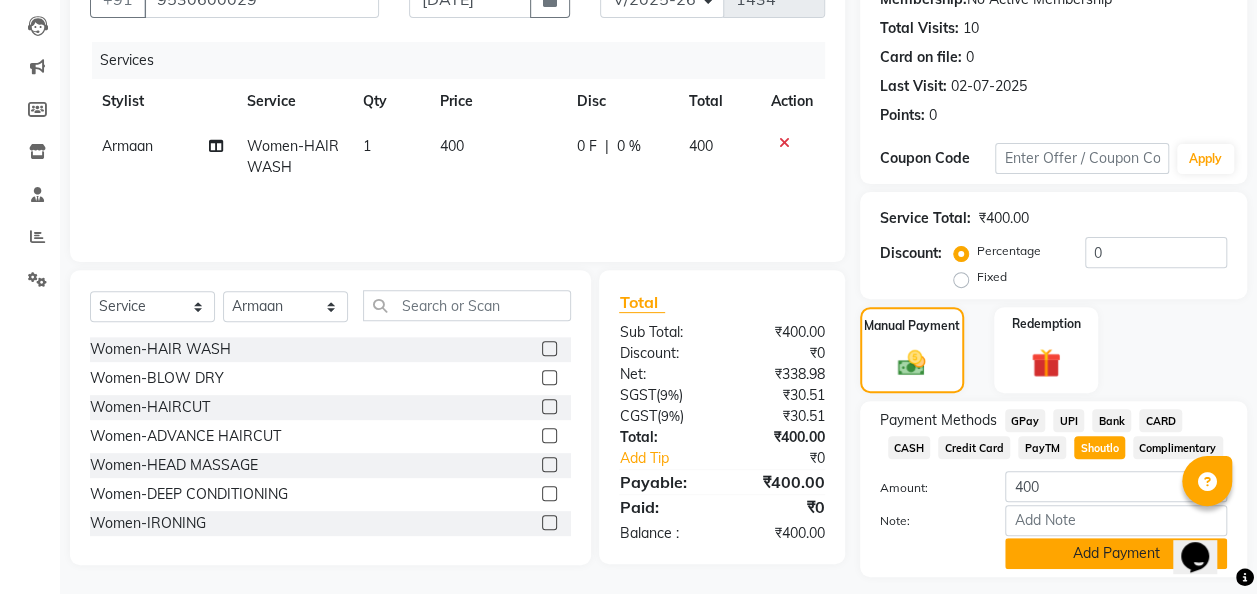 click on "Add Payment" 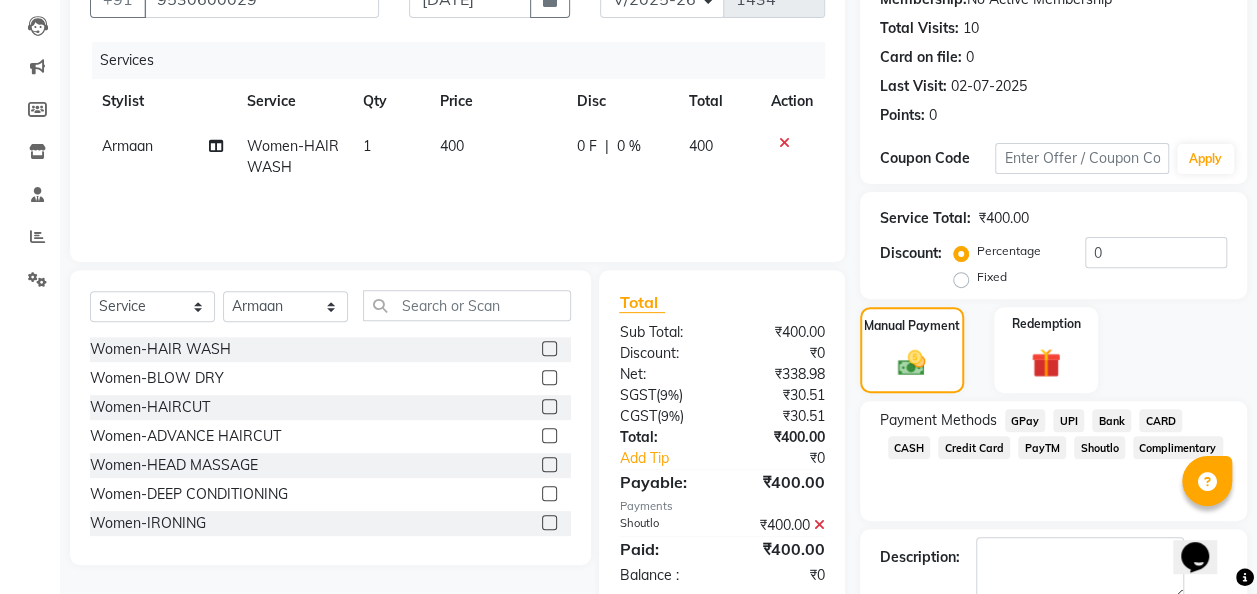 scroll, scrollTop: 316, scrollLeft: 0, axis: vertical 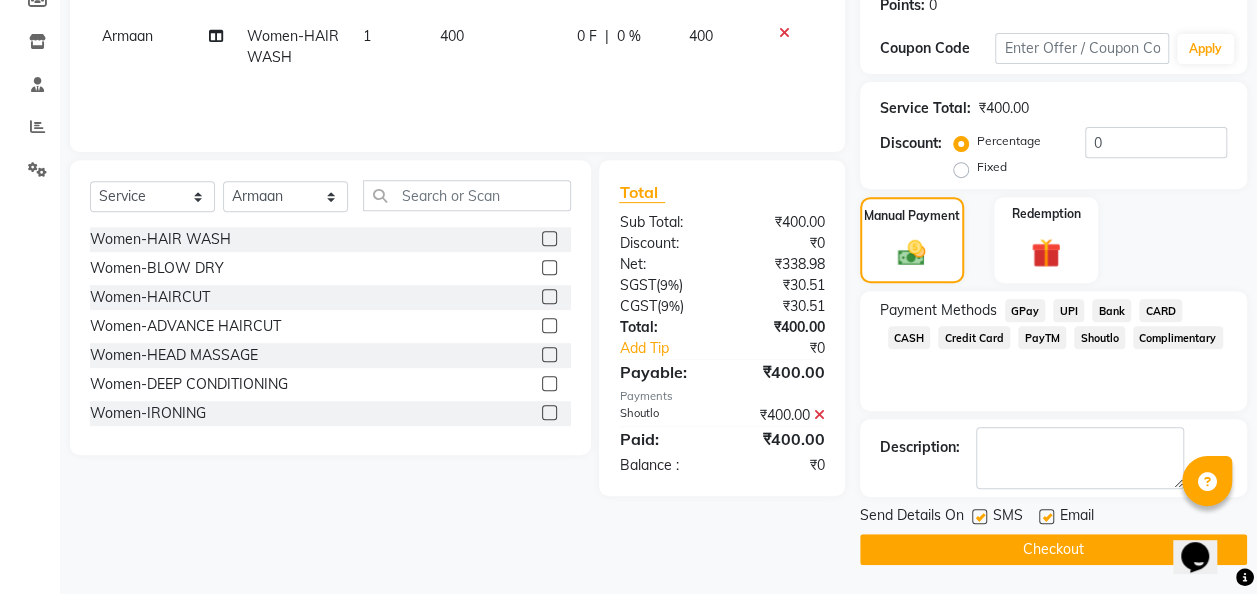 click 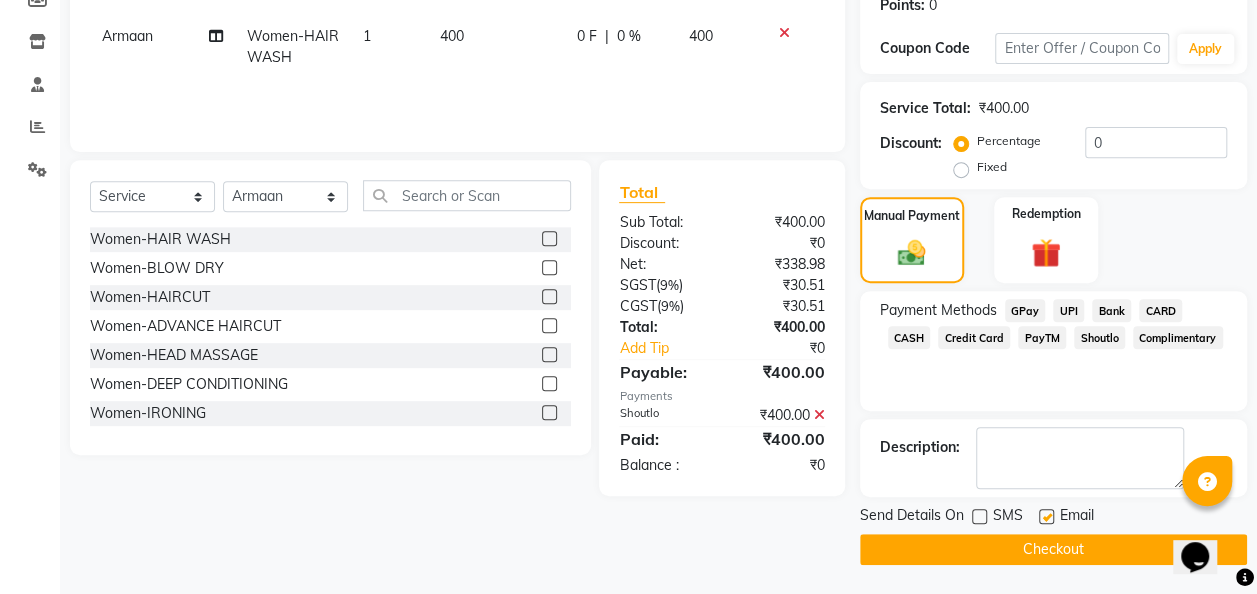 click on "Checkout" 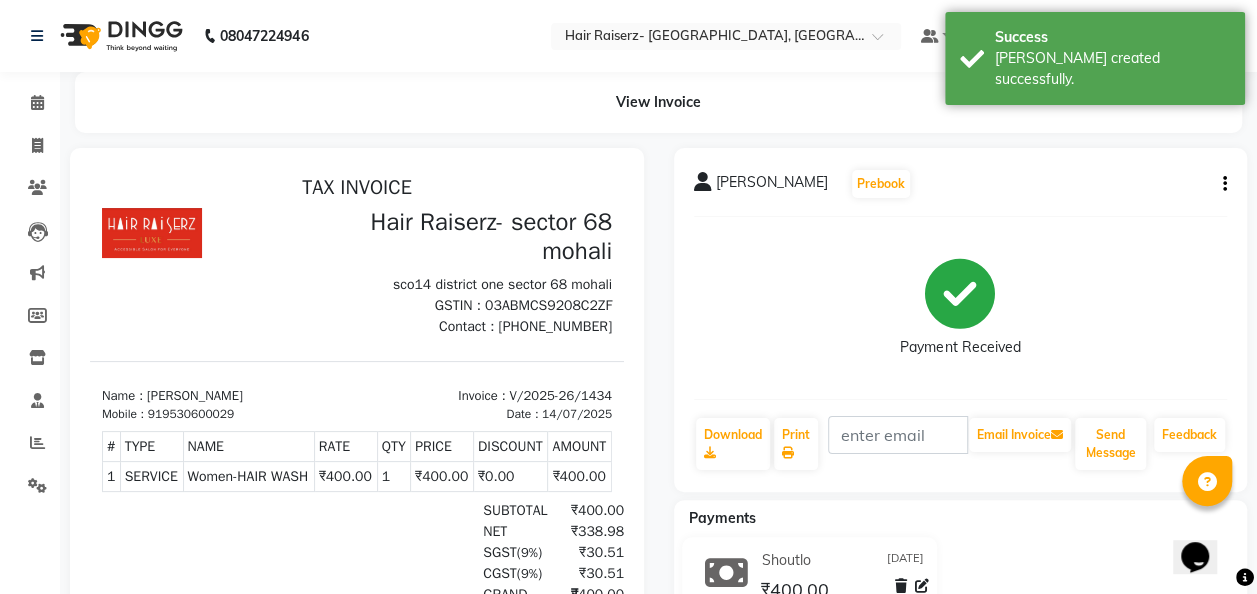 scroll, scrollTop: 0, scrollLeft: 0, axis: both 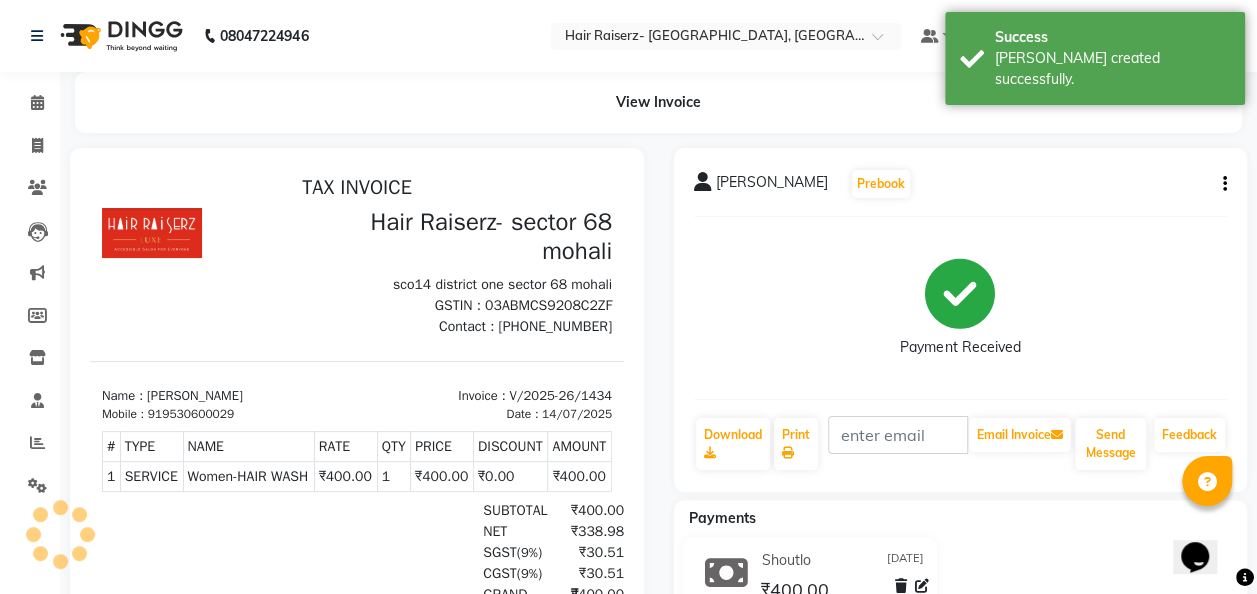 click on "Calendar" 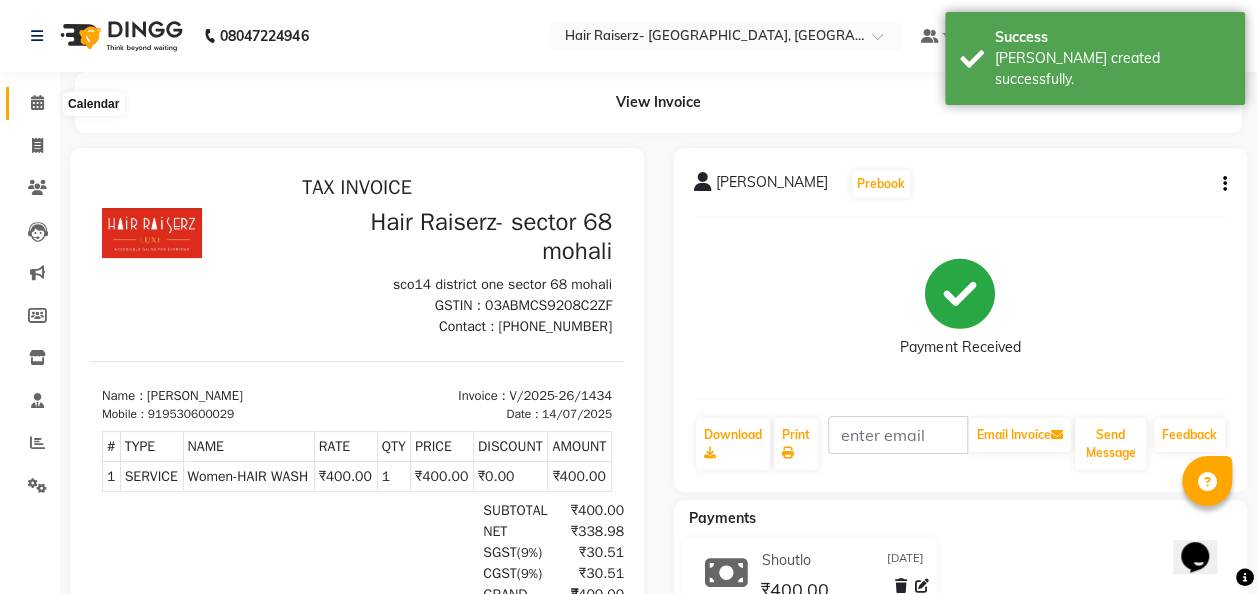 click 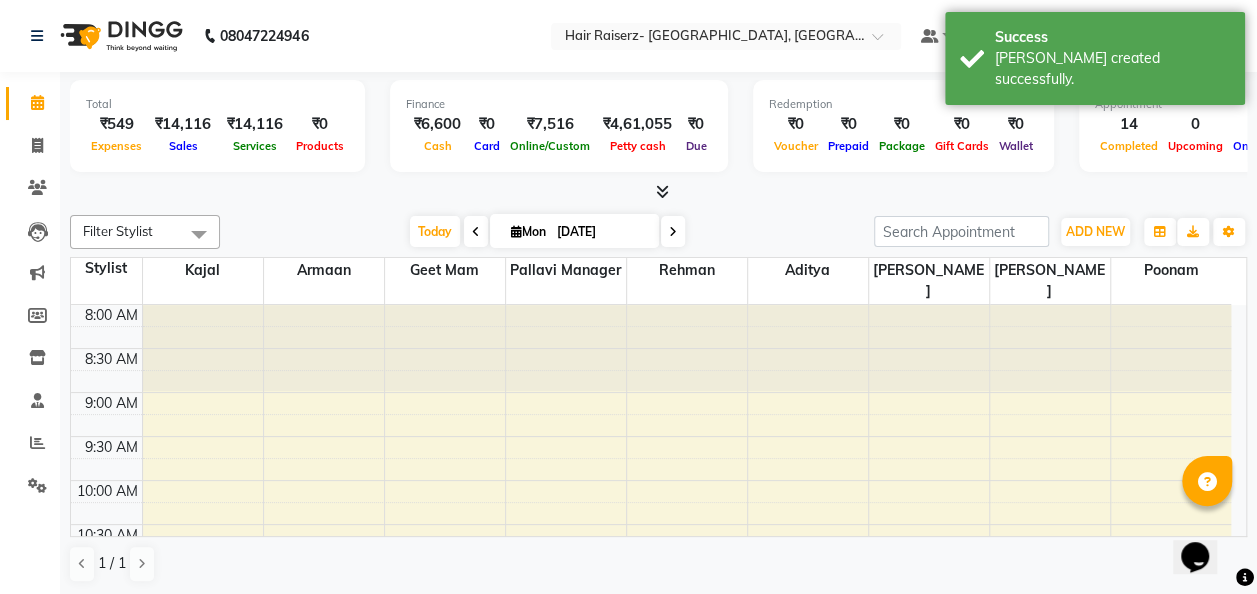 scroll, scrollTop: 0, scrollLeft: 0, axis: both 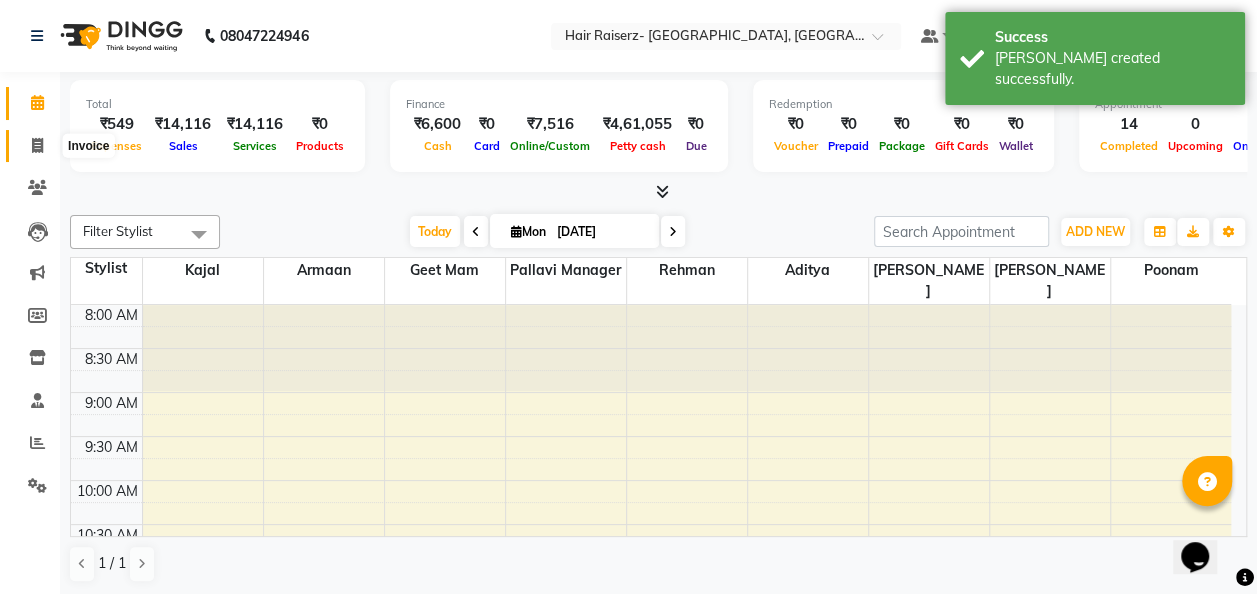 click 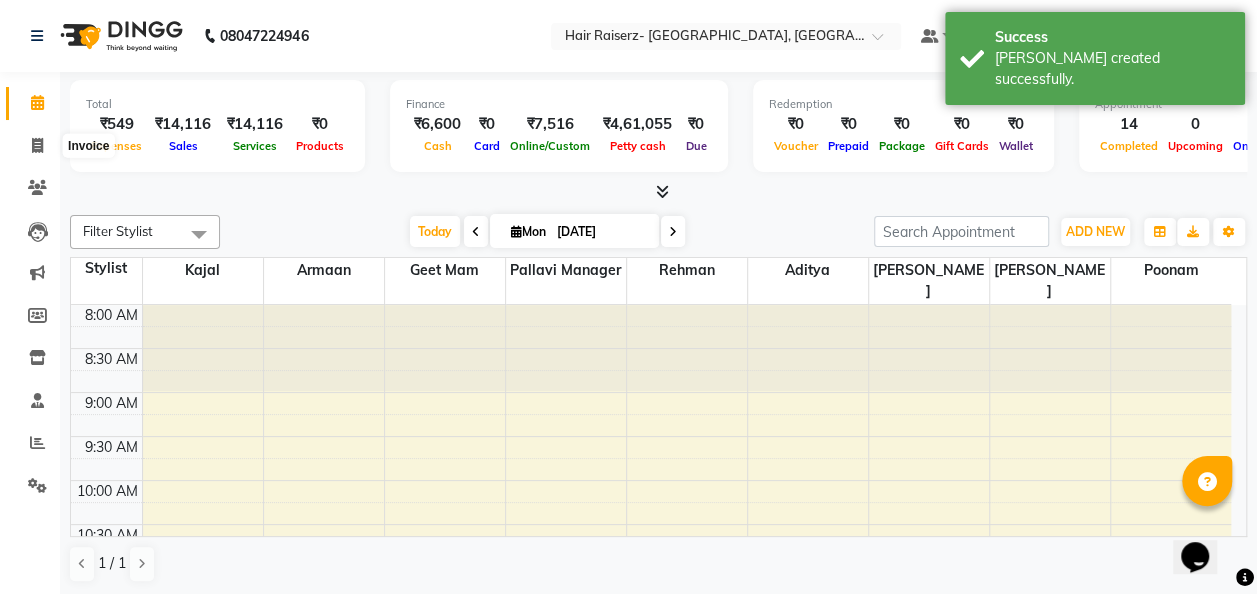 select on "6691" 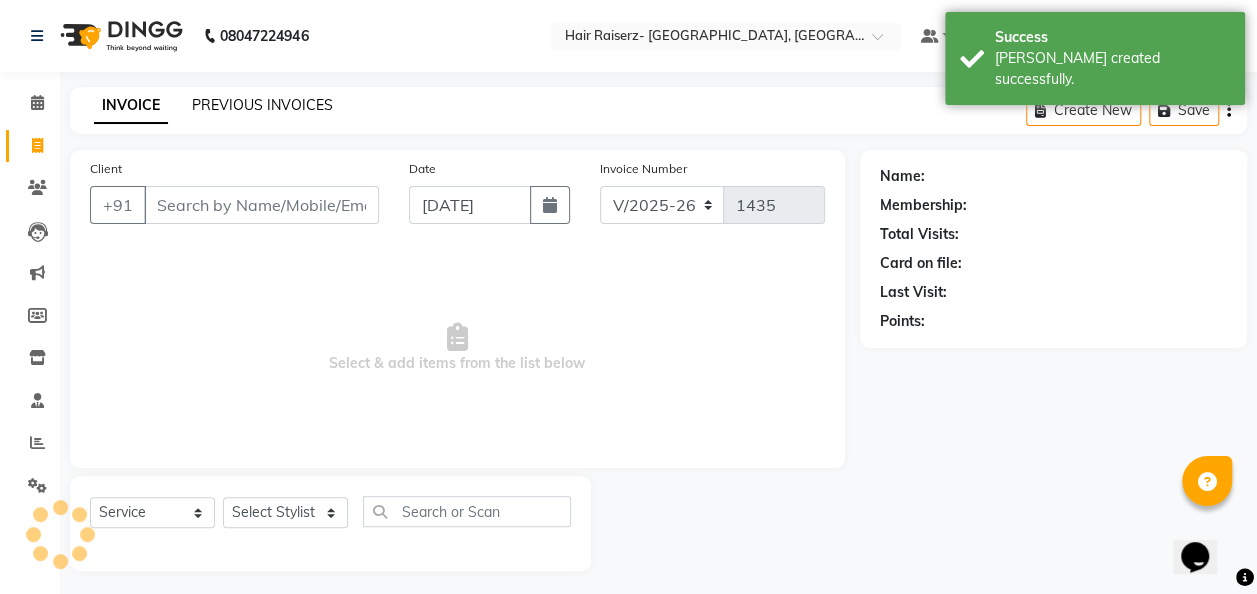 click on "PREVIOUS INVOICES" 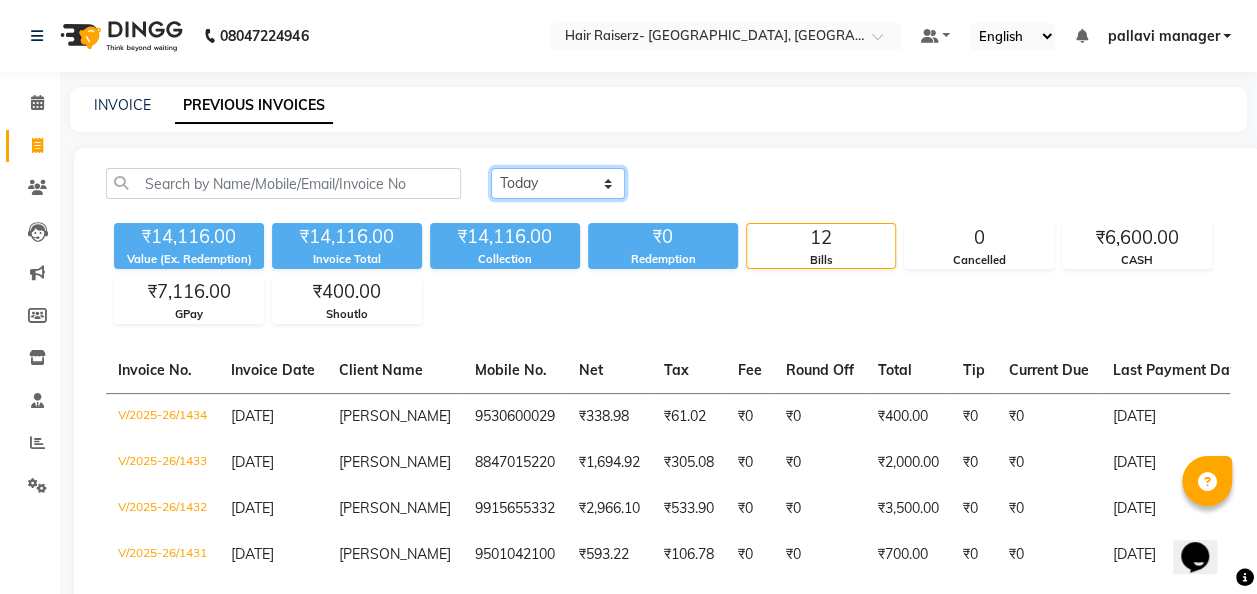click on "[DATE] [DATE] Custom Range" 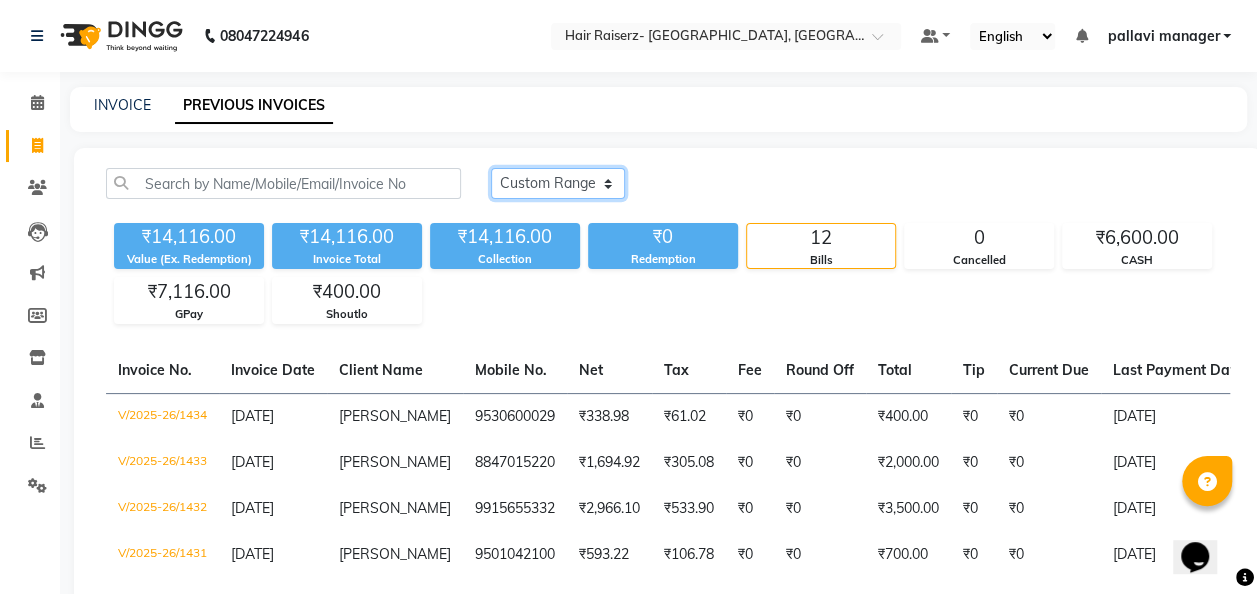 click on "[DATE] [DATE] Custom Range" 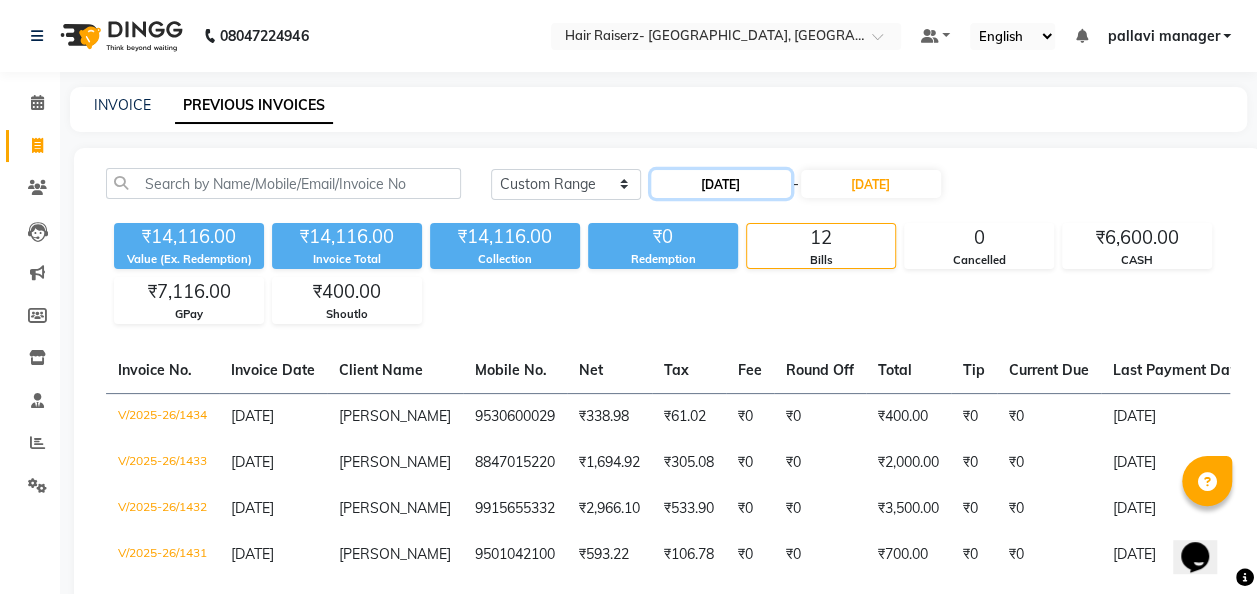 click on "[DATE]" 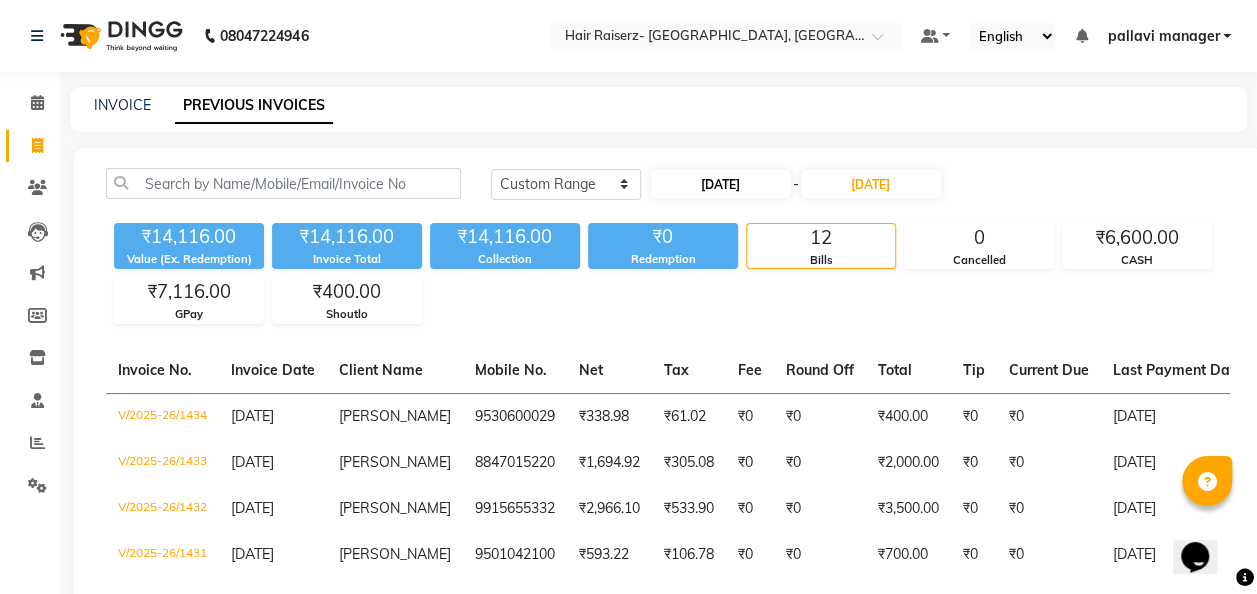 select on "7" 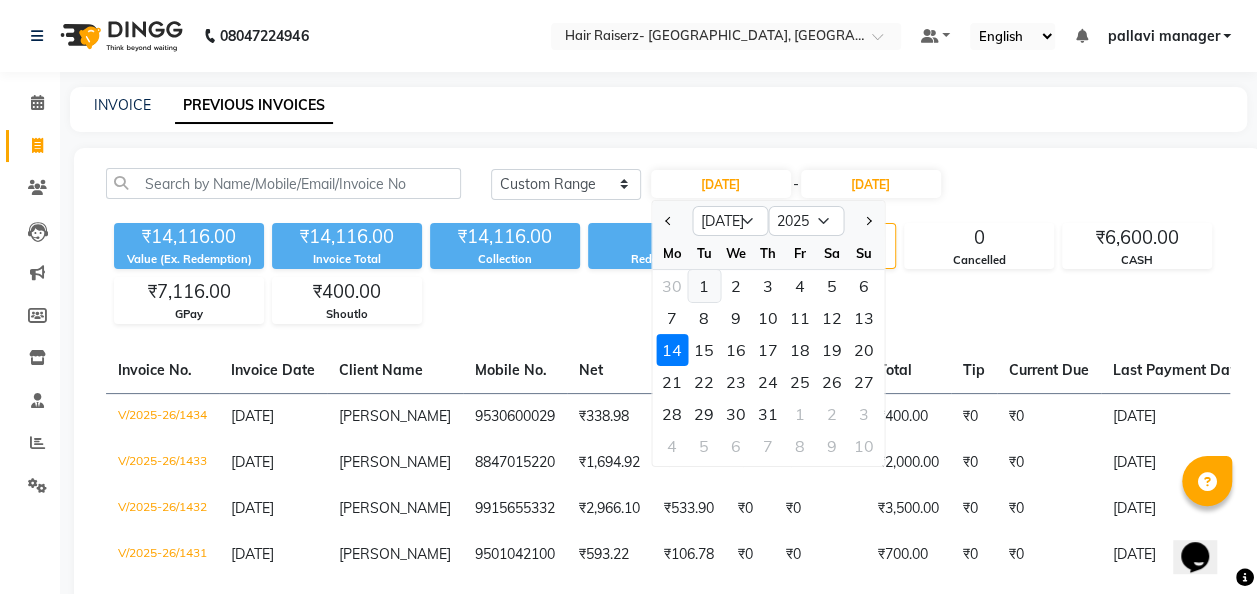 click on "1" 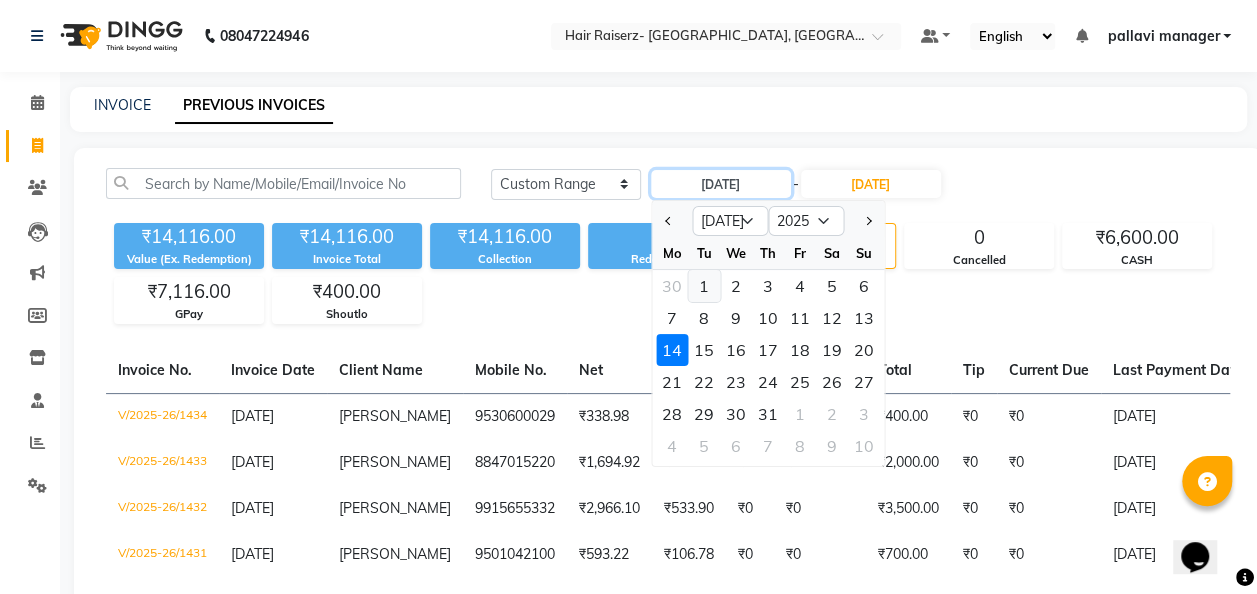 type on "[DATE]" 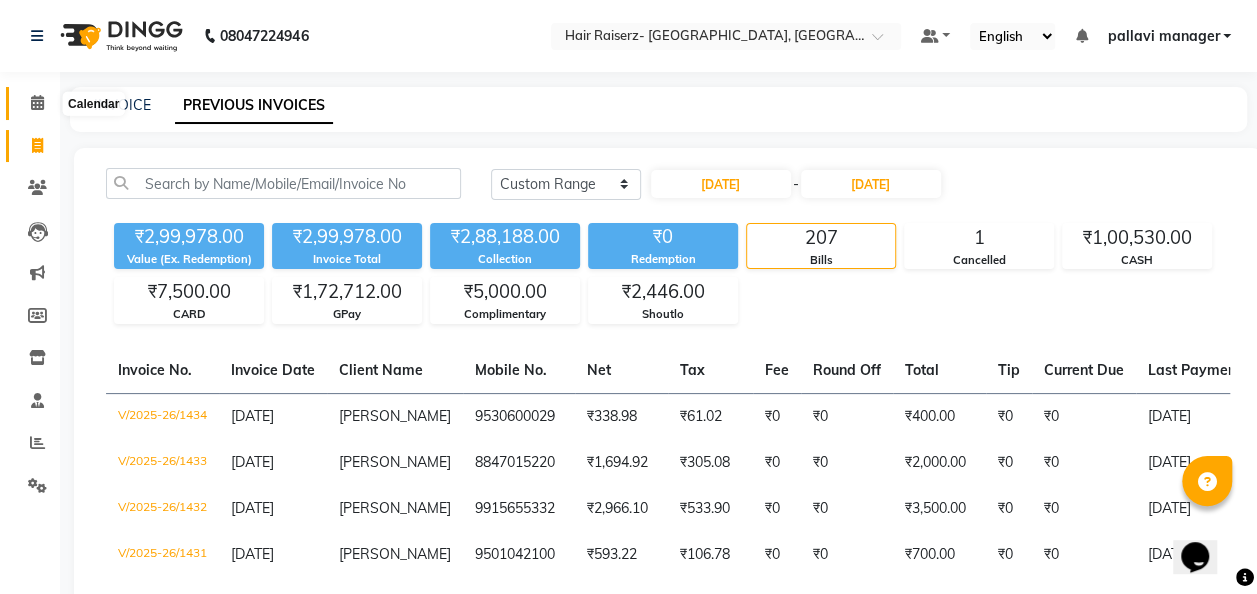 click 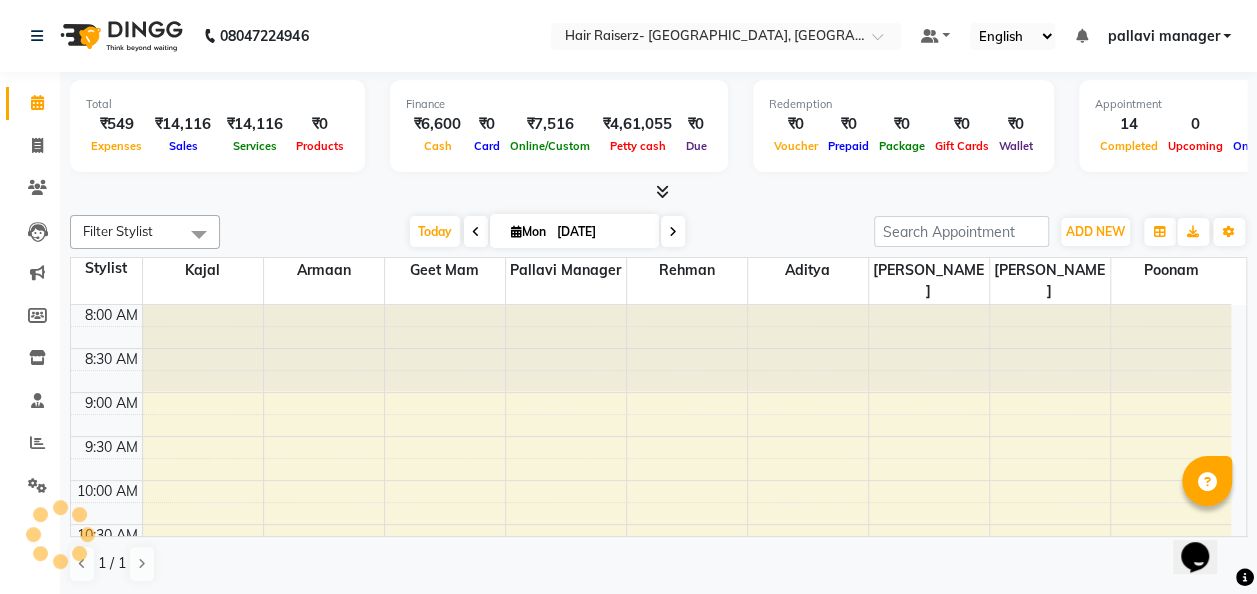 scroll, scrollTop: 0, scrollLeft: 0, axis: both 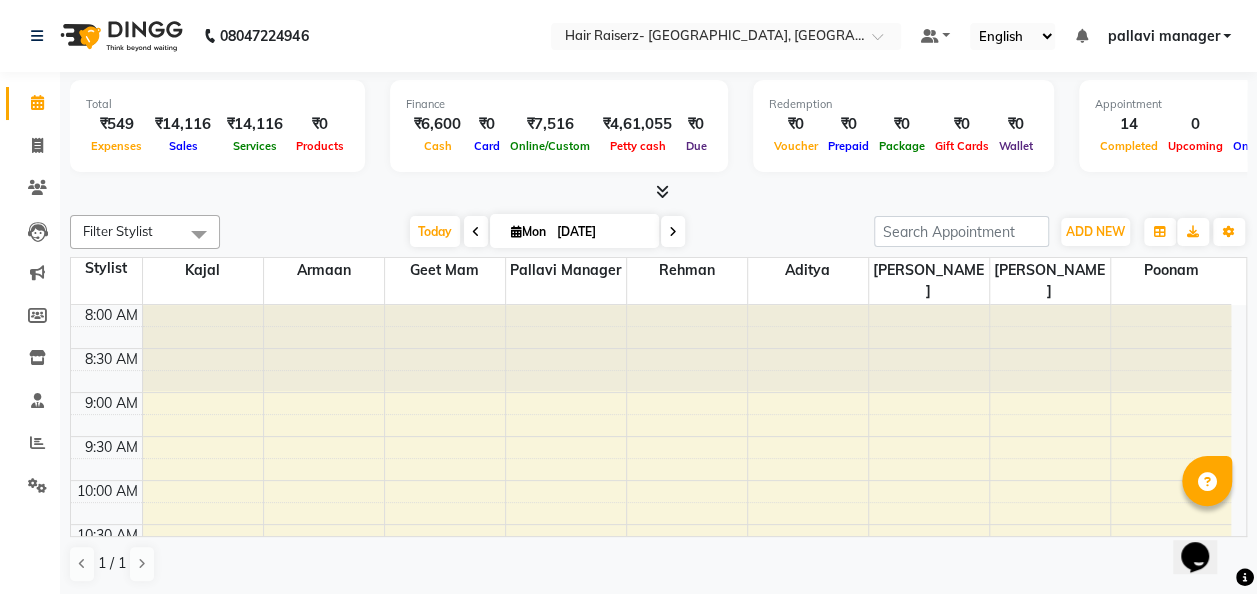 click 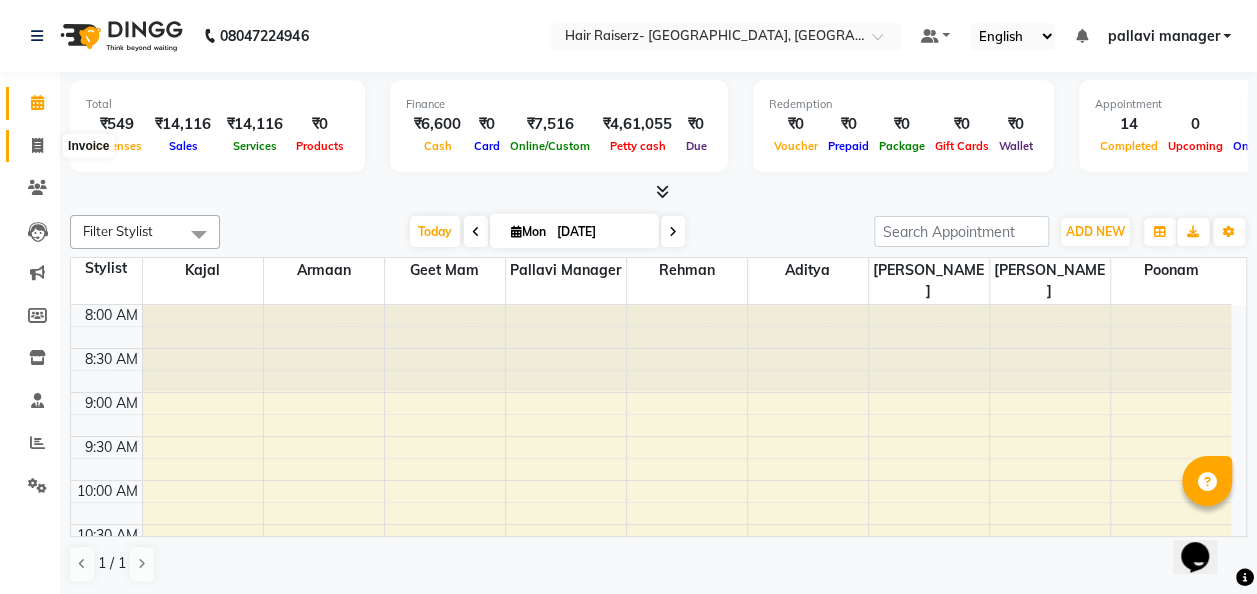 click 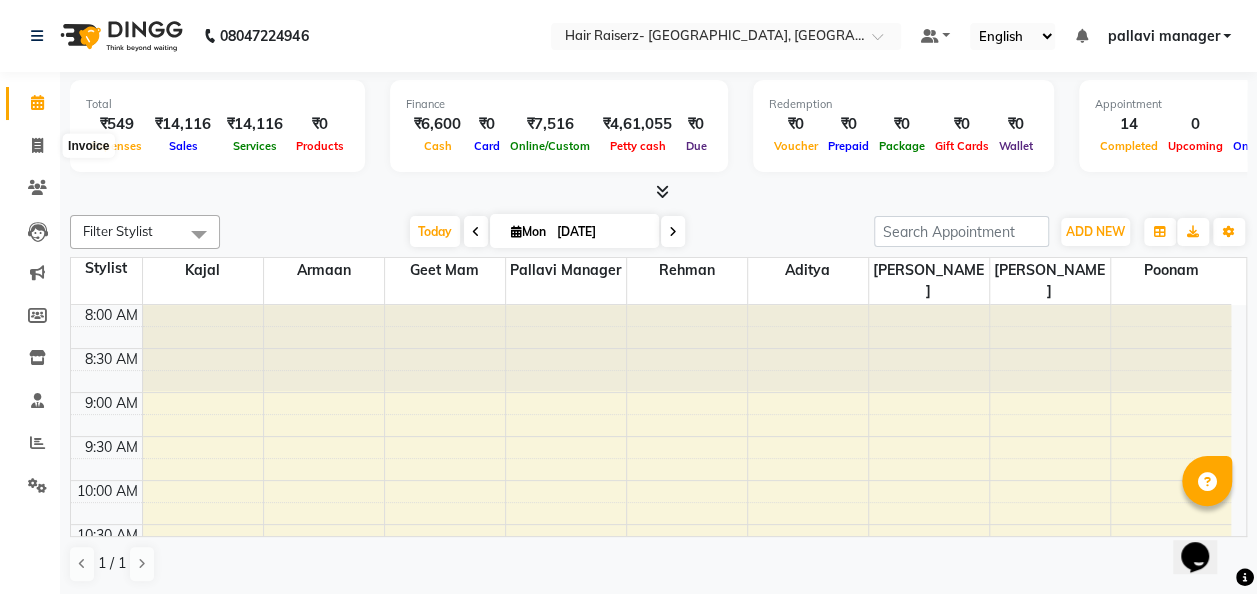 select on "6691" 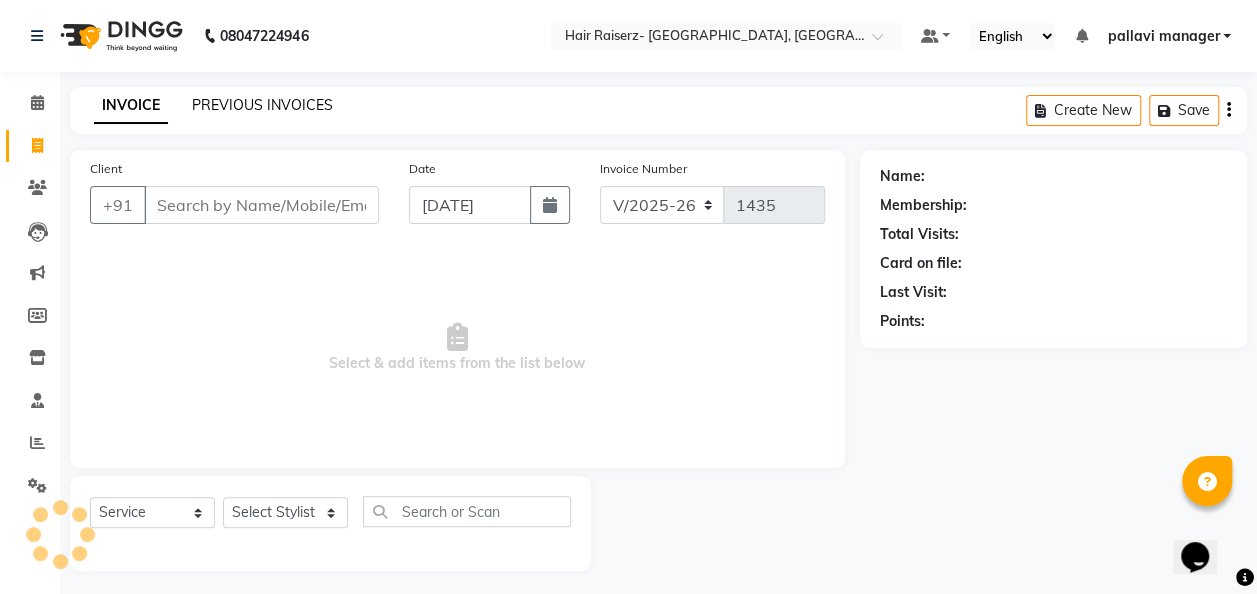 click on "PREVIOUS INVOICES" 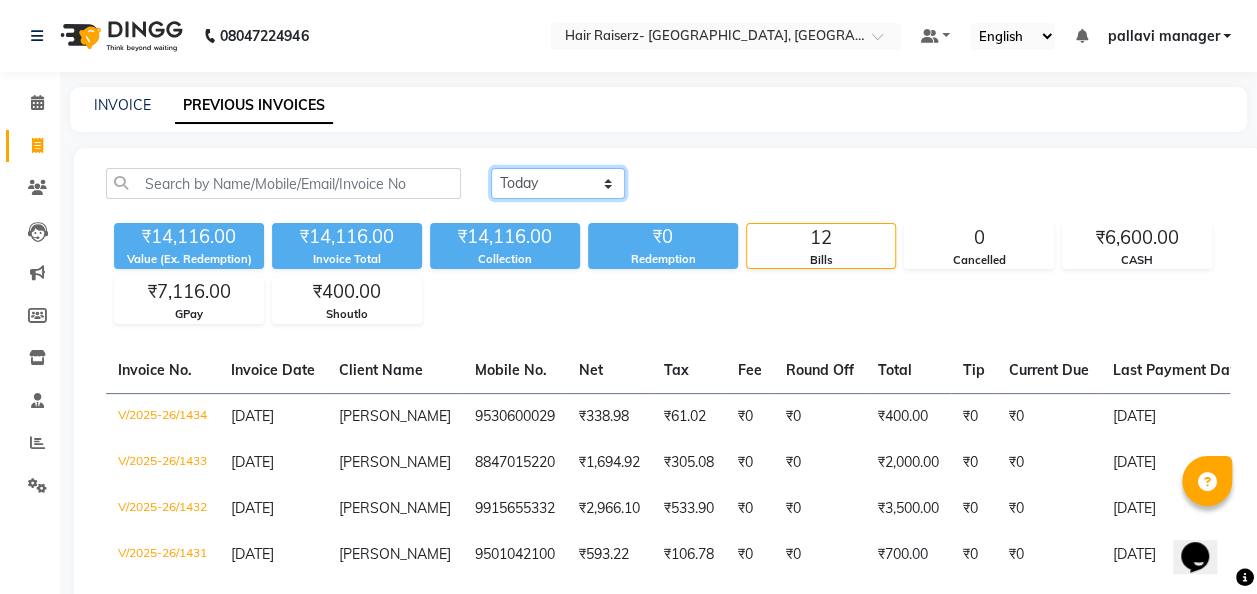 click on "[DATE] [DATE] Custom Range" 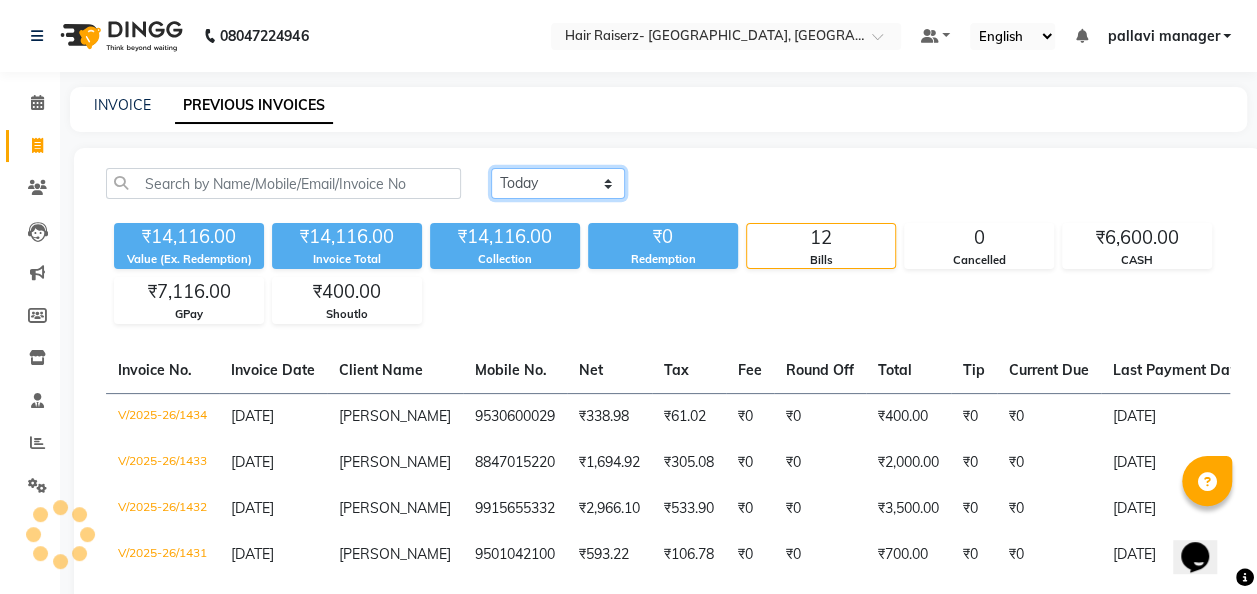 select on "range" 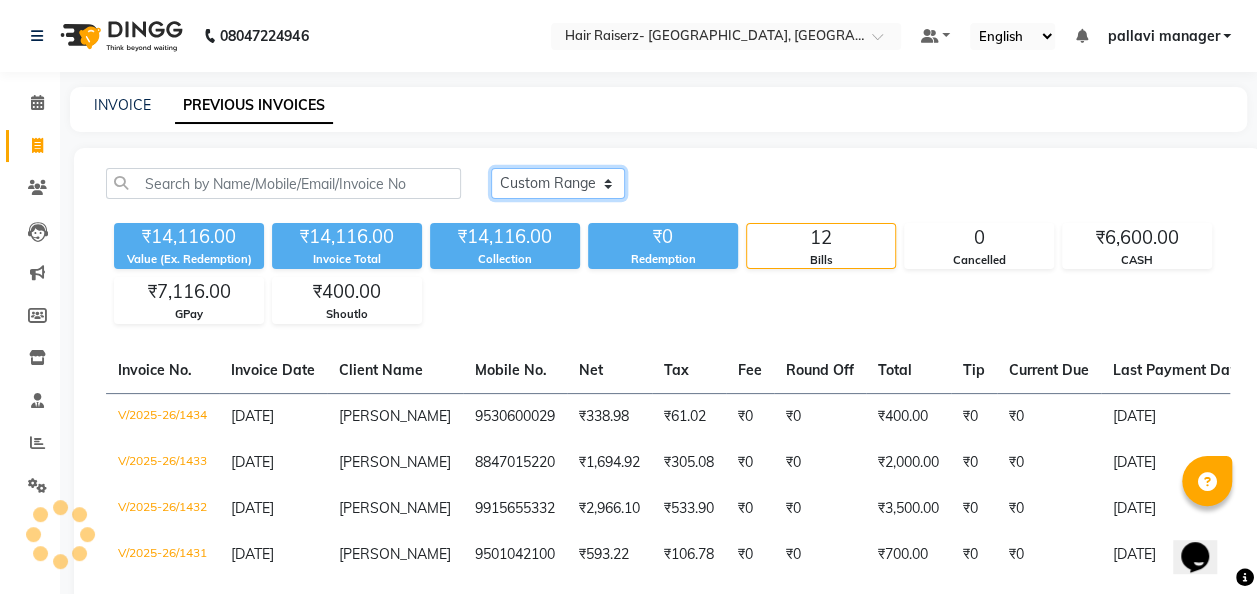 click on "[DATE] [DATE] Custom Range" 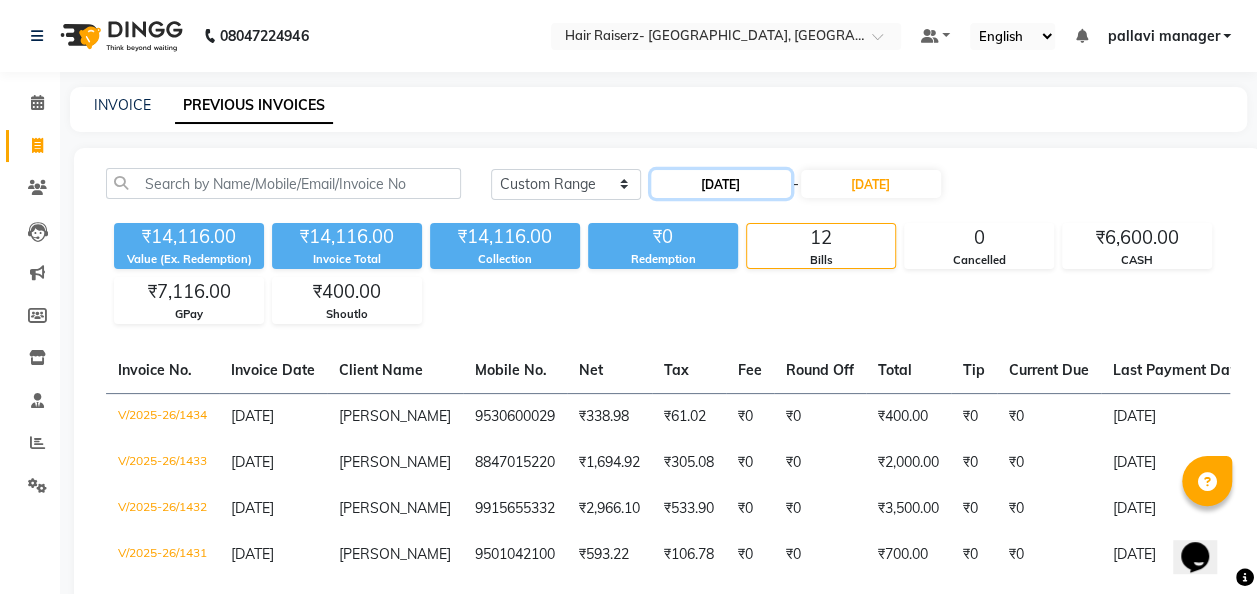 click on "[DATE]" 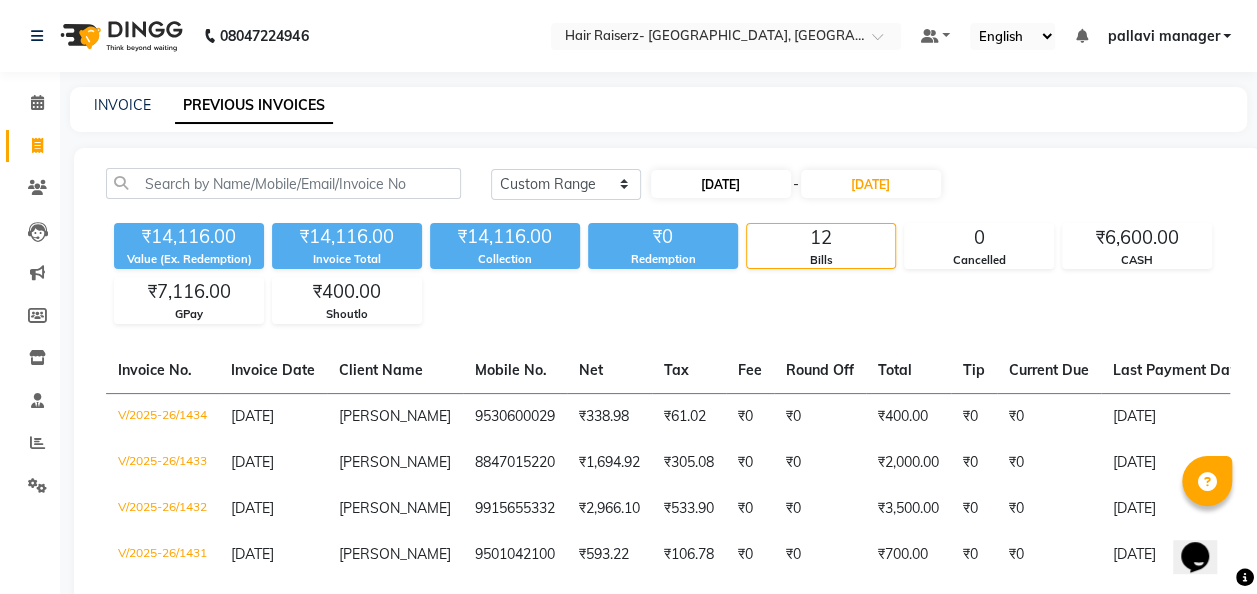 select on "7" 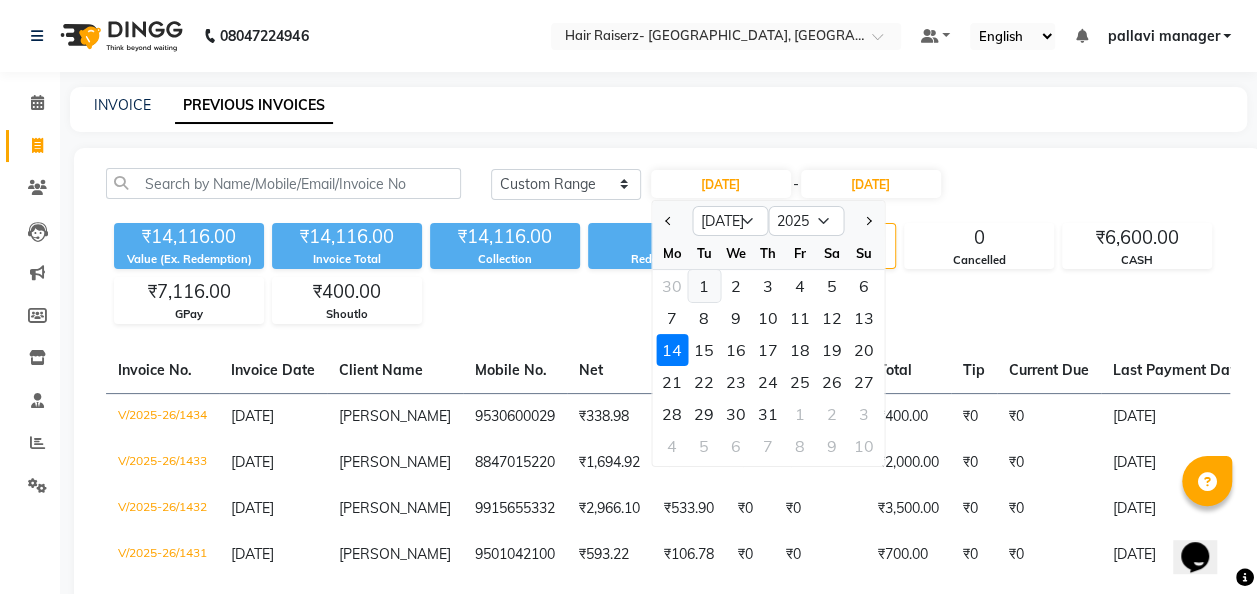 click on "1" 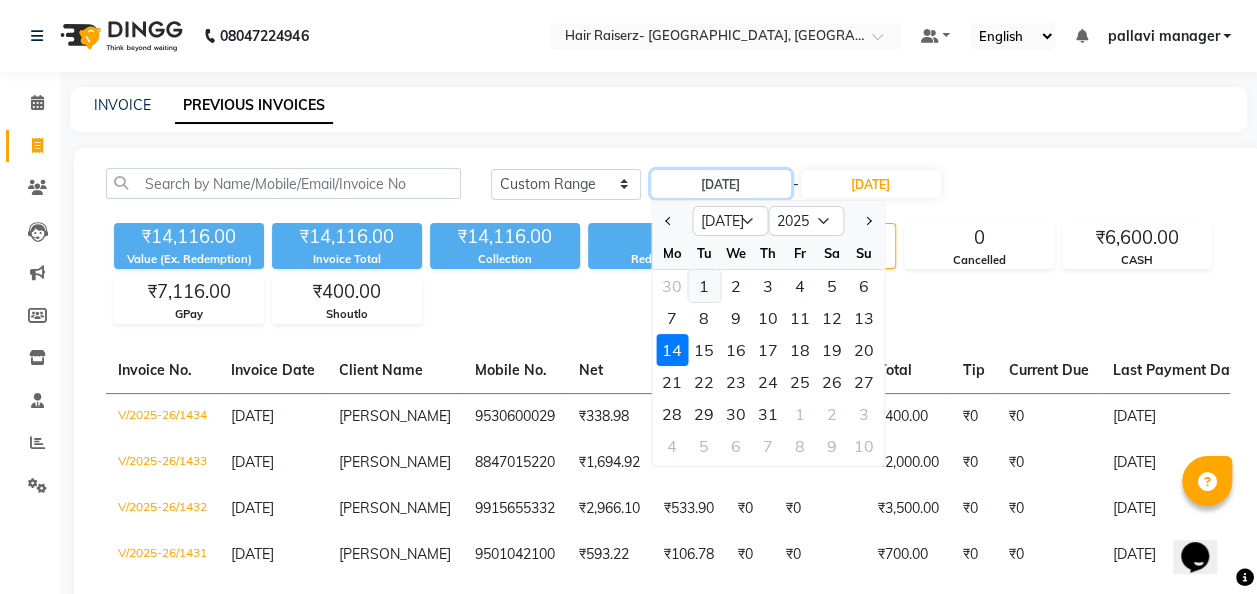 type on "[DATE]" 